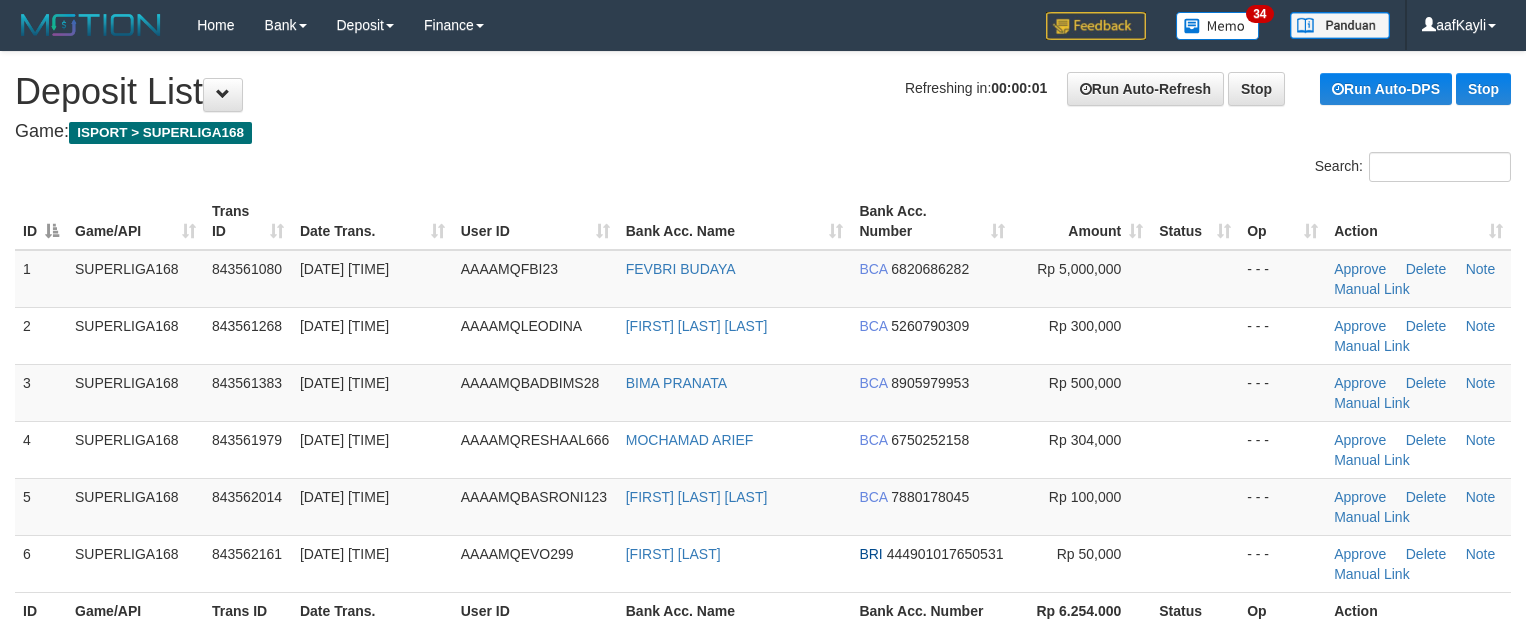 scroll, scrollTop: 0, scrollLeft: 0, axis: both 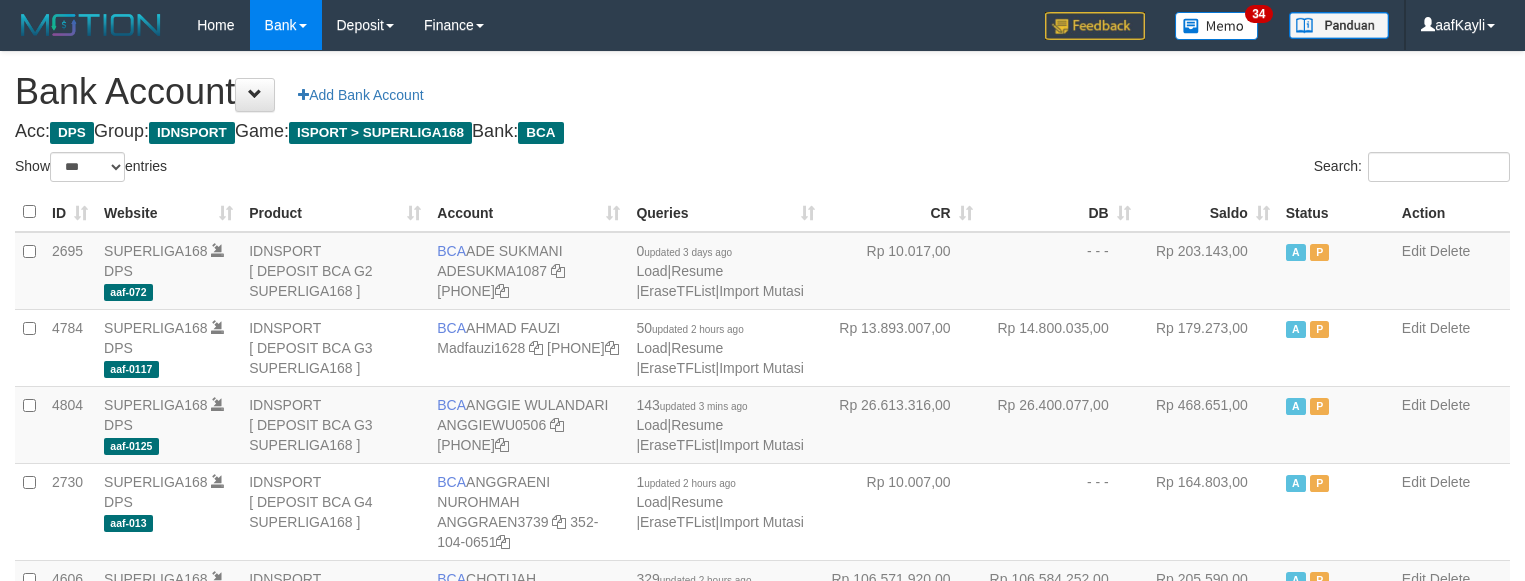 select on "***" 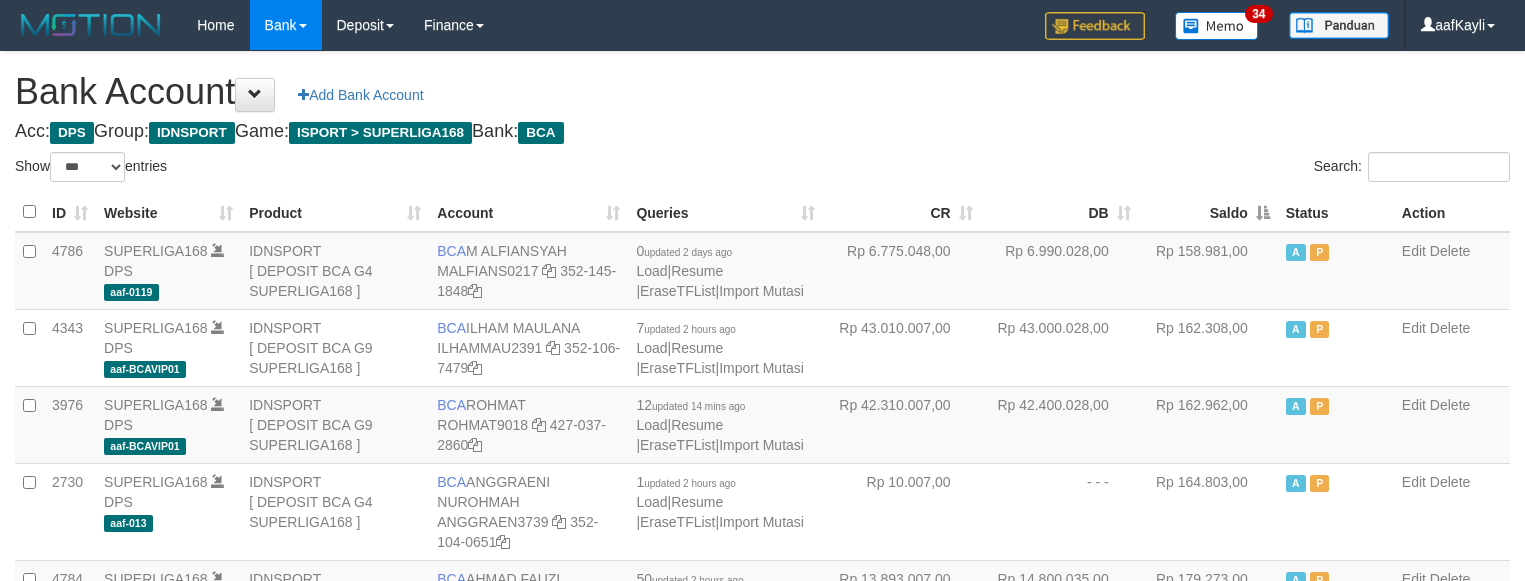 click on "Saldo" at bounding box center [1208, 212] 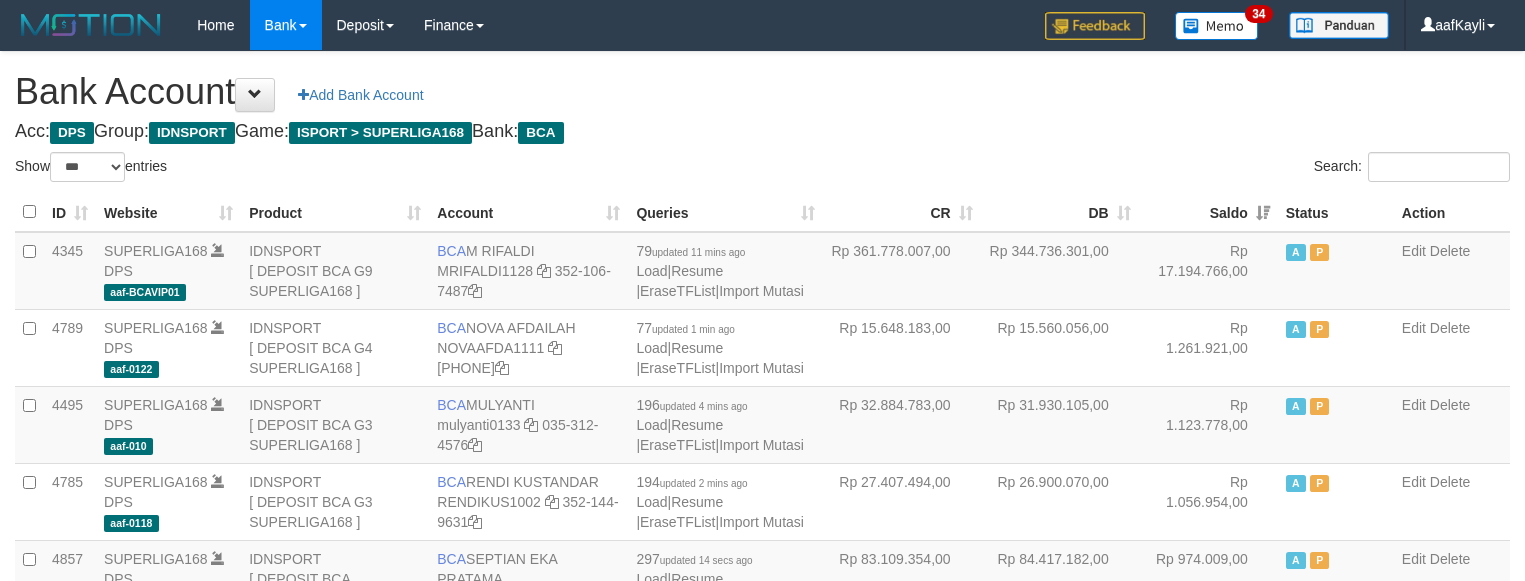 click on "Search:" at bounding box center [1144, 169] 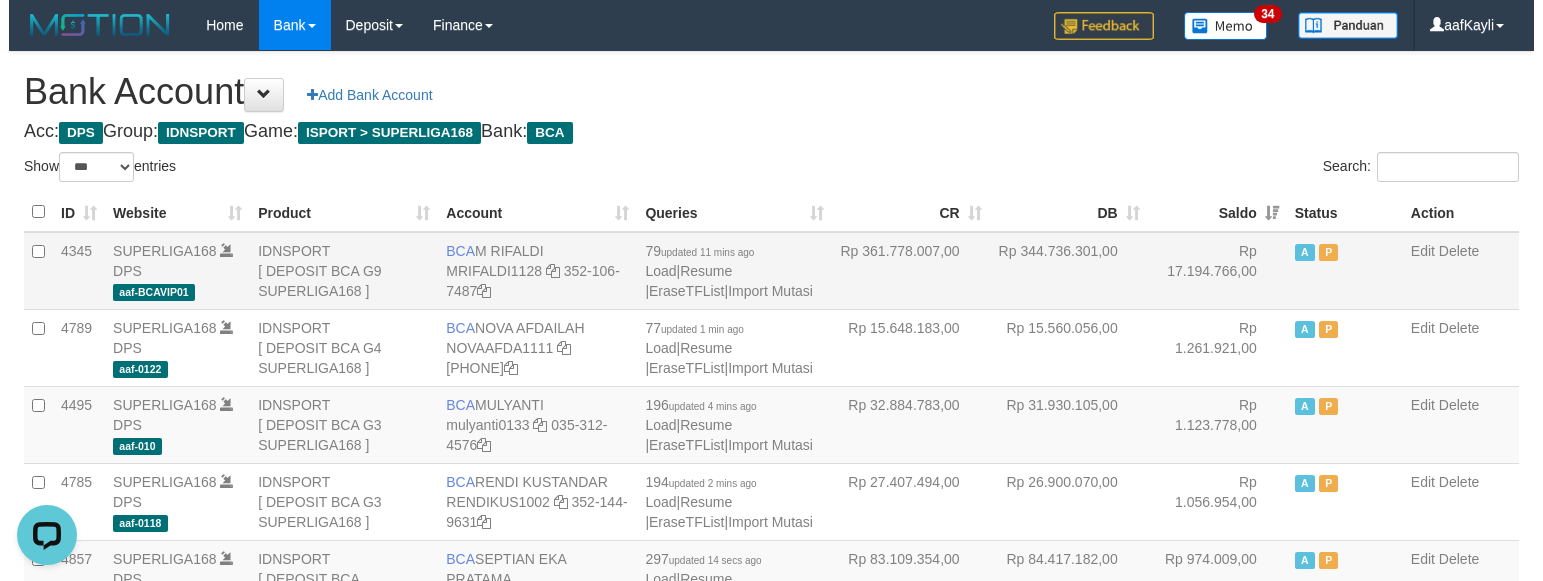 scroll, scrollTop: 0, scrollLeft: 0, axis: both 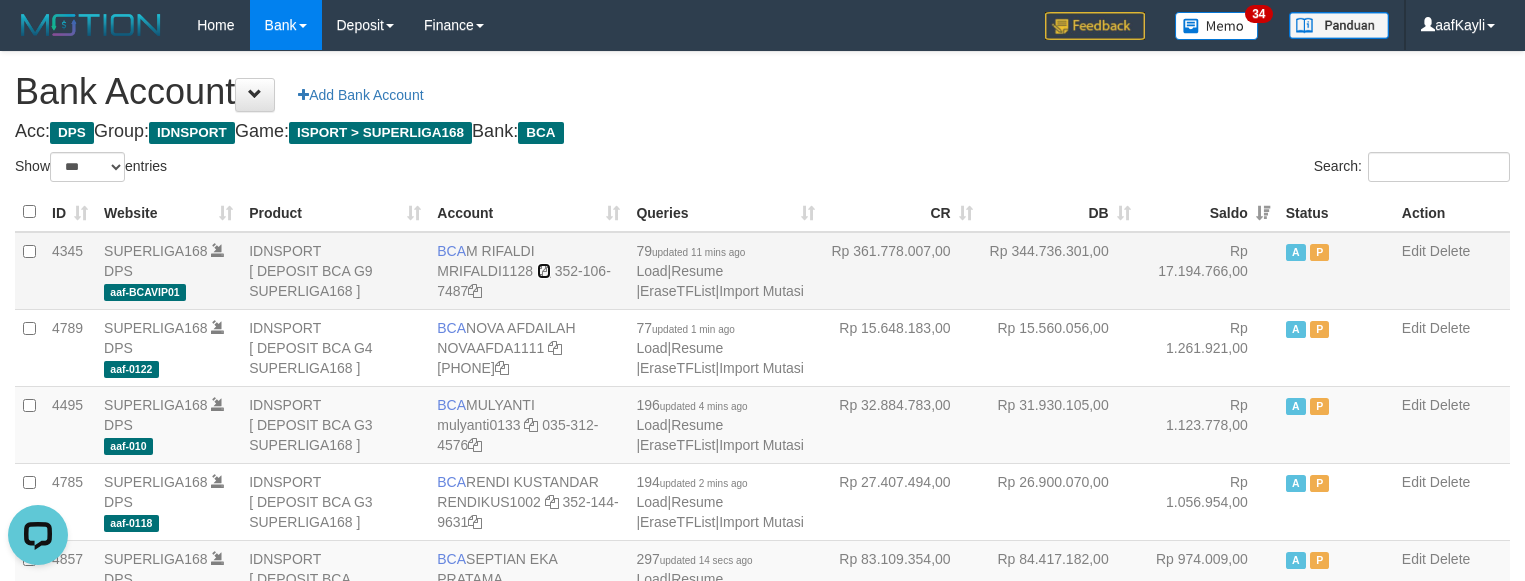 click at bounding box center [544, 271] 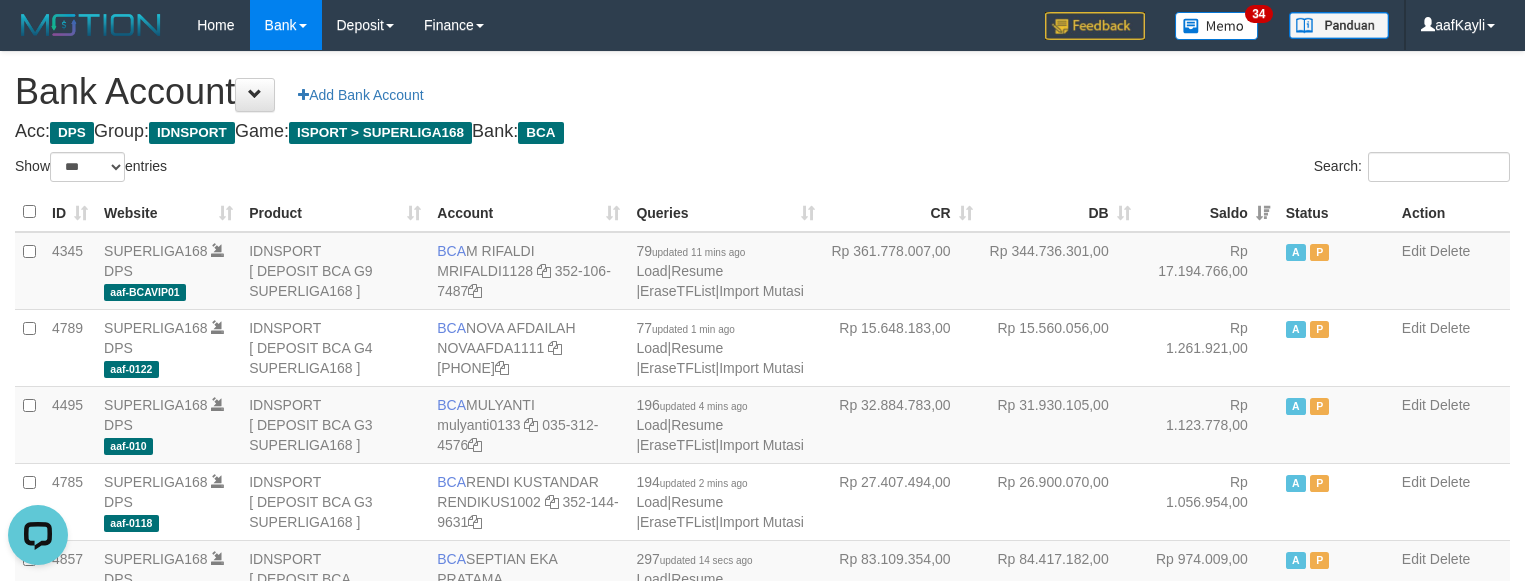 click on "Acc: 										 DPS
Group:   IDNSPORT    		Game:   ISPORT > SUPERLIGA168    		Bank:   BCA" at bounding box center (762, 132) 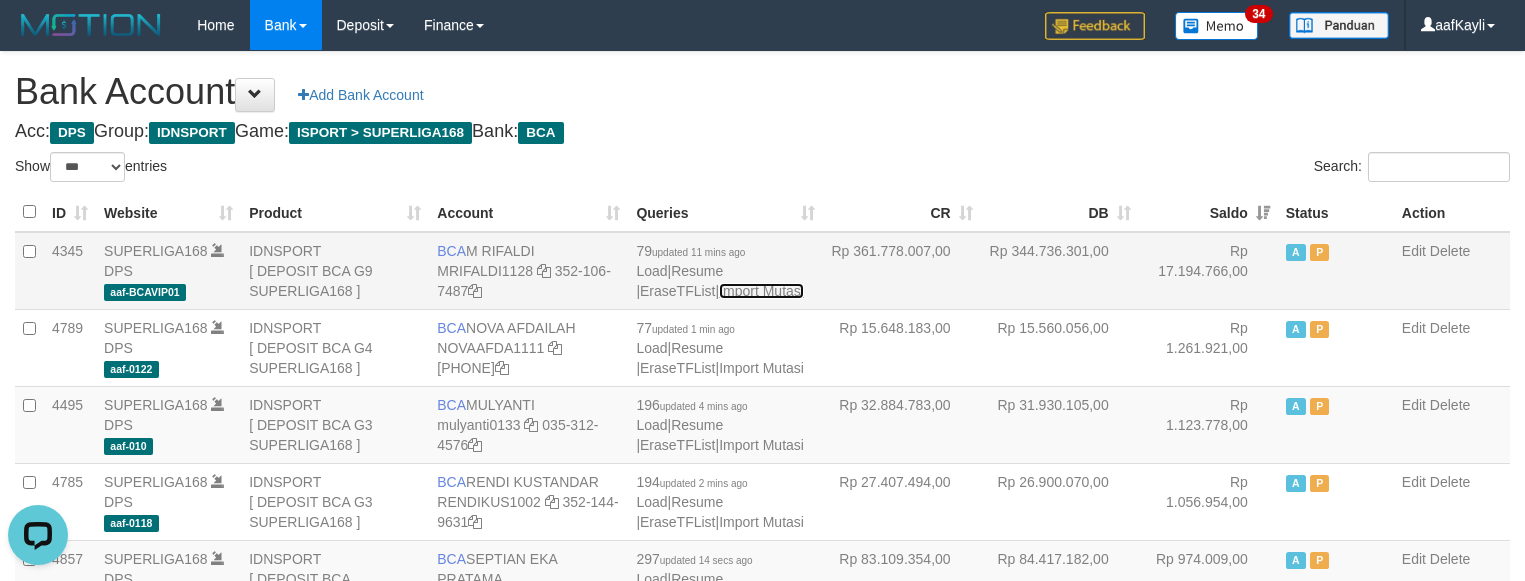 click on "Import Mutasi" at bounding box center (761, 291) 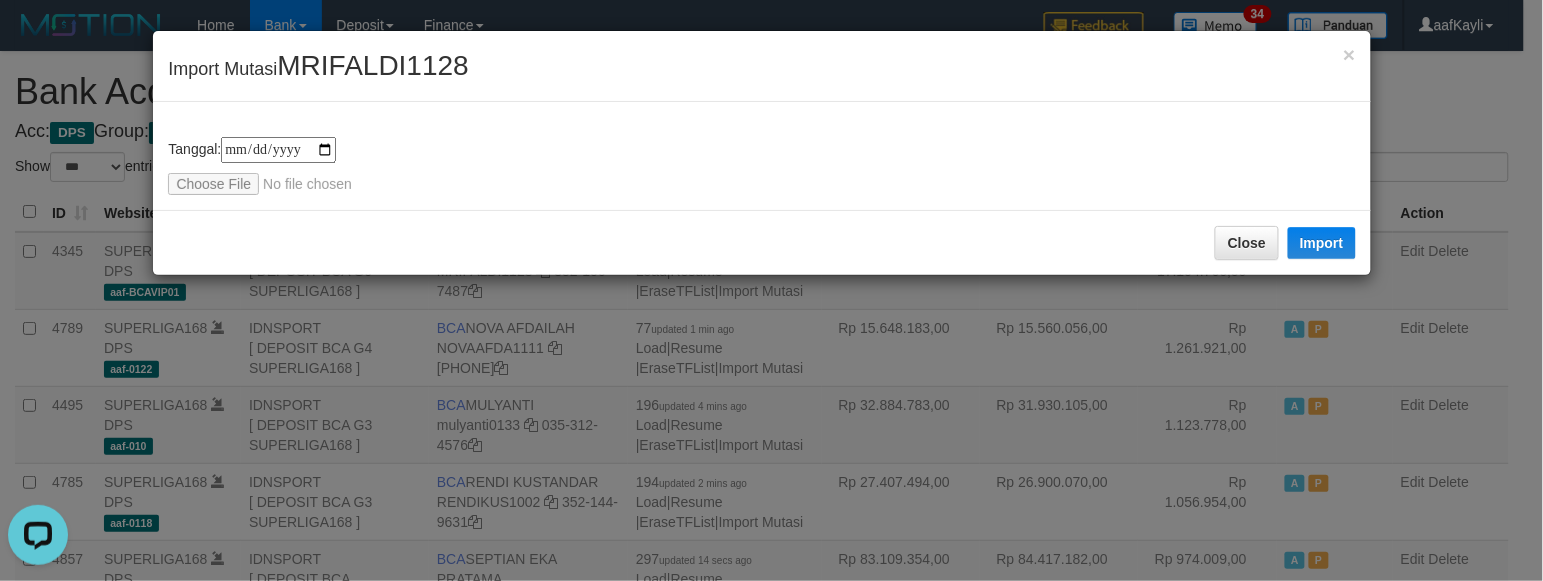 type on "**********" 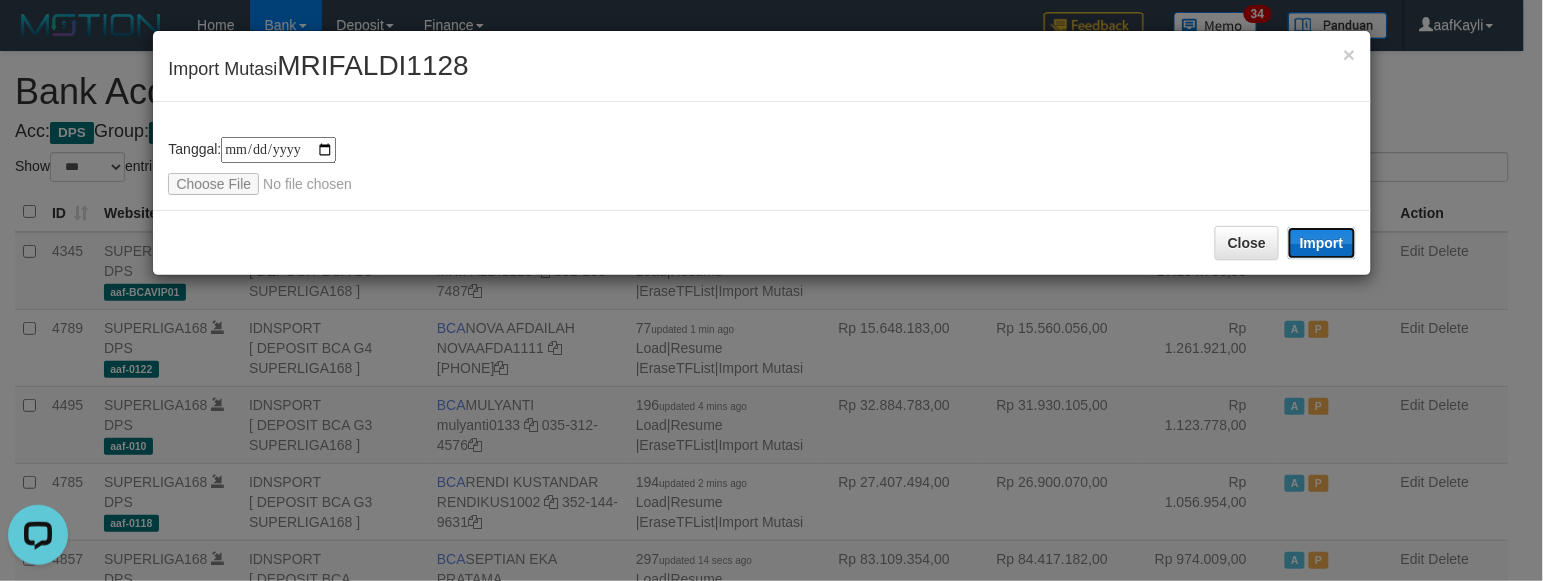 click on "Import" at bounding box center [1322, 243] 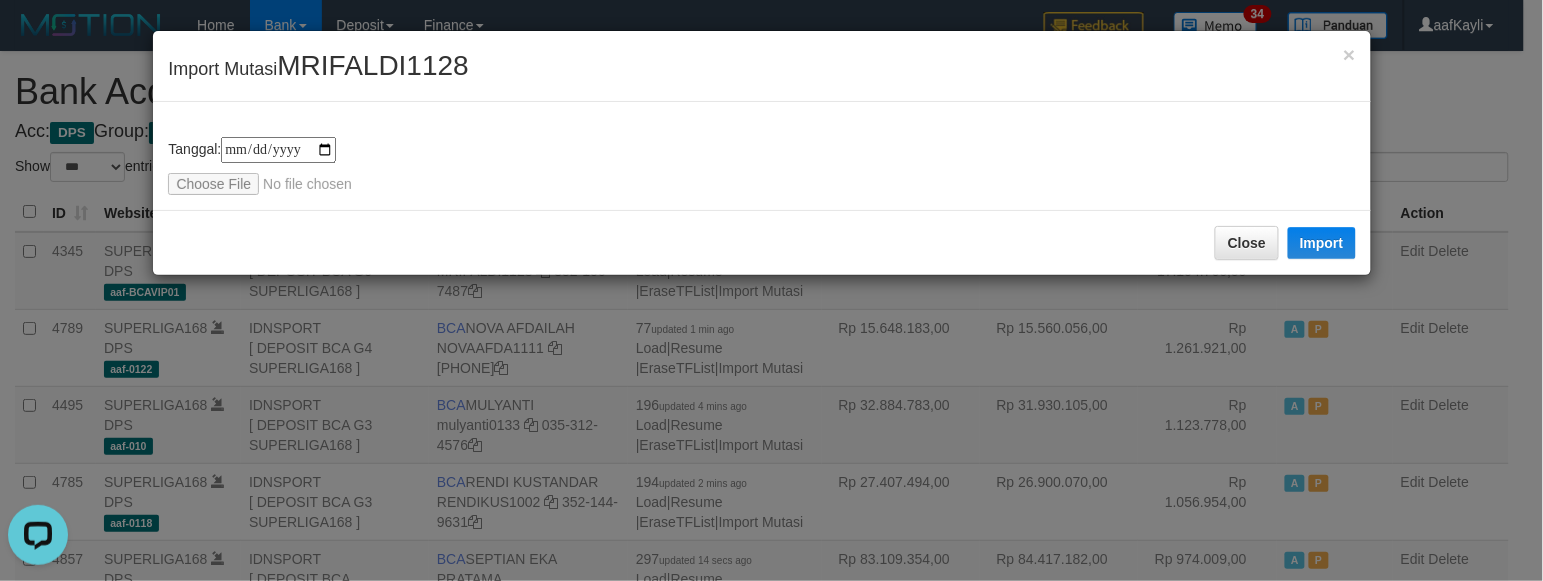 click on "**********" at bounding box center [761, 156] 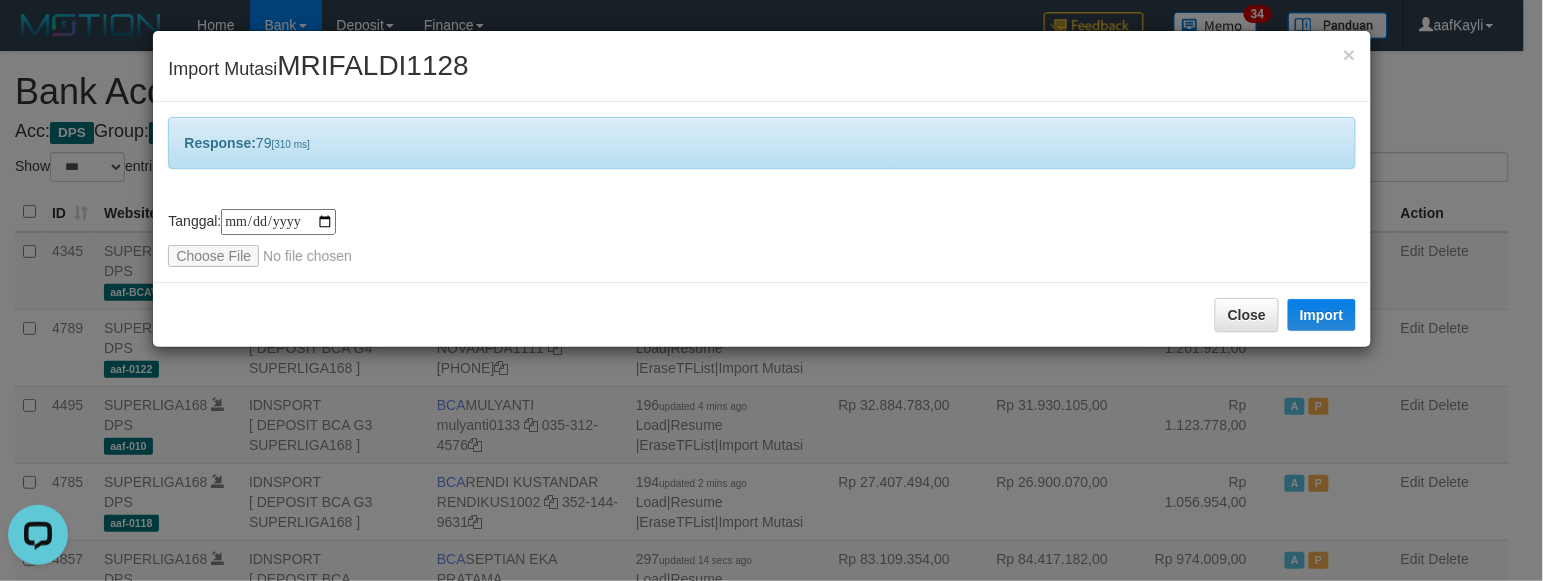 click on "**********" at bounding box center [761, 192] 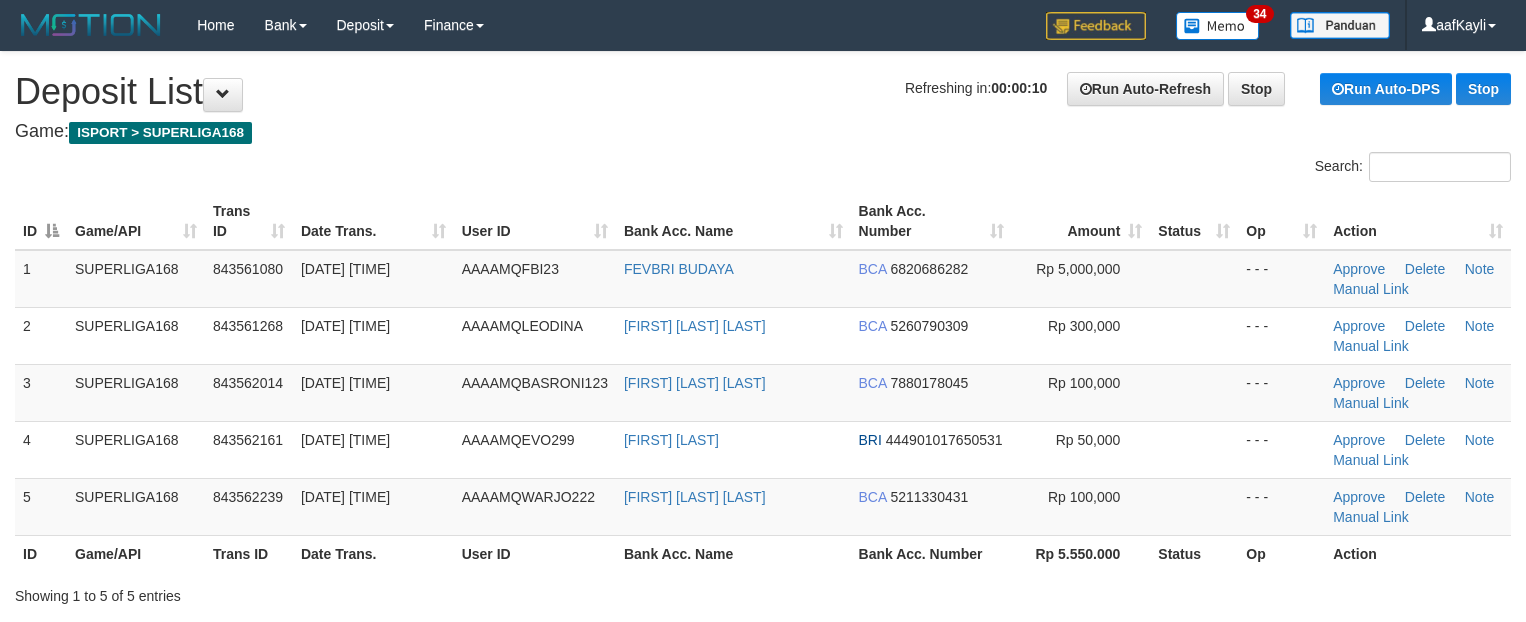 scroll, scrollTop: 0, scrollLeft: 0, axis: both 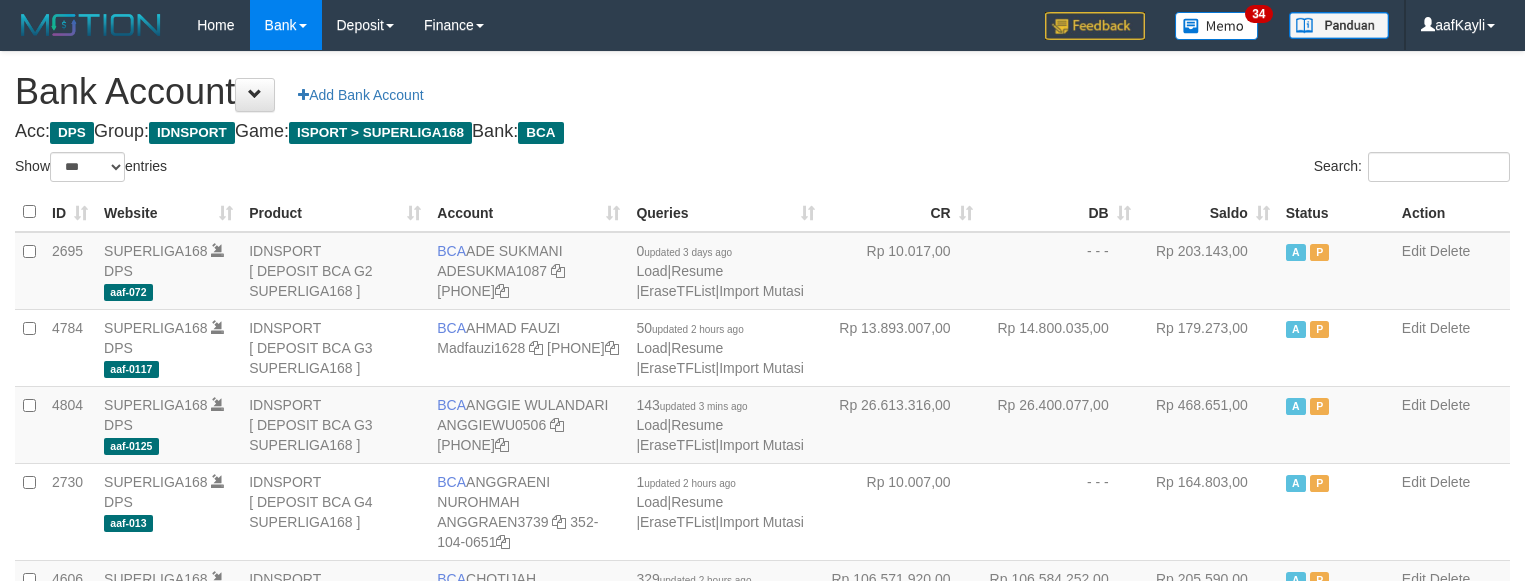 select on "***" 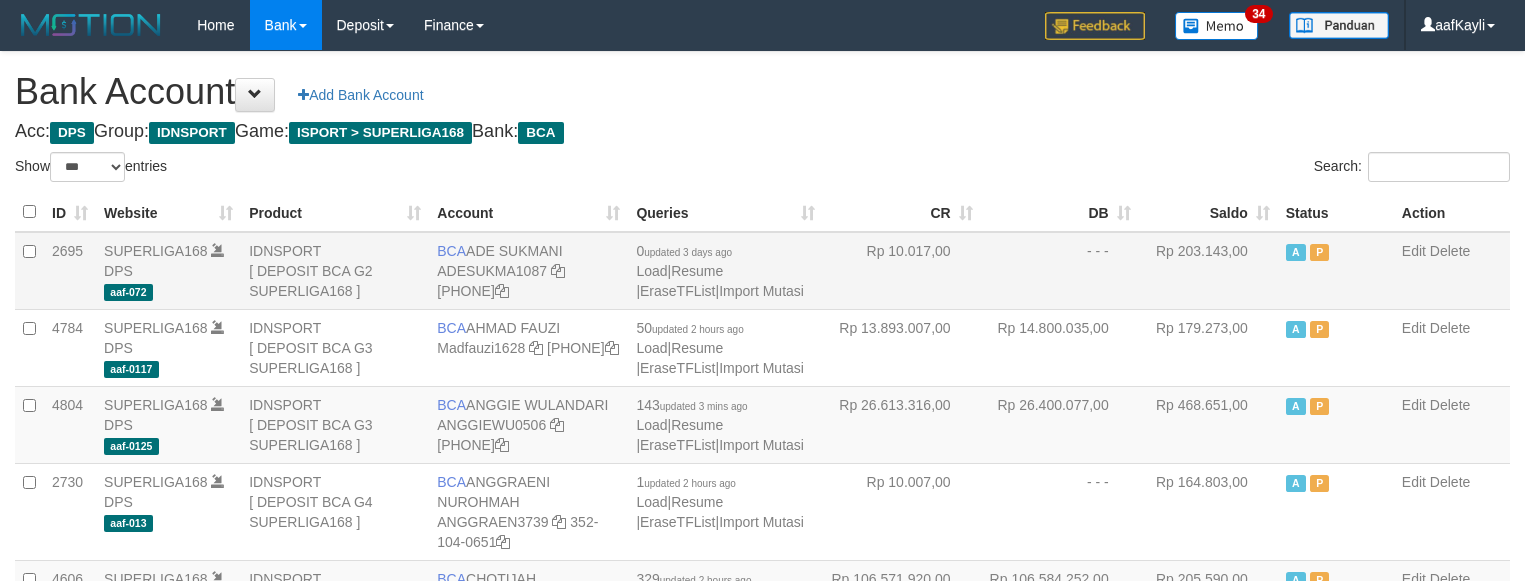 scroll, scrollTop: 0, scrollLeft: 0, axis: both 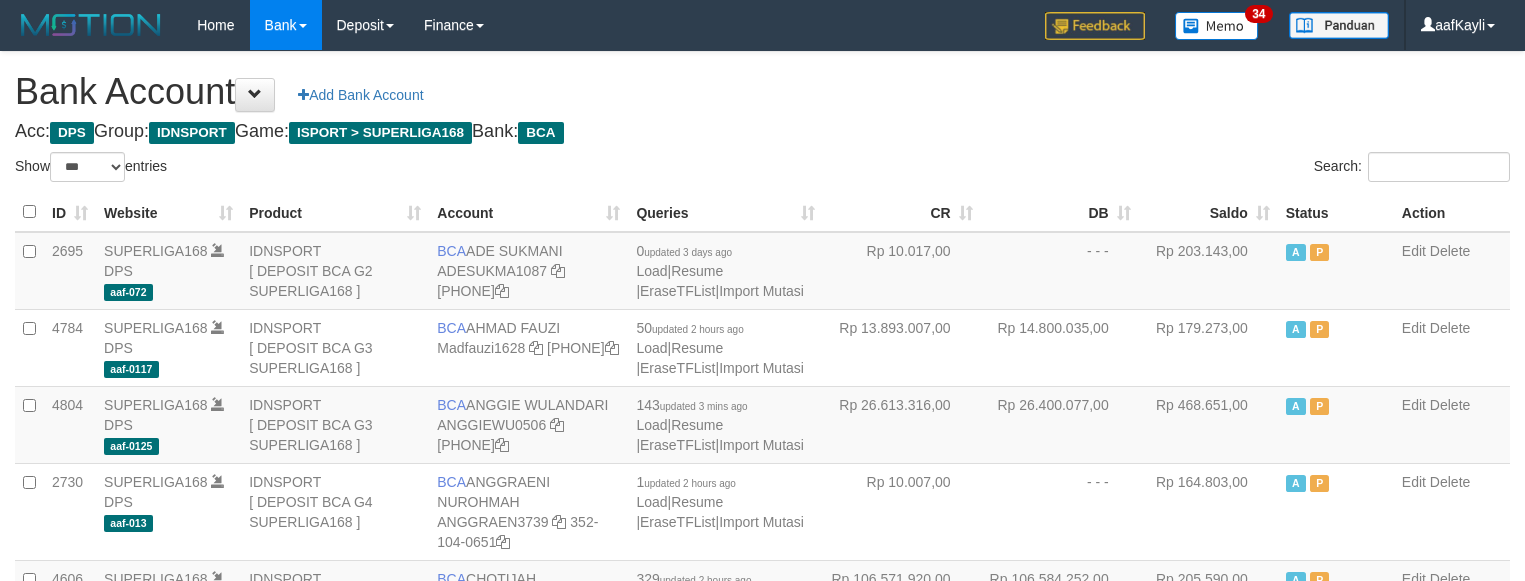 click on "Saldo" at bounding box center (1208, 212) 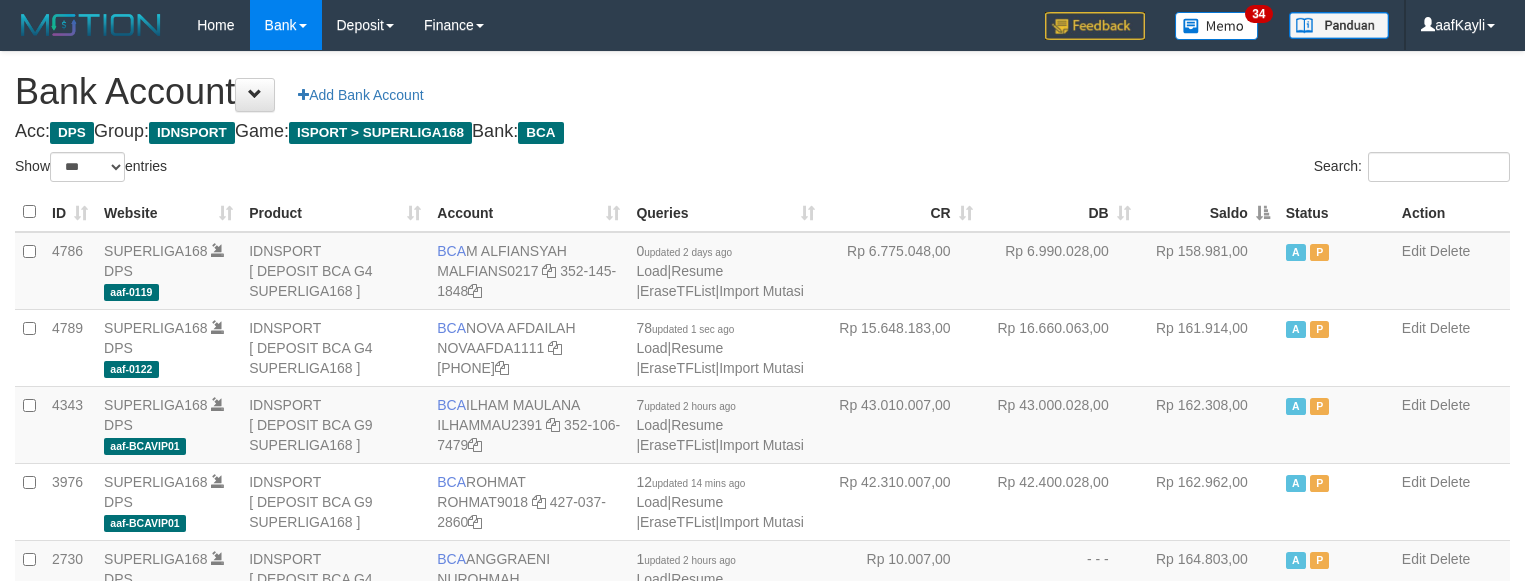 click on "Saldo" at bounding box center (1208, 212) 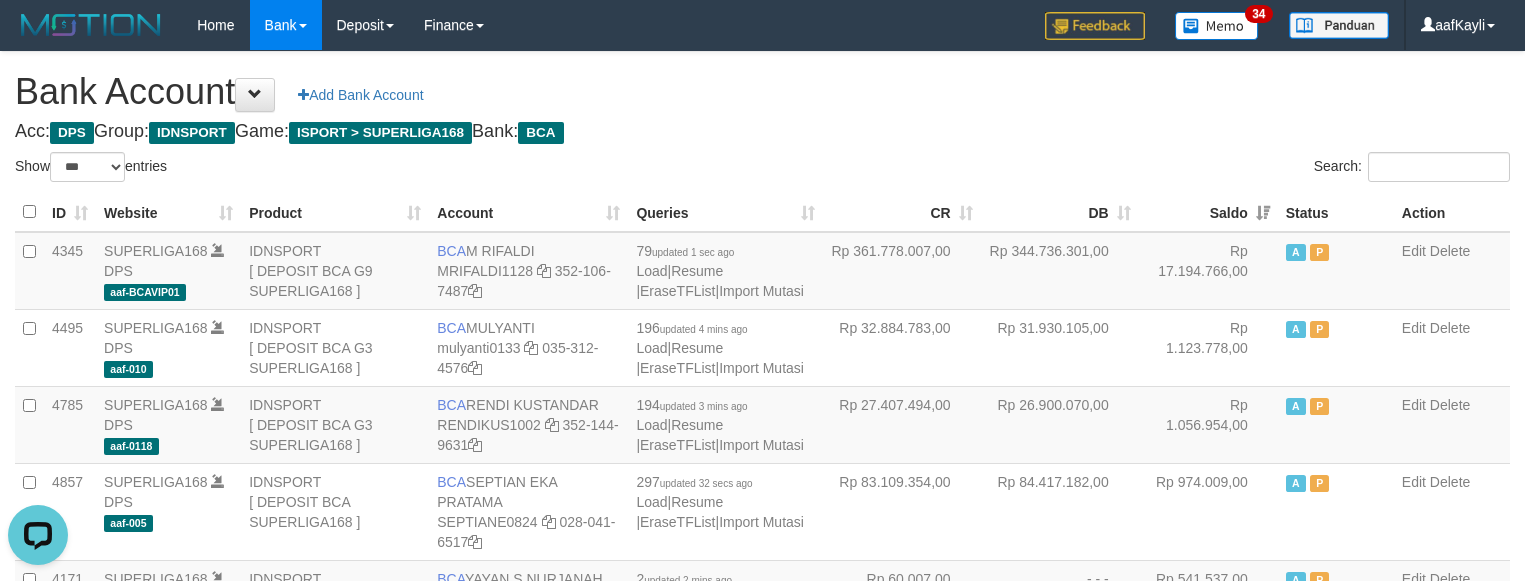 scroll, scrollTop: 0, scrollLeft: 0, axis: both 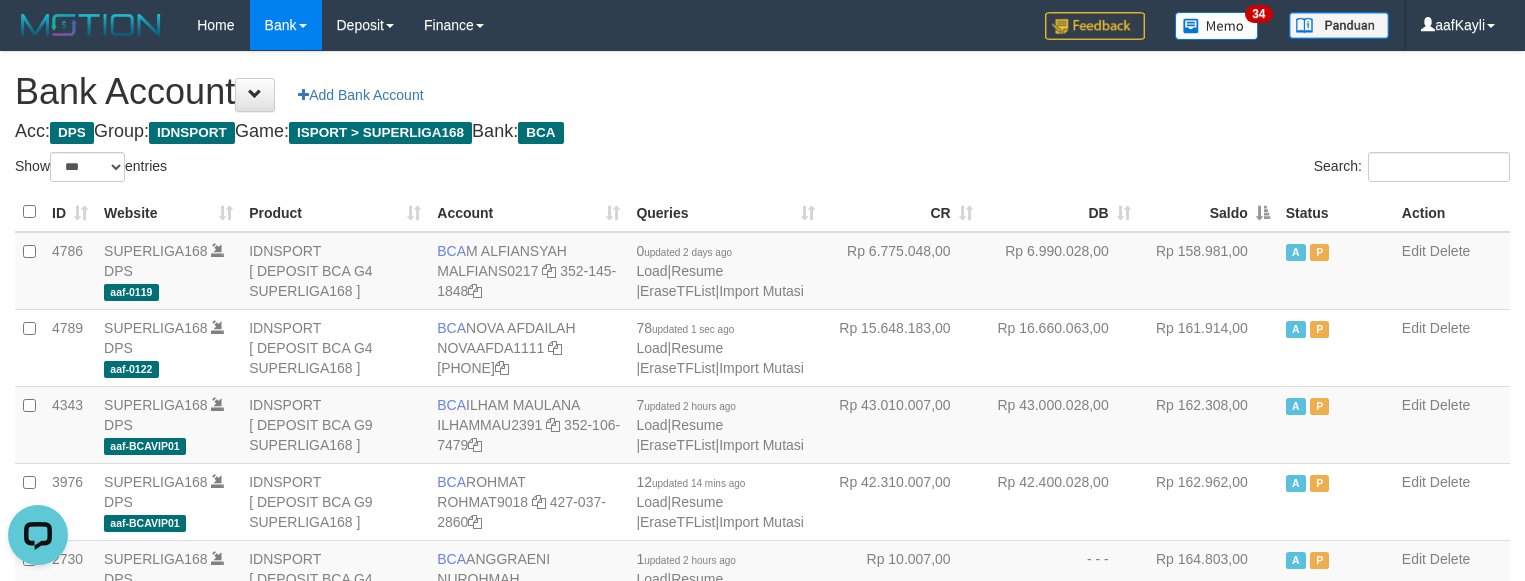 click on "Saldo" at bounding box center (1208, 212) 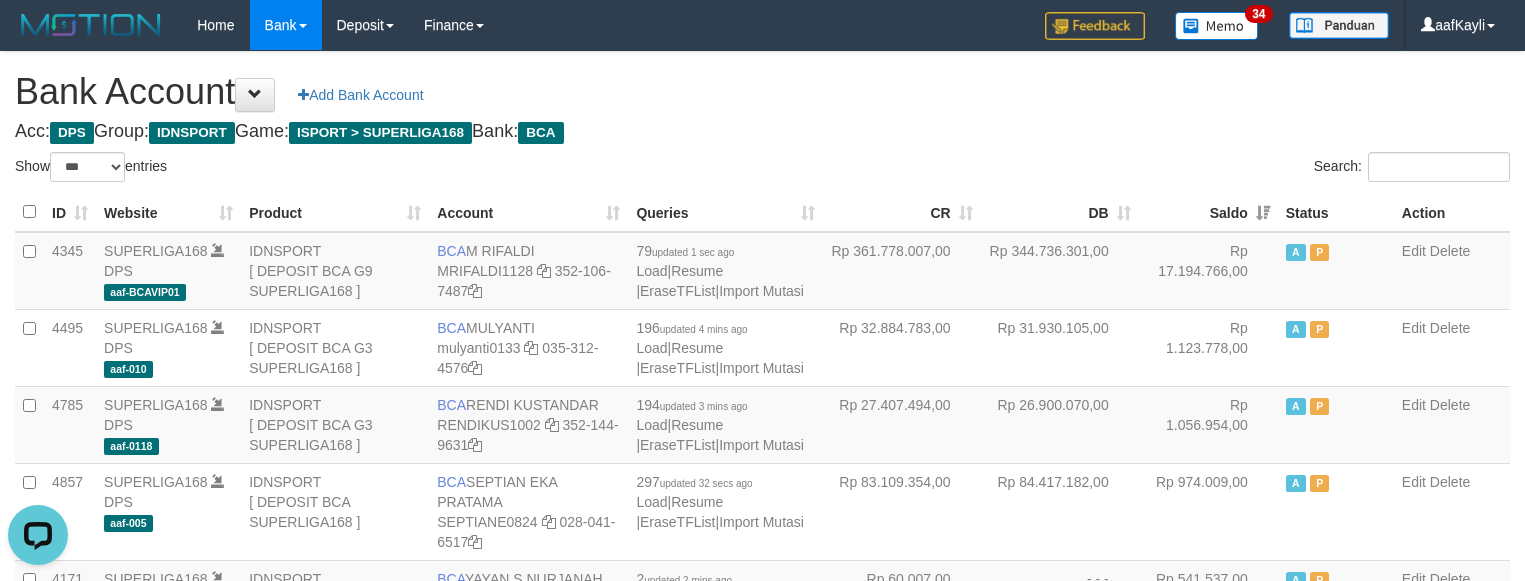 click on "Search:" at bounding box center [1144, 169] 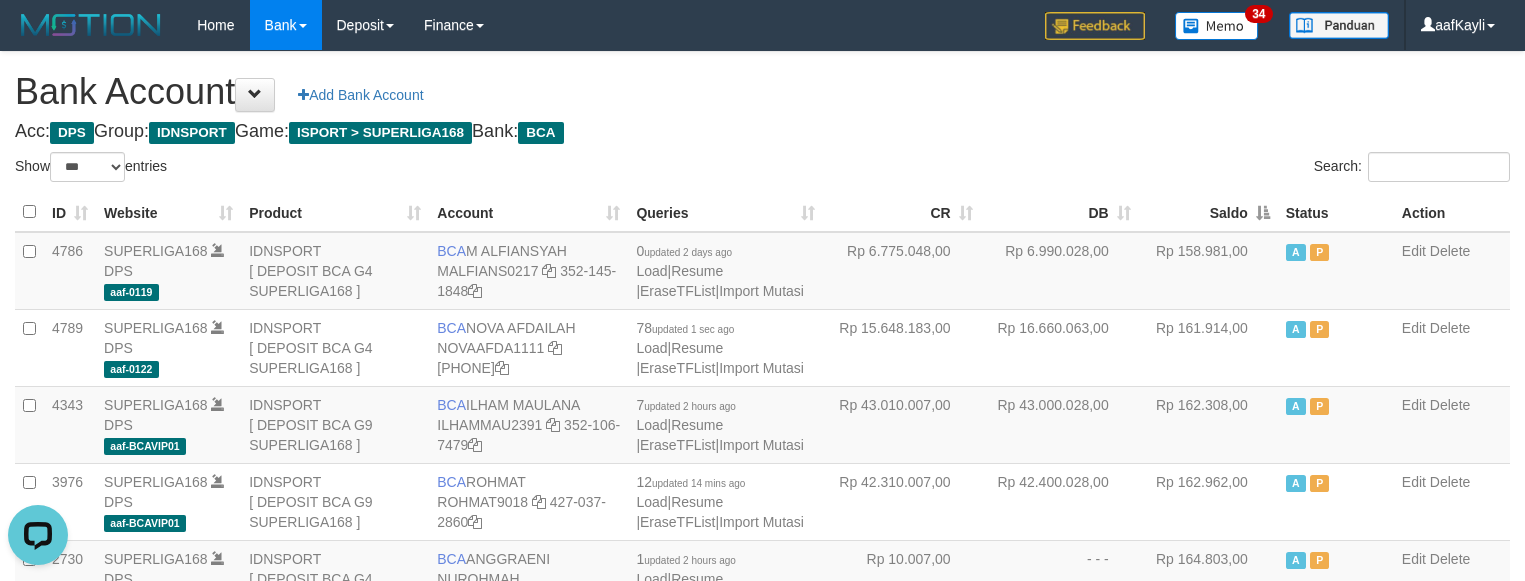 click on "Saldo" at bounding box center [1208, 212] 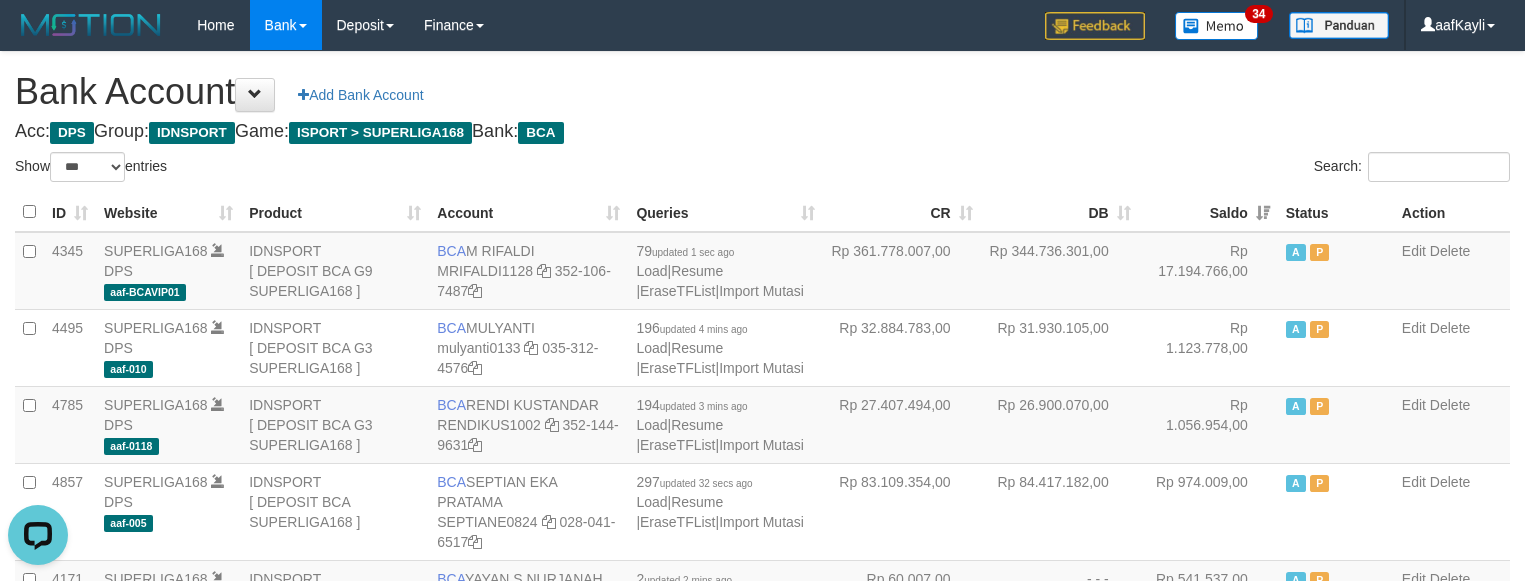 click on "Acc: 										 DPS
Group:   IDNSPORT    		Game:   ISPORT > SUPERLIGA168    		Bank:   BCA" at bounding box center (762, 132) 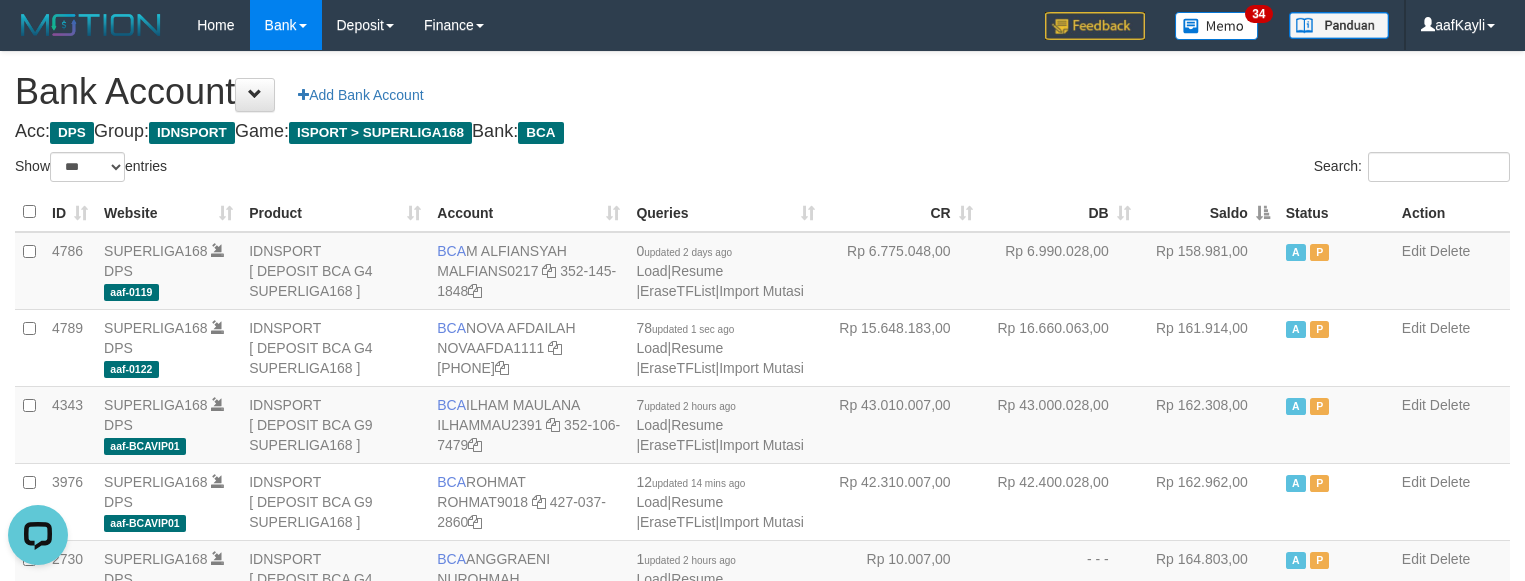 click on "Saldo" at bounding box center (1208, 212) 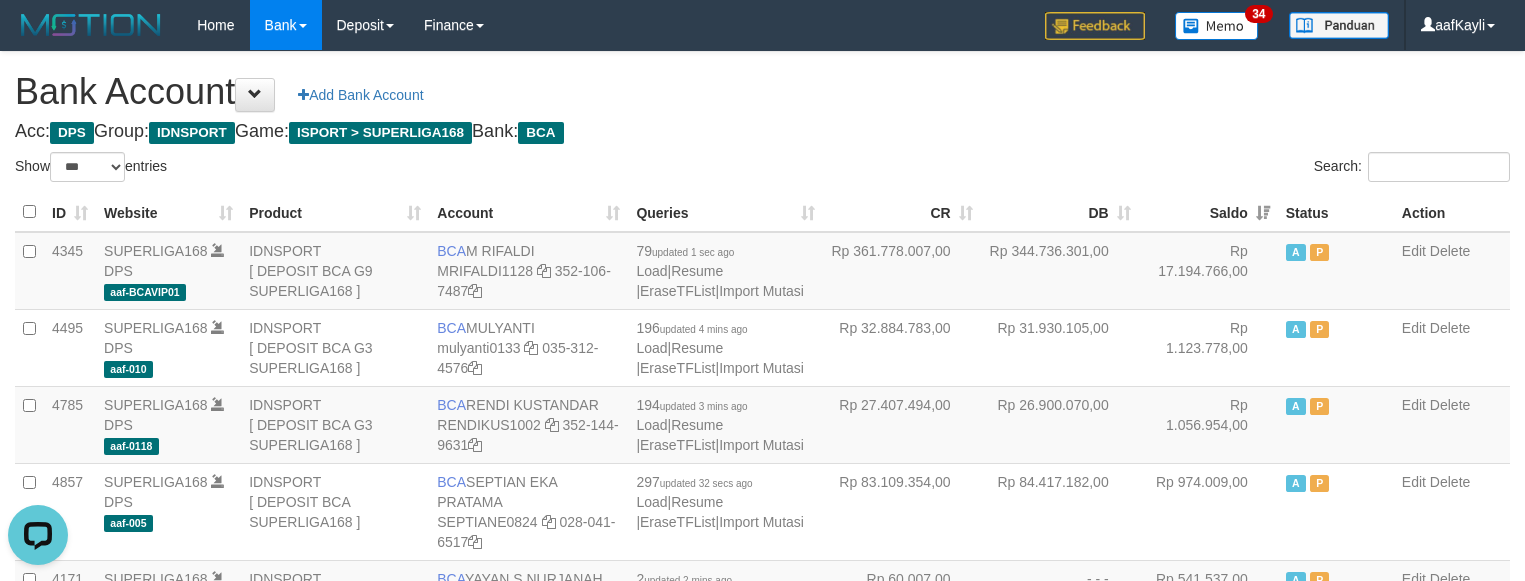 click on "**********" at bounding box center [762, 1428] 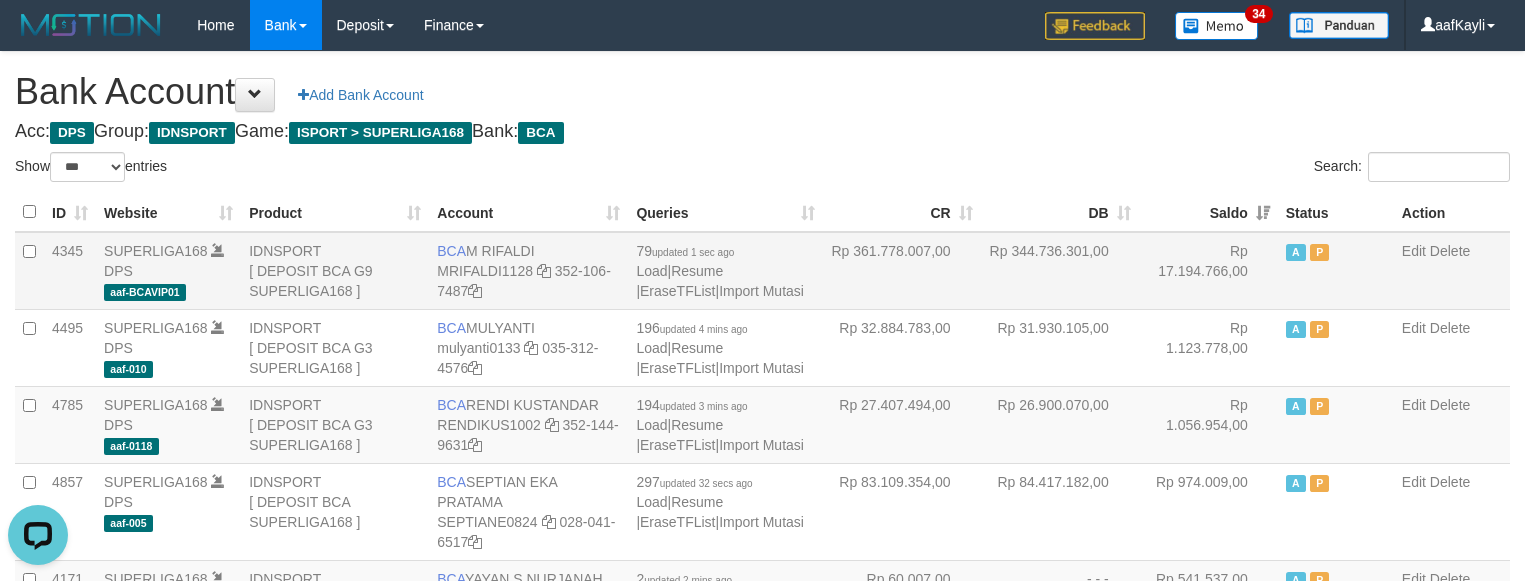 click on "Rp 344.736.301,00" at bounding box center (1060, 271) 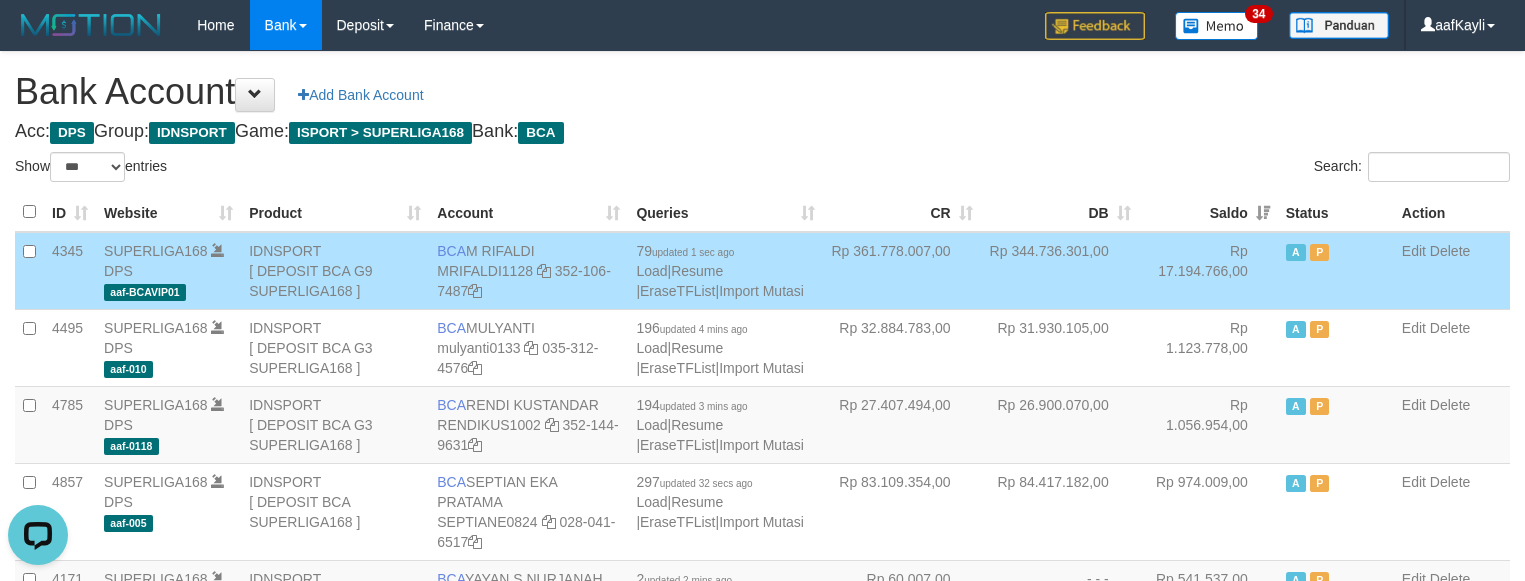 scroll, scrollTop: 1466, scrollLeft: 0, axis: vertical 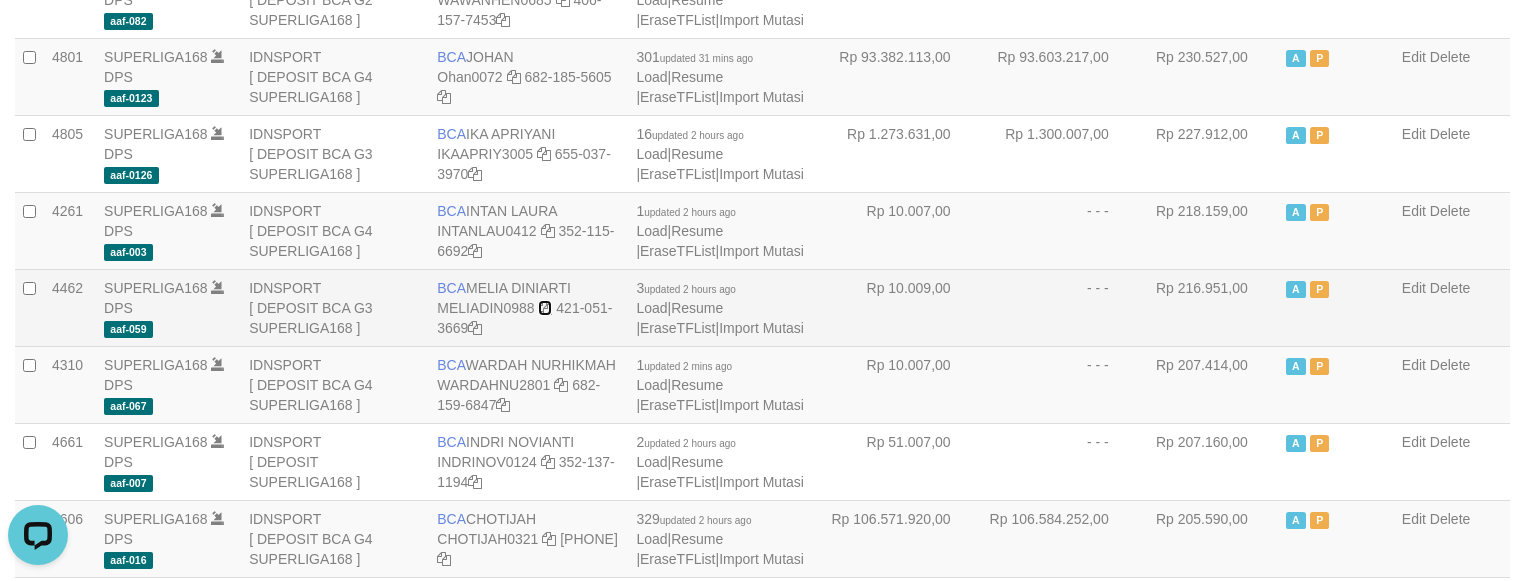 click at bounding box center [545, 308] 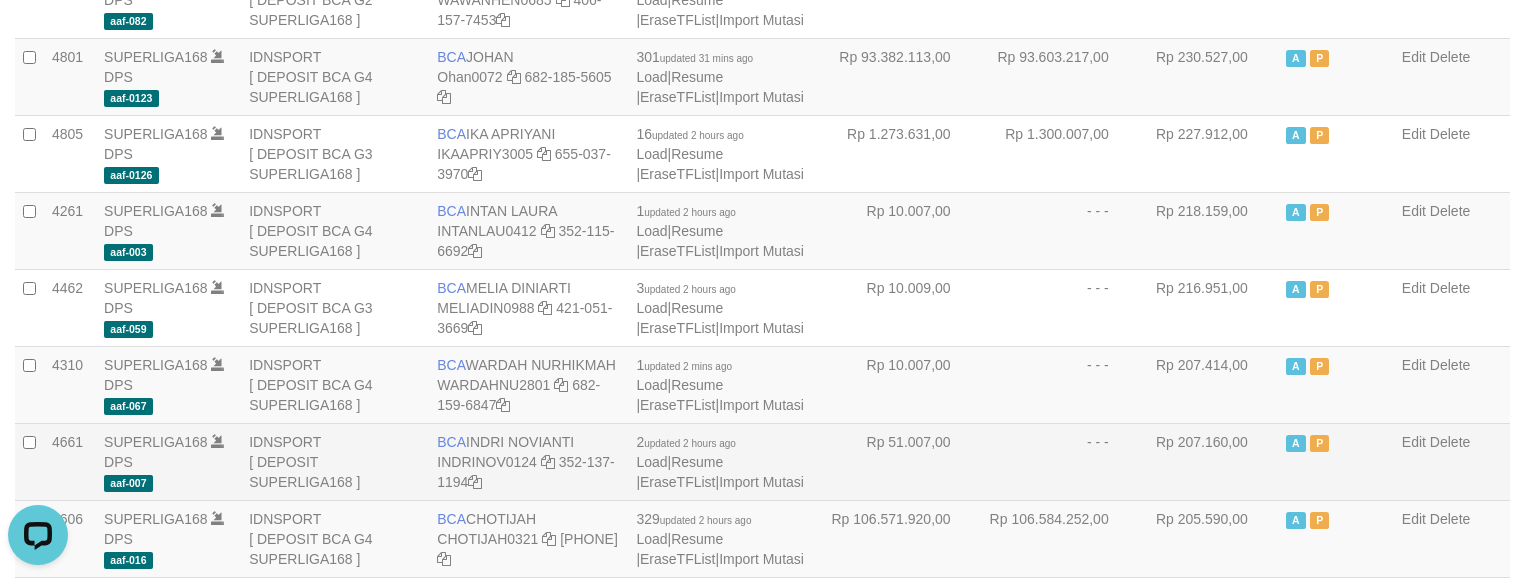 click on "Rp 207.160,00" at bounding box center (1208, 461) 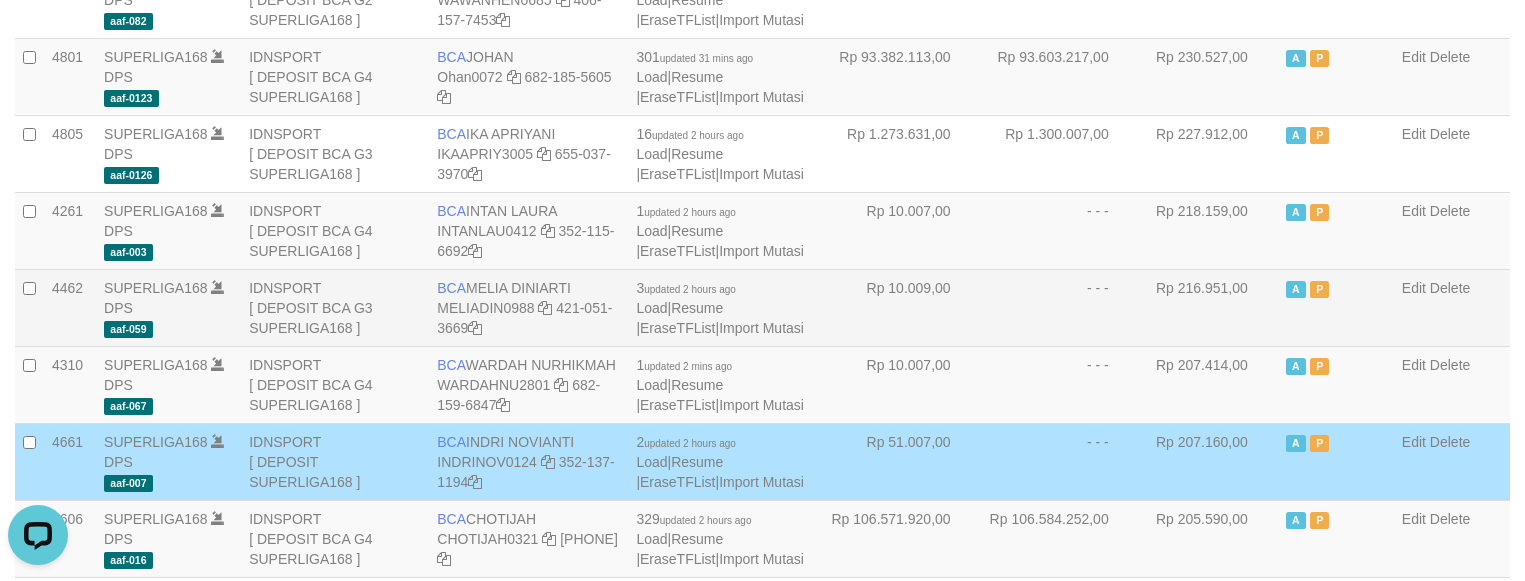 scroll, scrollTop: 926, scrollLeft: 0, axis: vertical 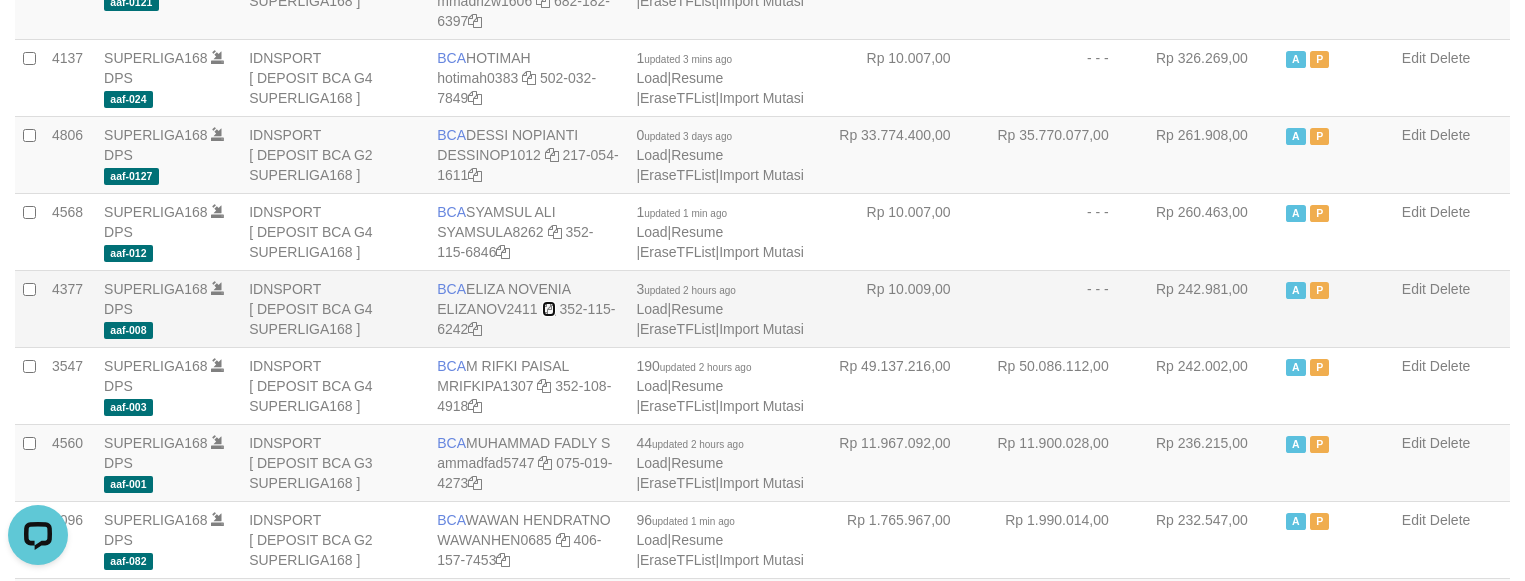 click at bounding box center [549, 309] 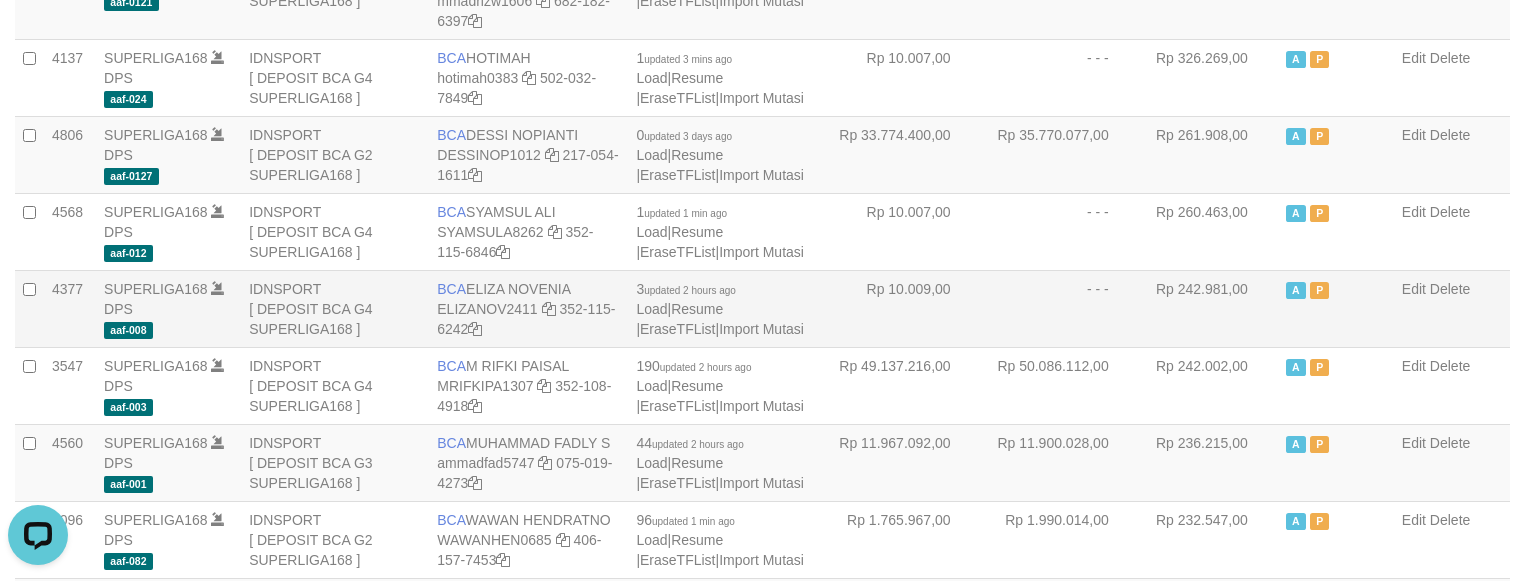 click on "Rp 242.981,00" at bounding box center [1208, 308] 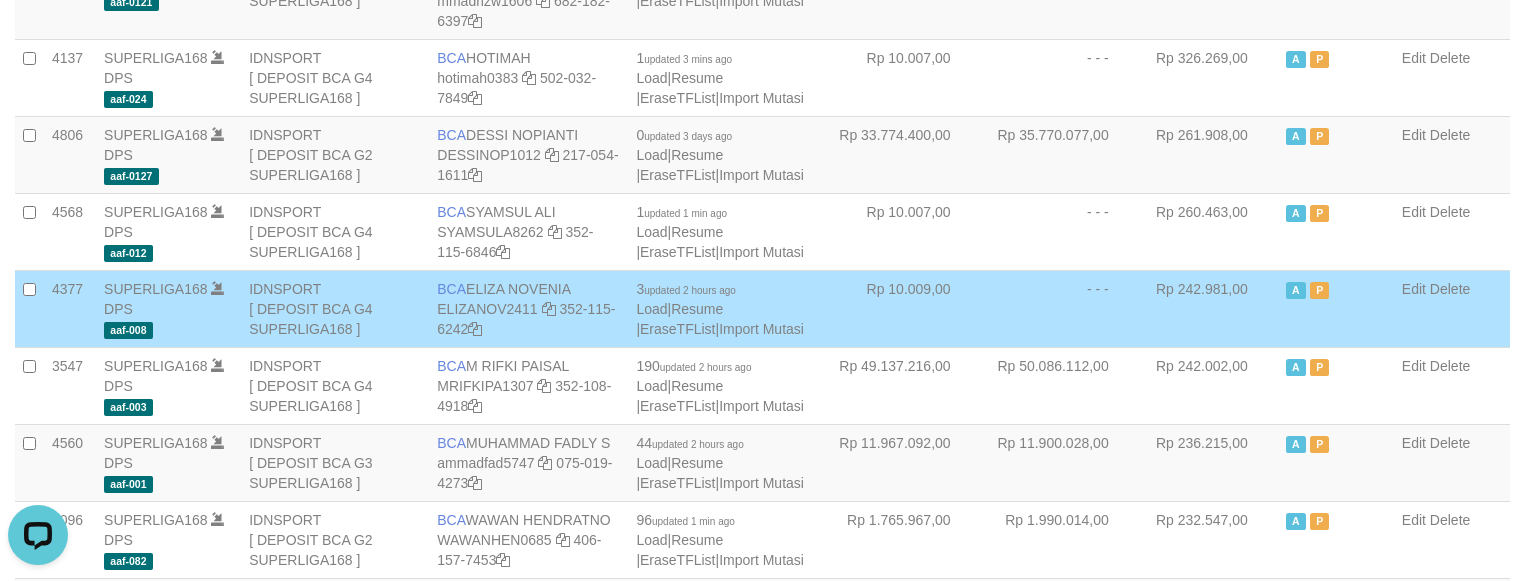 scroll, scrollTop: 1312, scrollLeft: 0, axis: vertical 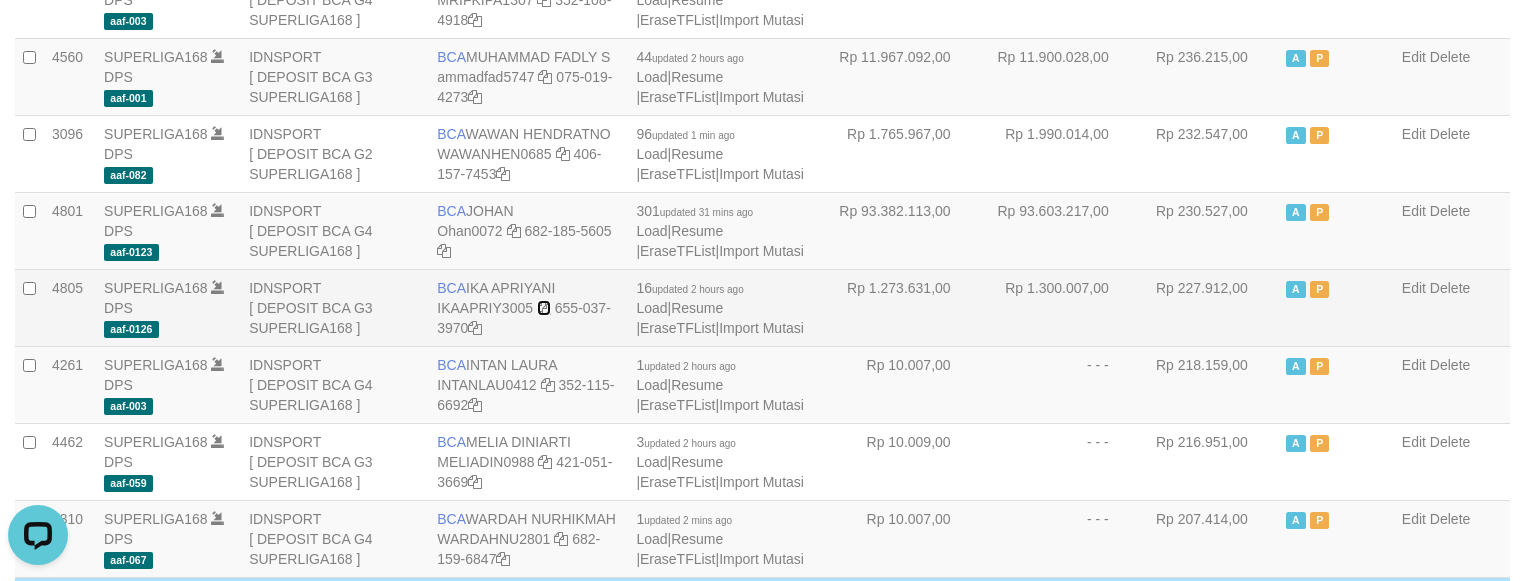 click at bounding box center (544, 308) 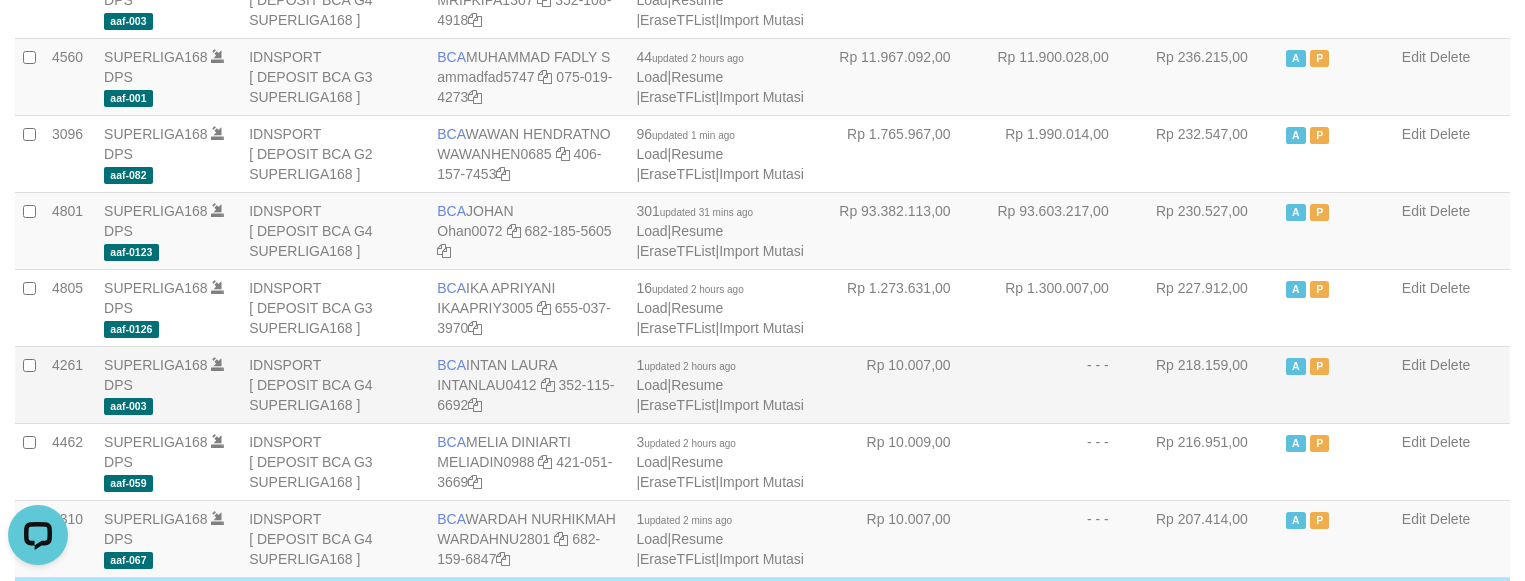 click on "- - -" at bounding box center (1060, 384) 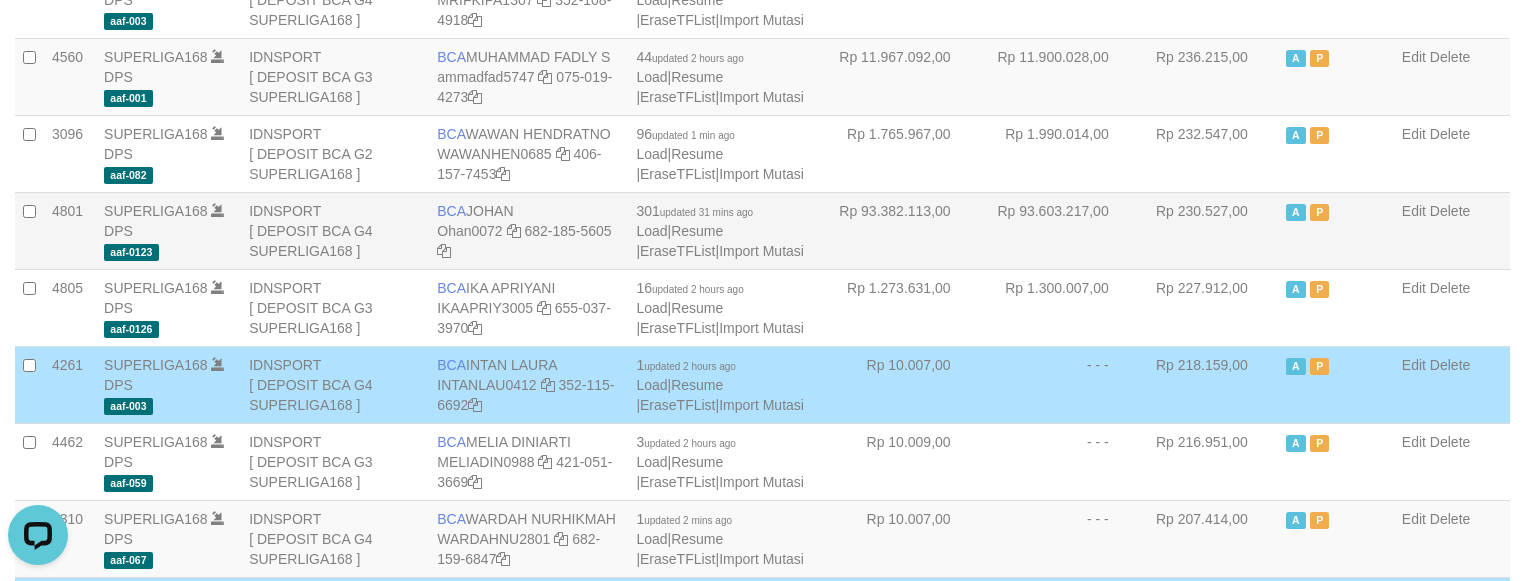 click on "4345
SUPERLIGA168
DPS
aaf-BCAVIP01
IDNSPORT
[ DEPOSIT BCA G9 SUPERLIGA168 ]
BCA
M RIFALDI
MRIFALDI1128
352-106-7487
79  updated 1 sec ago
Load
|
Resume
|
EraseTFList
|
Import Mutasi
Rp 361.778.007,00
Rp 344.736.301,00
Rp 17.194.766,00
A P A" at bounding box center (762, 154) 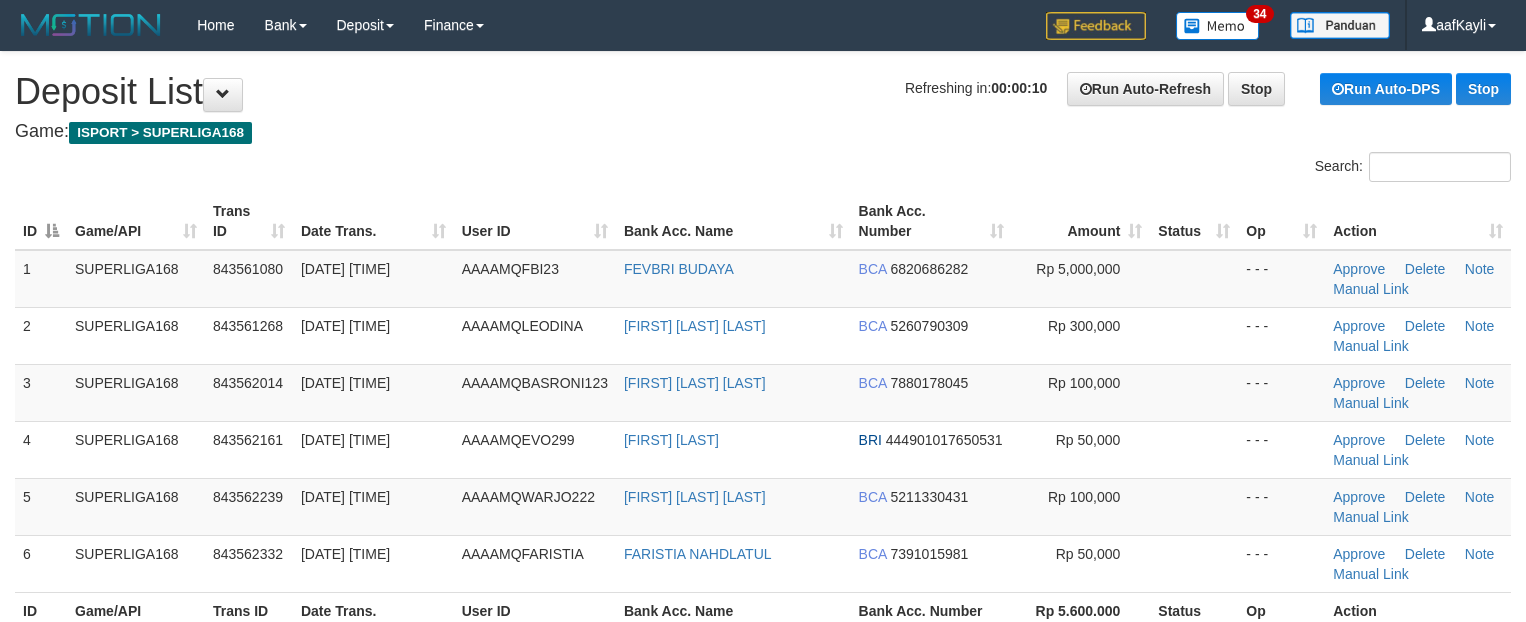 scroll, scrollTop: 0, scrollLeft: 0, axis: both 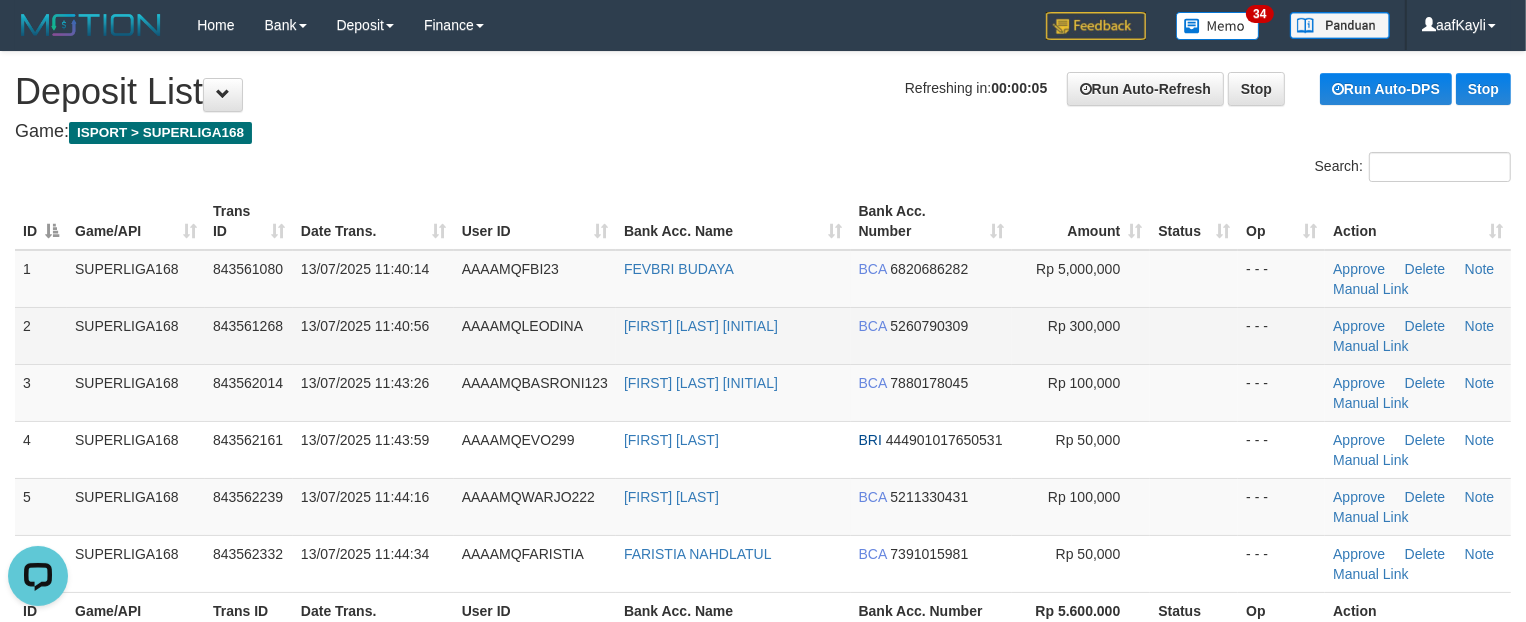 click at bounding box center (1194, 335) 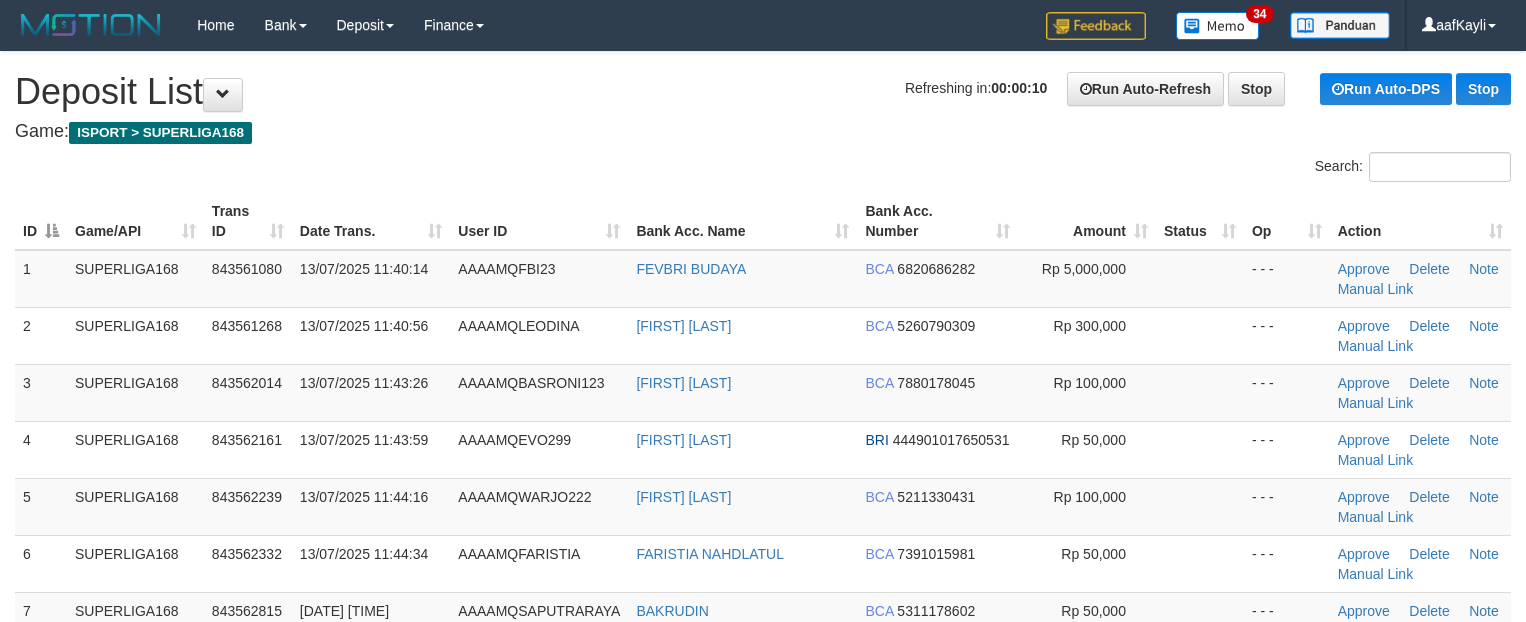 scroll, scrollTop: 0, scrollLeft: 0, axis: both 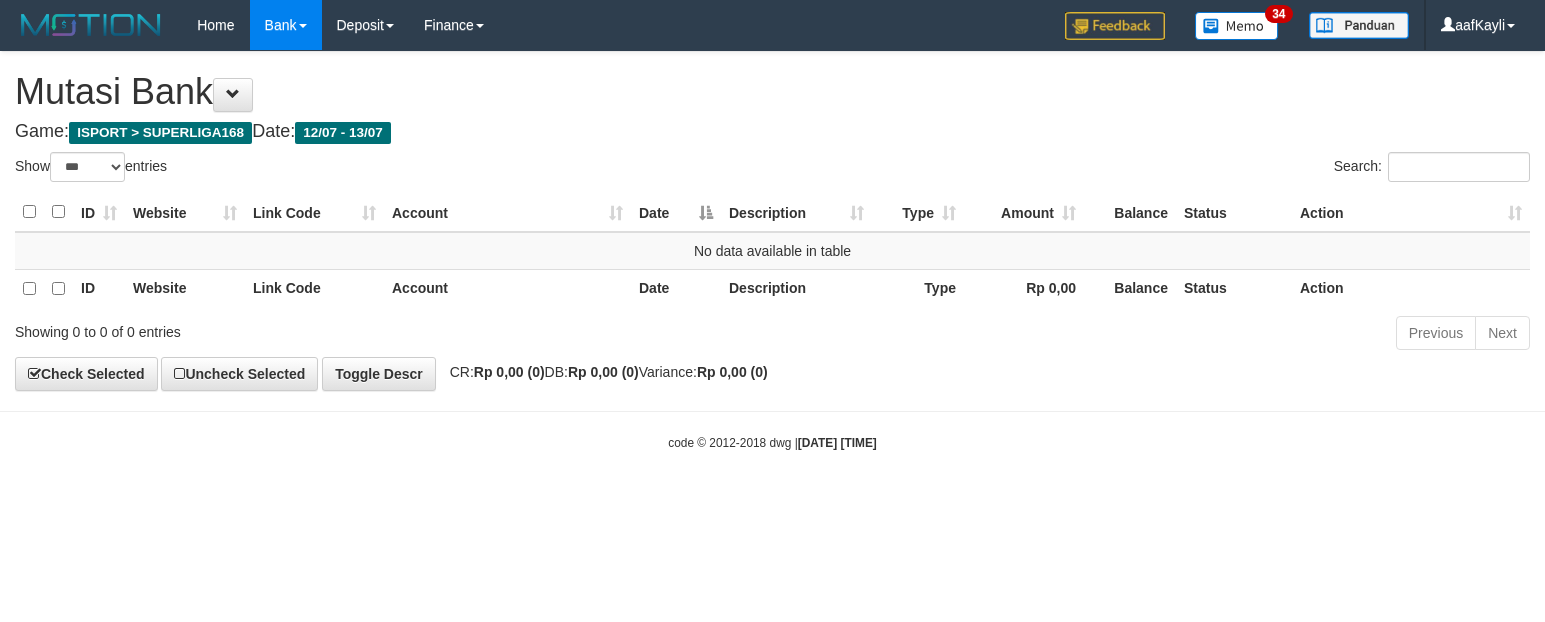 select on "***" 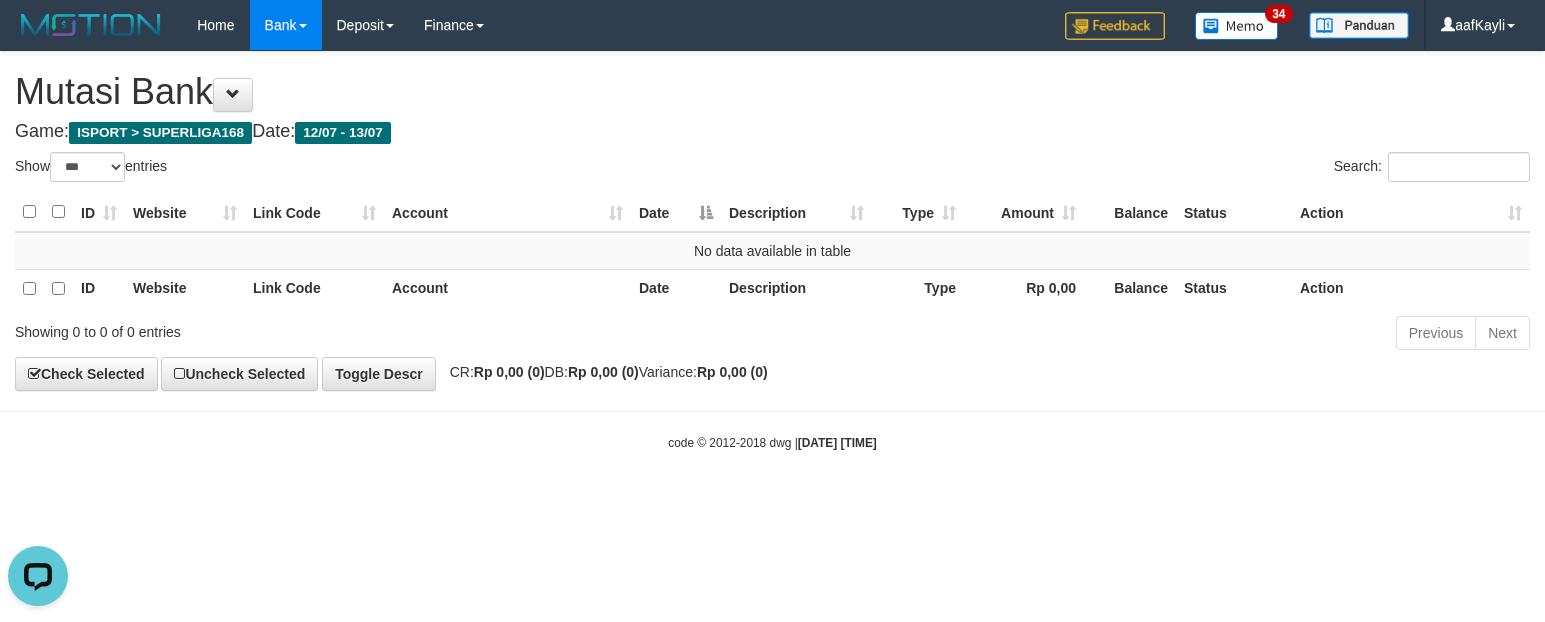scroll, scrollTop: 0, scrollLeft: 0, axis: both 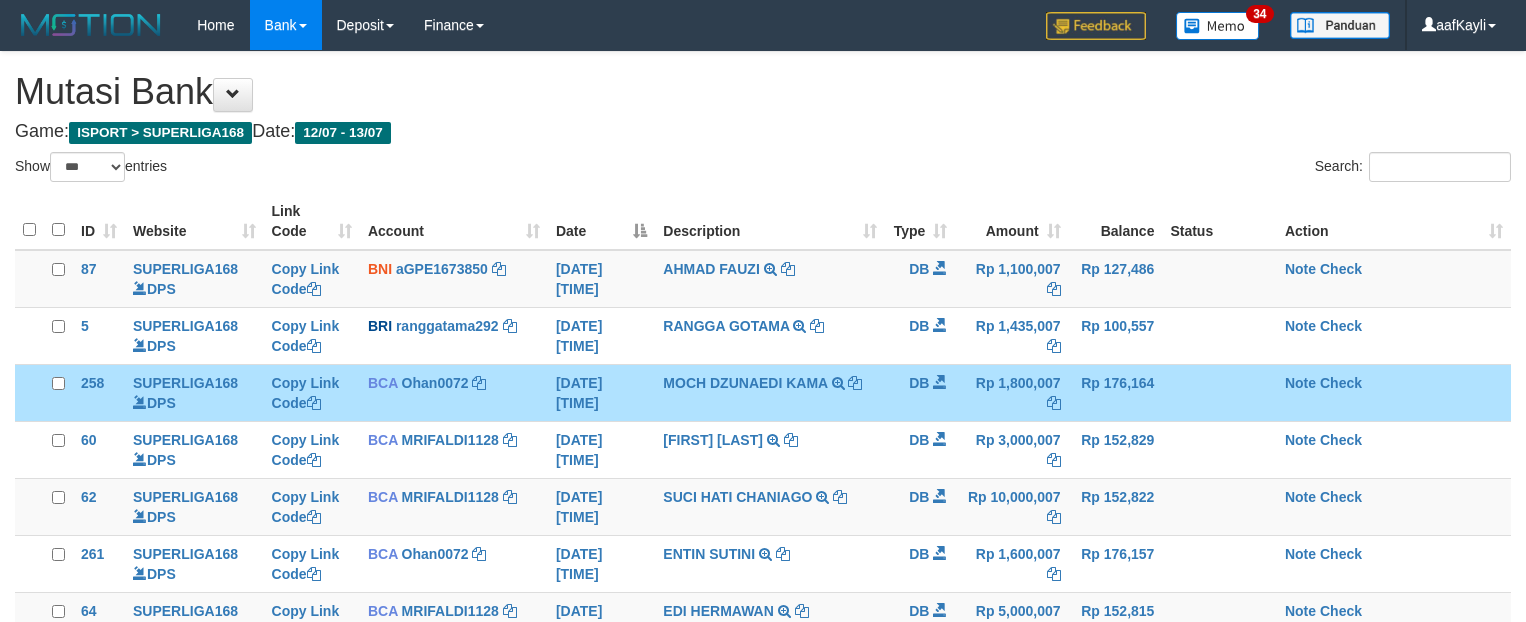 select on "***" 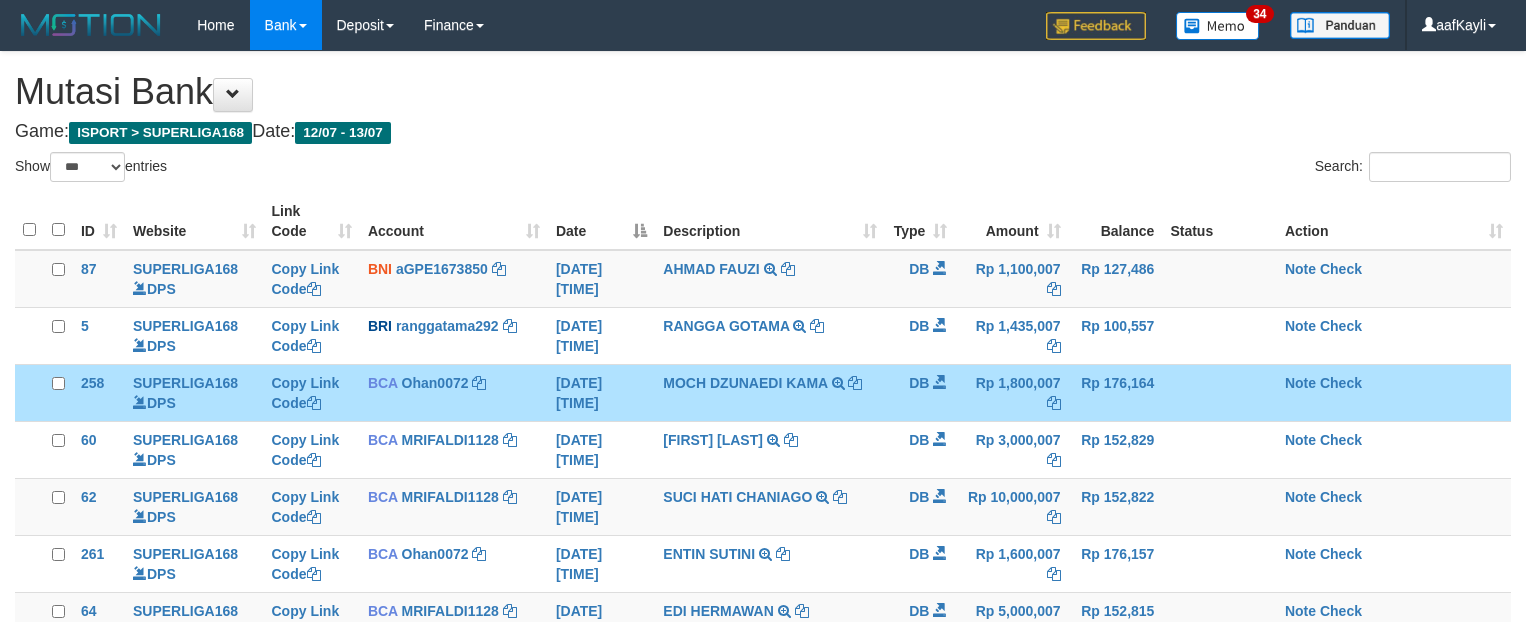 scroll, scrollTop: 0, scrollLeft: 0, axis: both 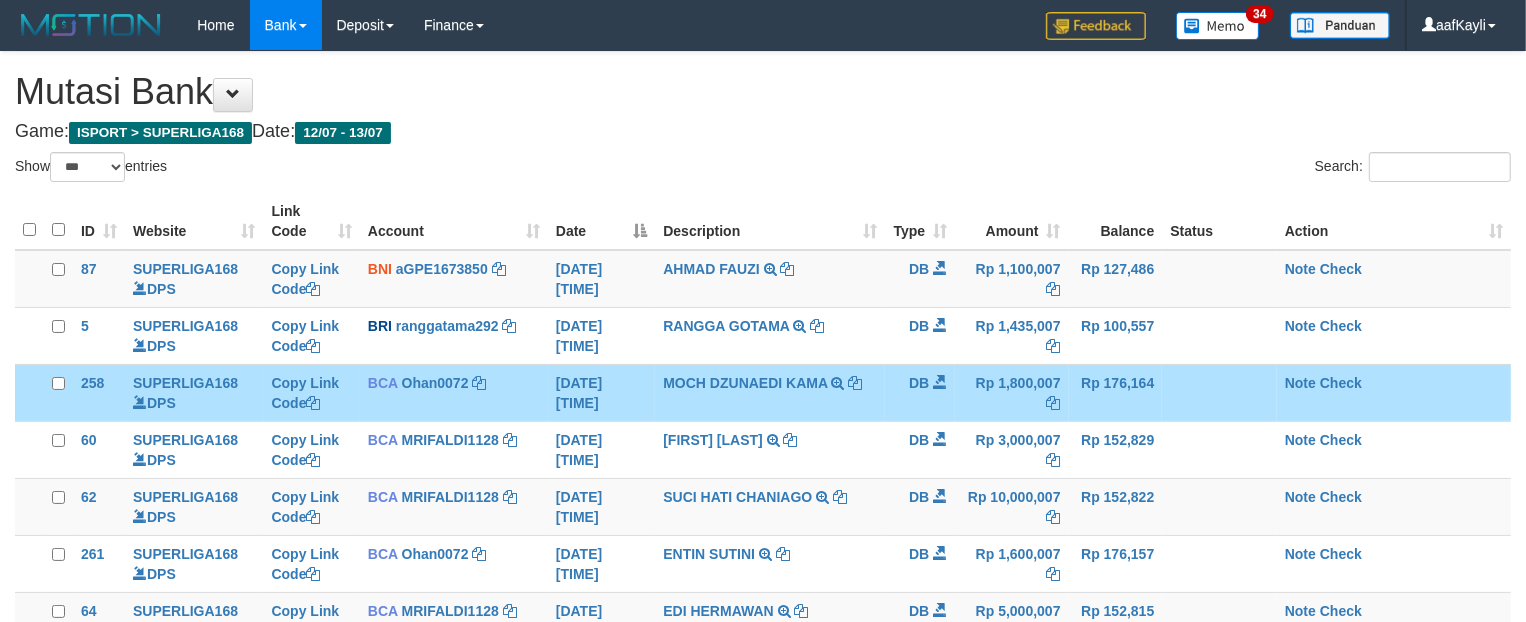click on "**********" at bounding box center [763, 1655] 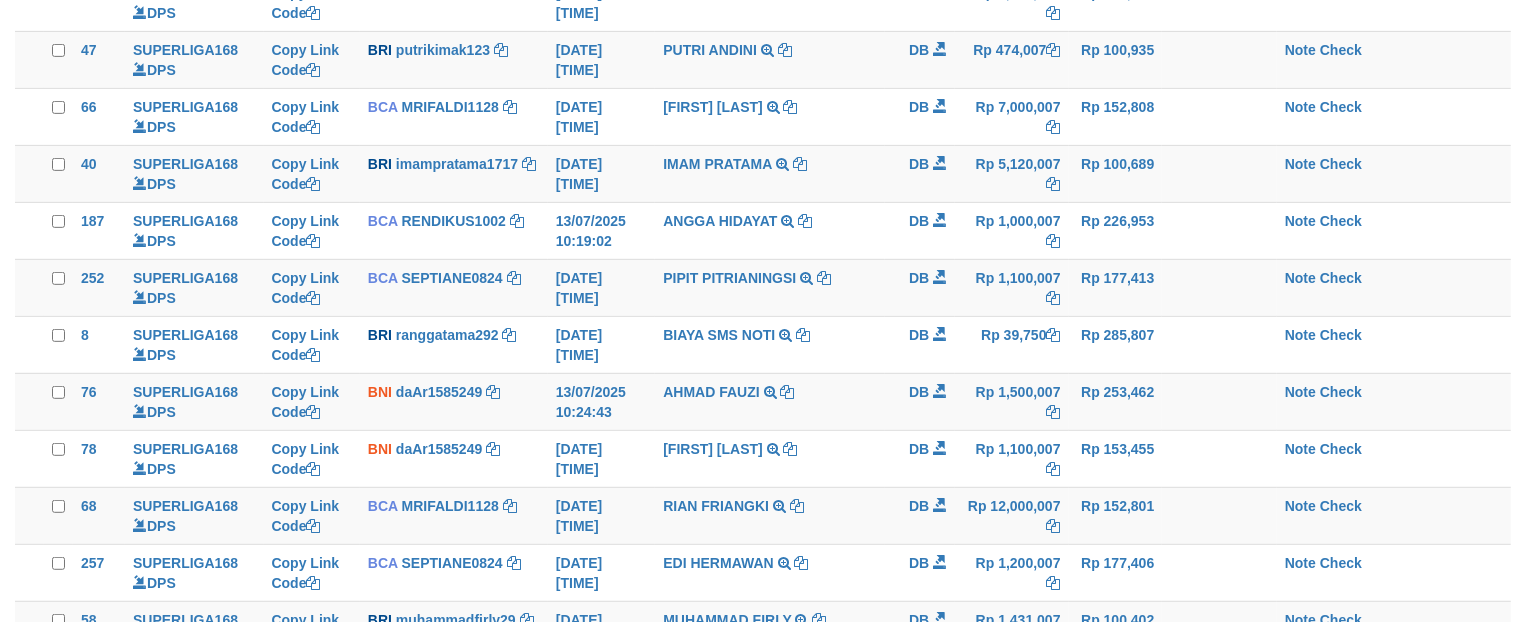scroll, scrollTop: 916, scrollLeft: 0, axis: vertical 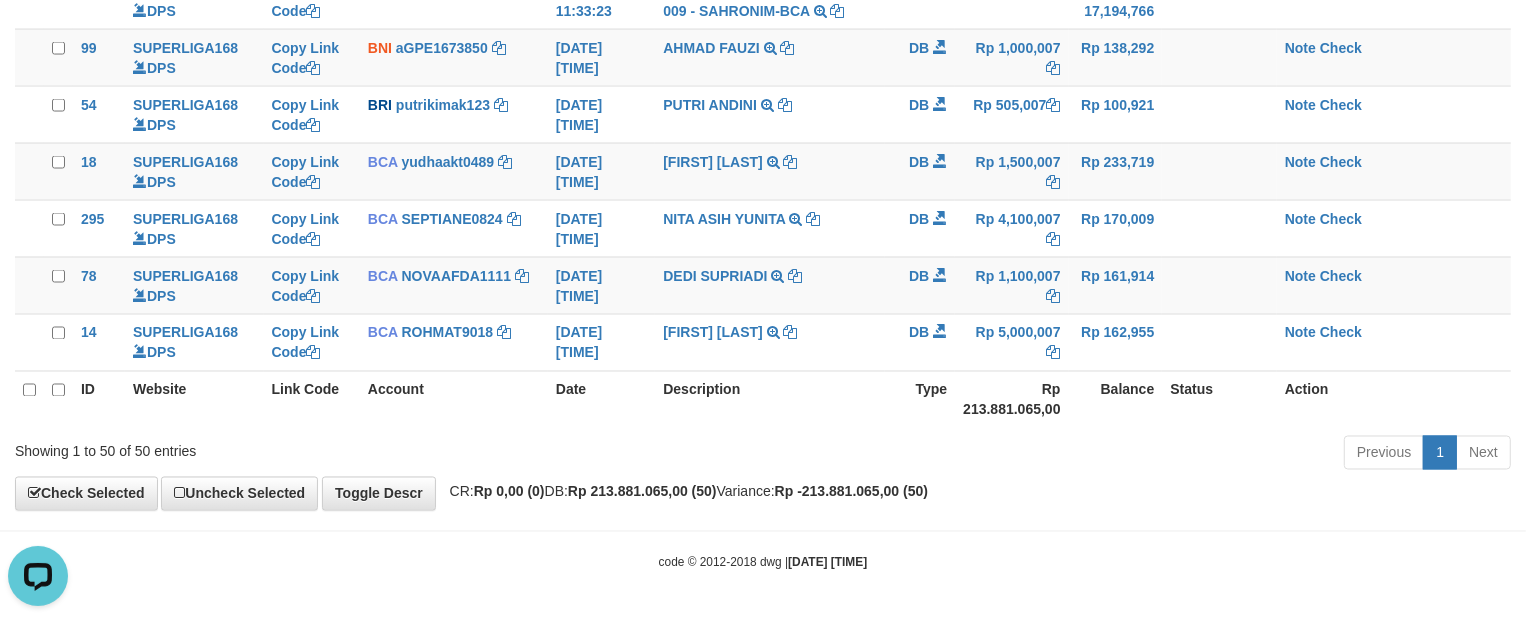 click on "Toggle navigation
Home
Bank
Account List
Load
By Website
Group
[ISPORT]													SUPERLIGA168
By Load Group (DPS)
34" at bounding box center (763, -1064) 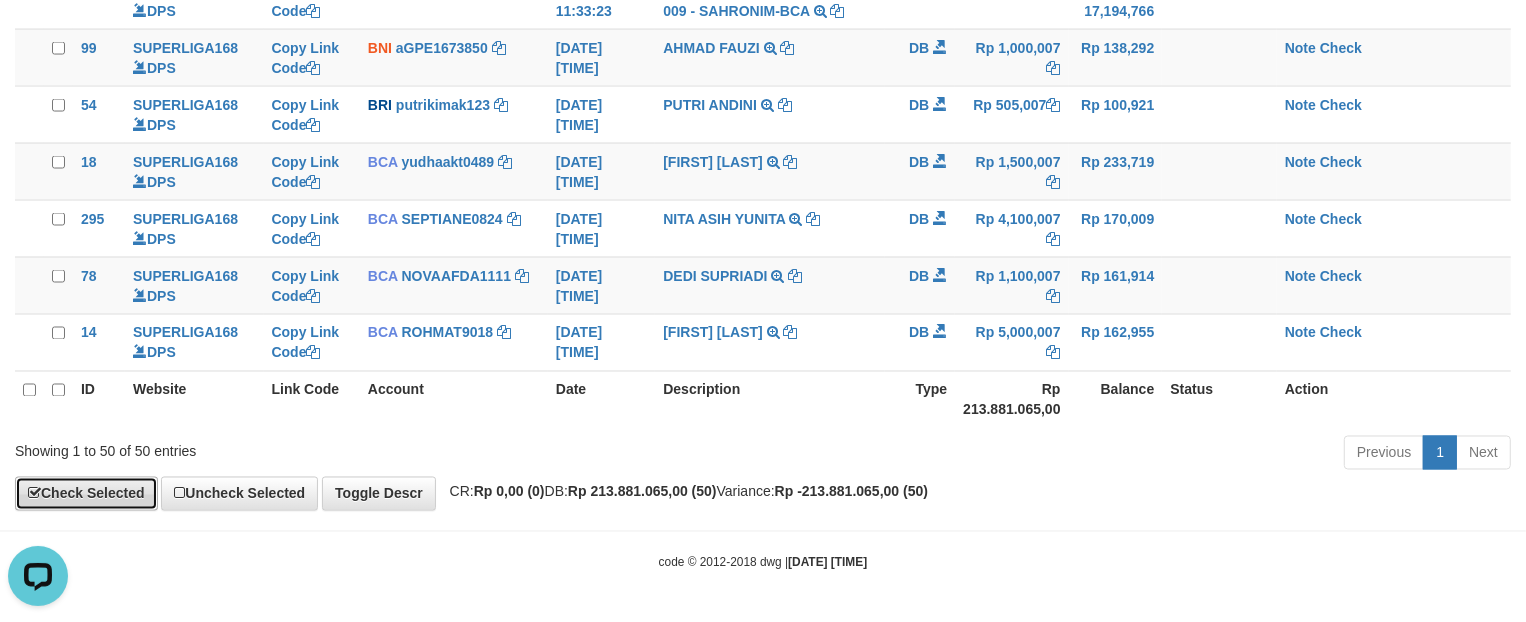 click on "Check Selected" at bounding box center [86, 494] 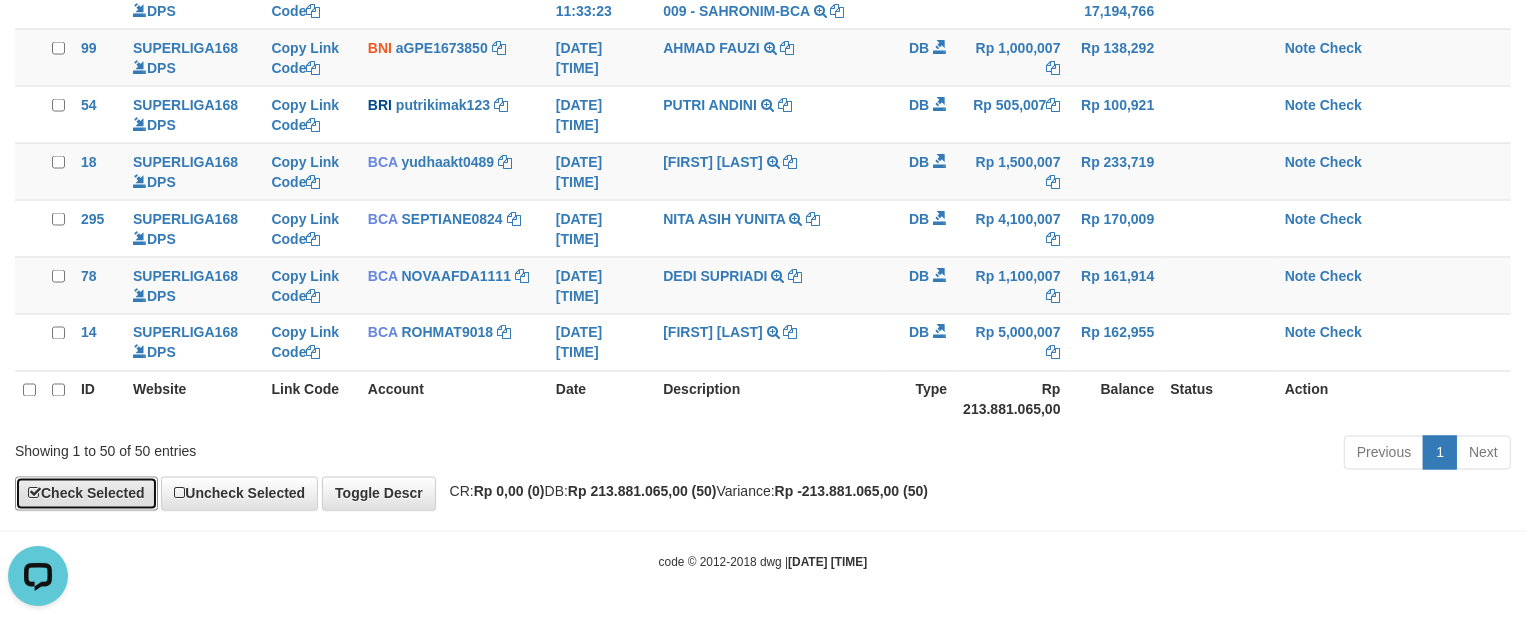 scroll, scrollTop: 2760, scrollLeft: 0, axis: vertical 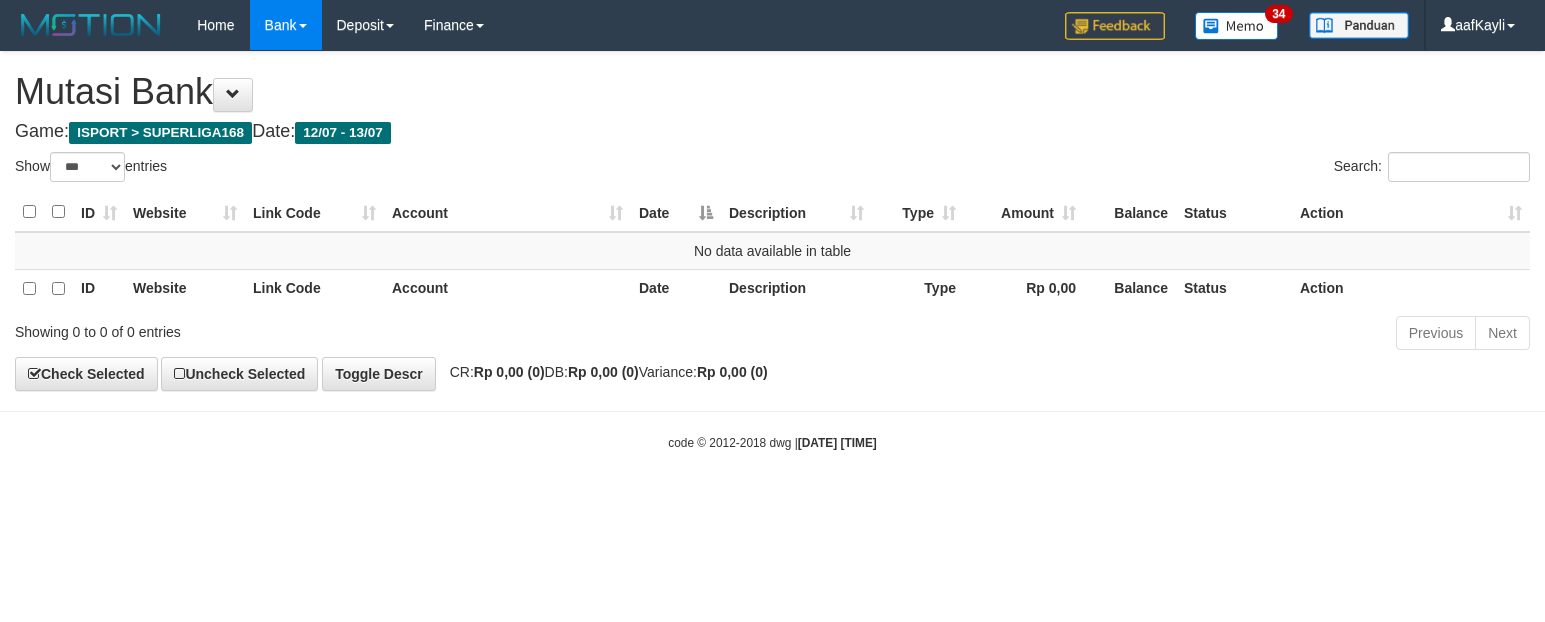 select on "***" 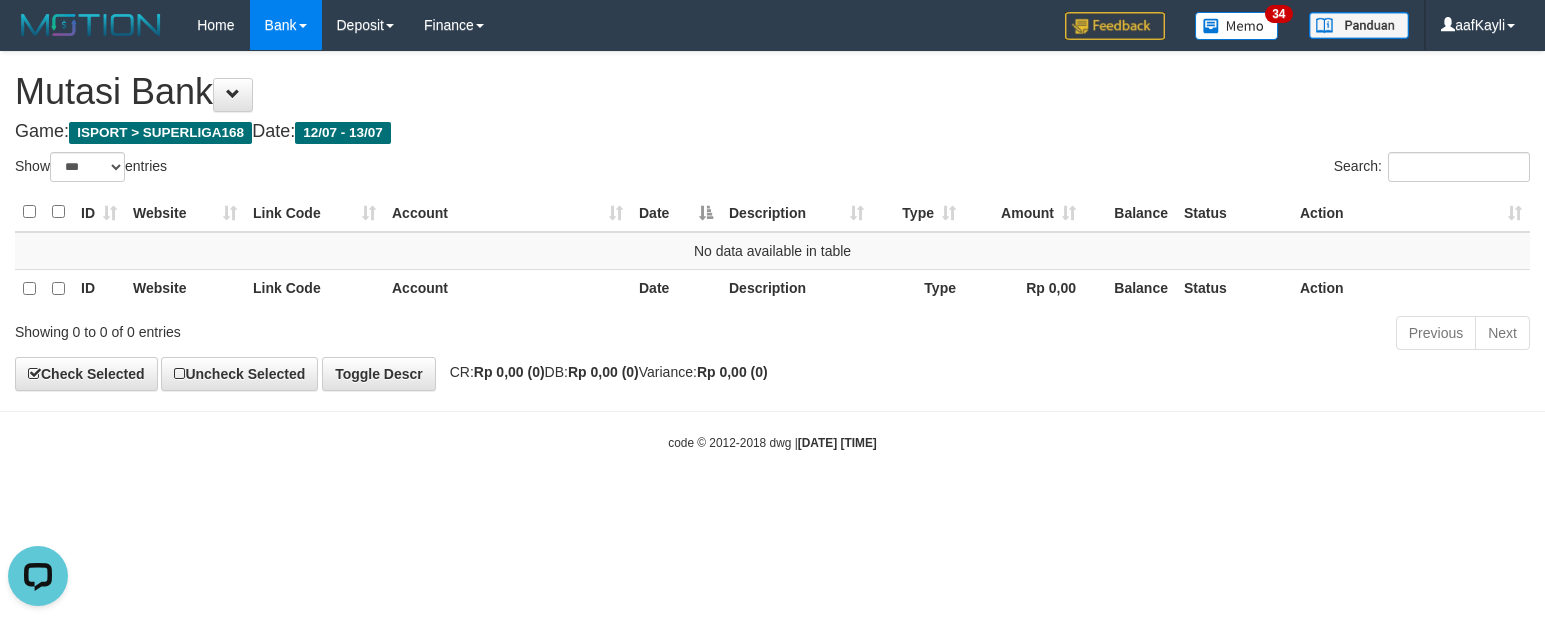 scroll, scrollTop: 0, scrollLeft: 0, axis: both 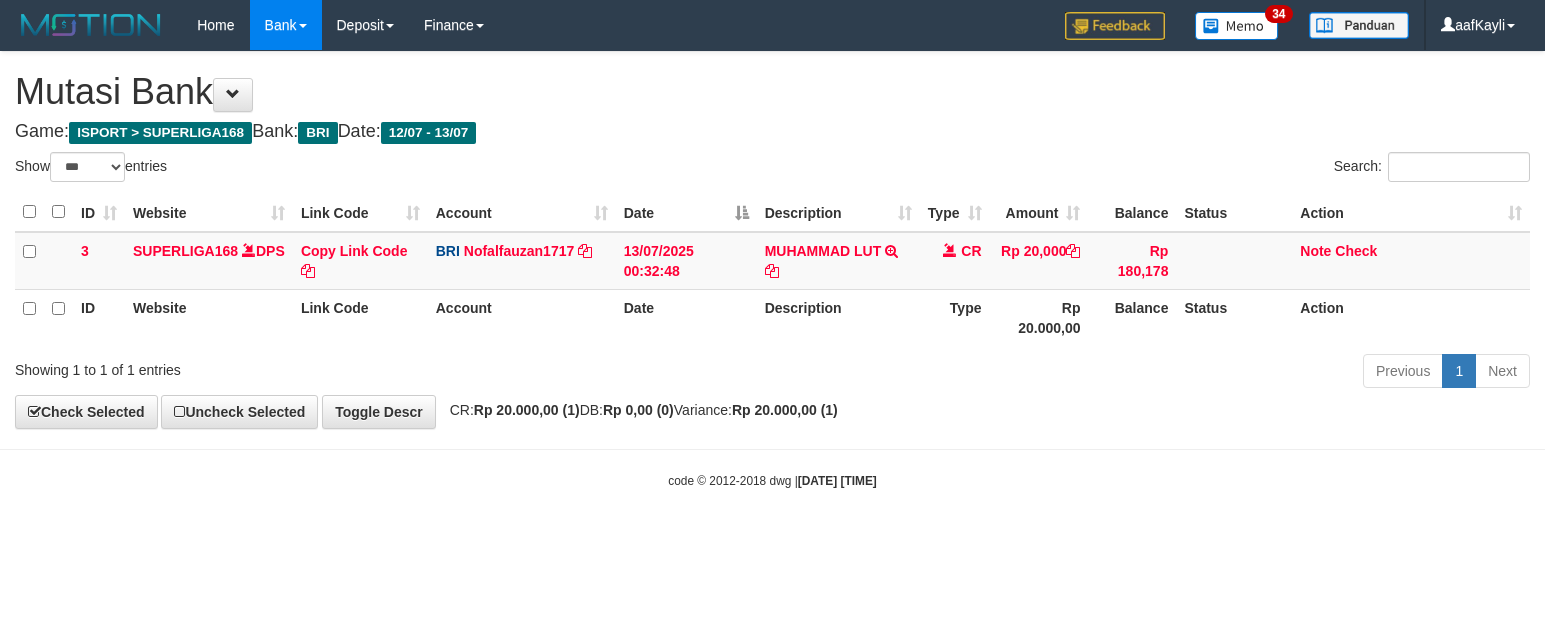 select on "***" 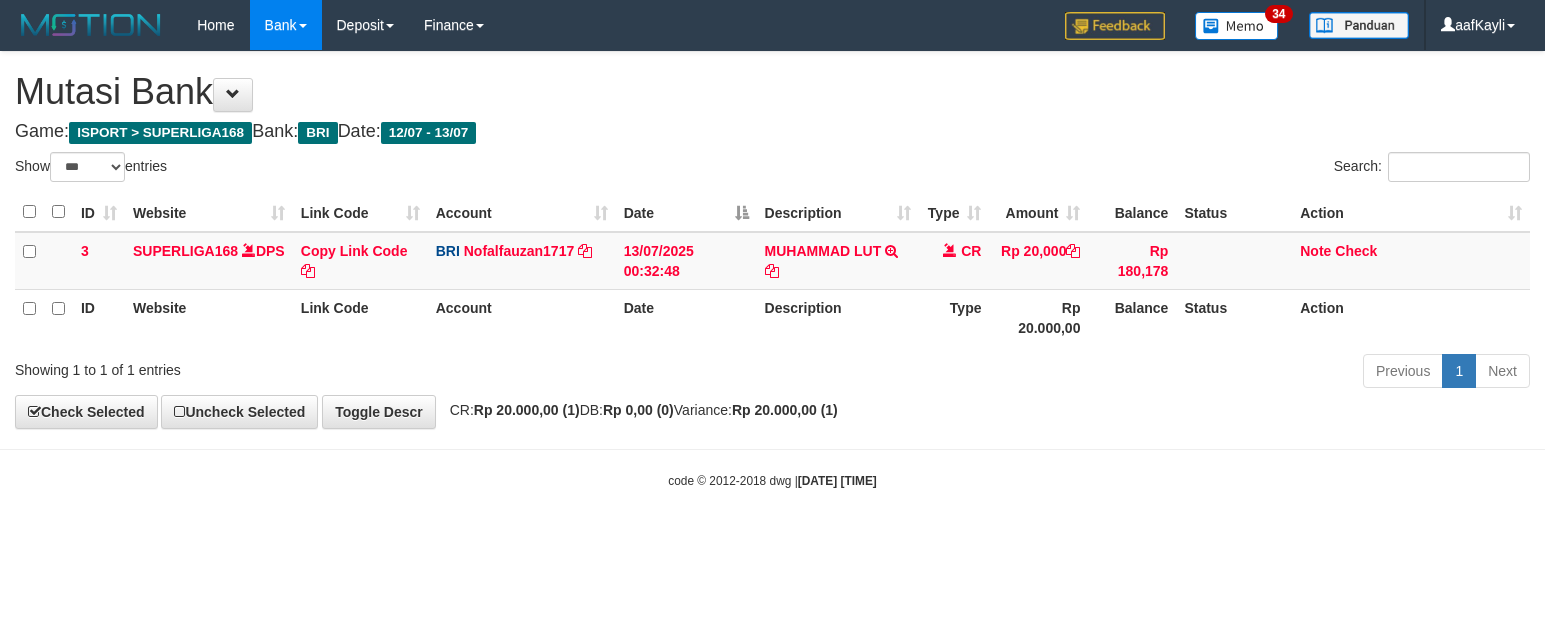 scroll, scrollTop: 0, scrollLeft: 0, axis: both 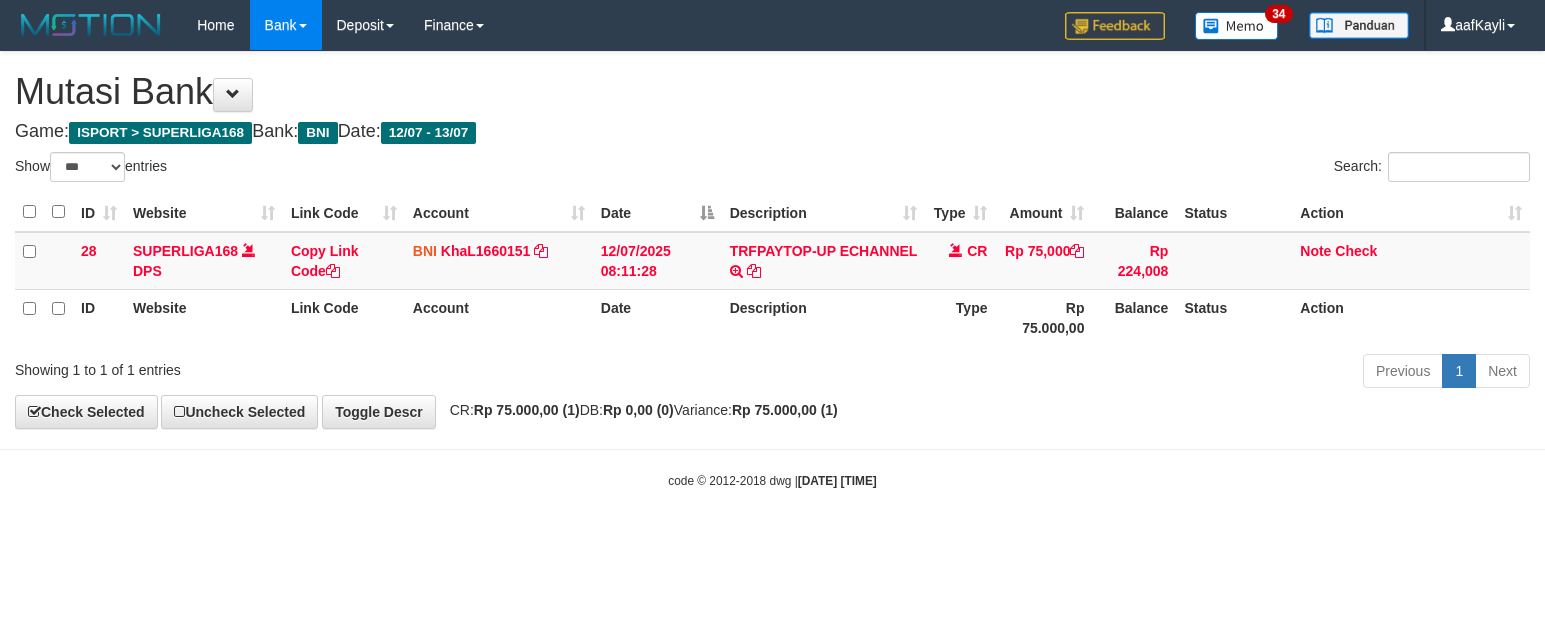 select on "***" 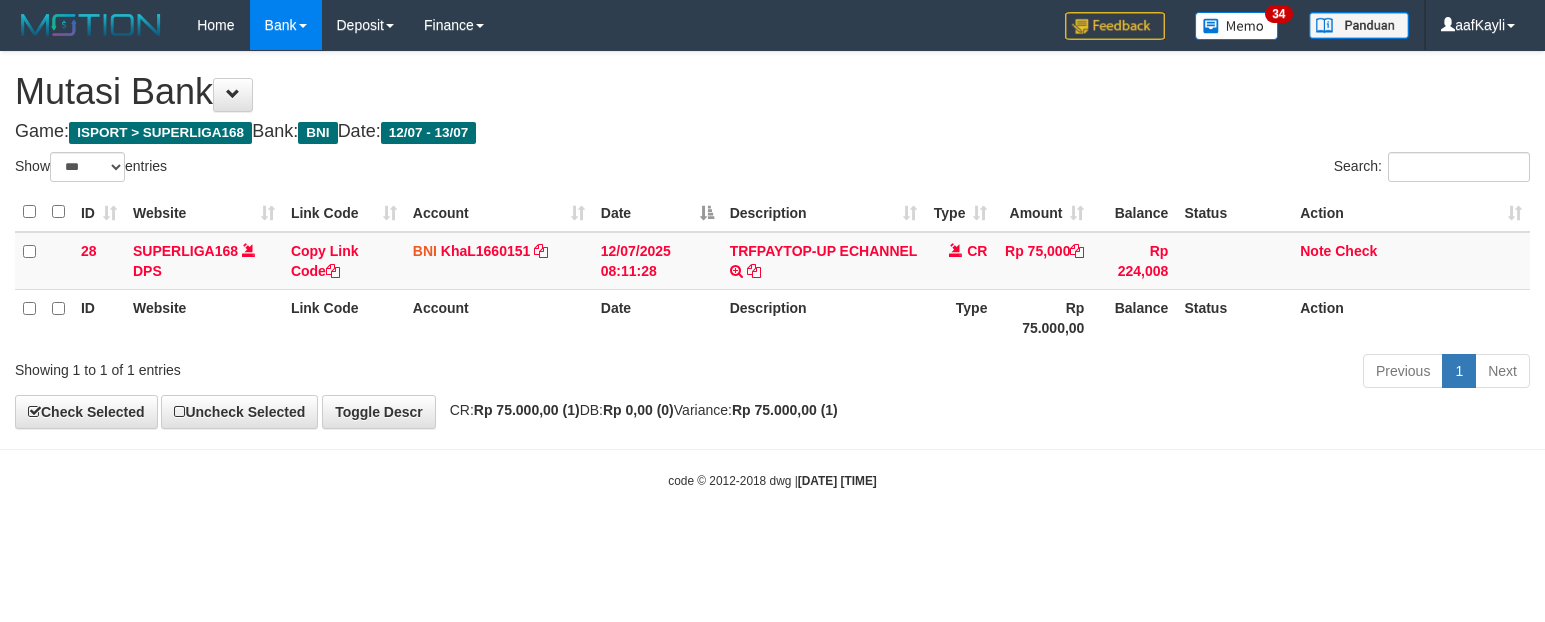 scroll, scrollTop: 0, scrollLeft: 0, axis: both 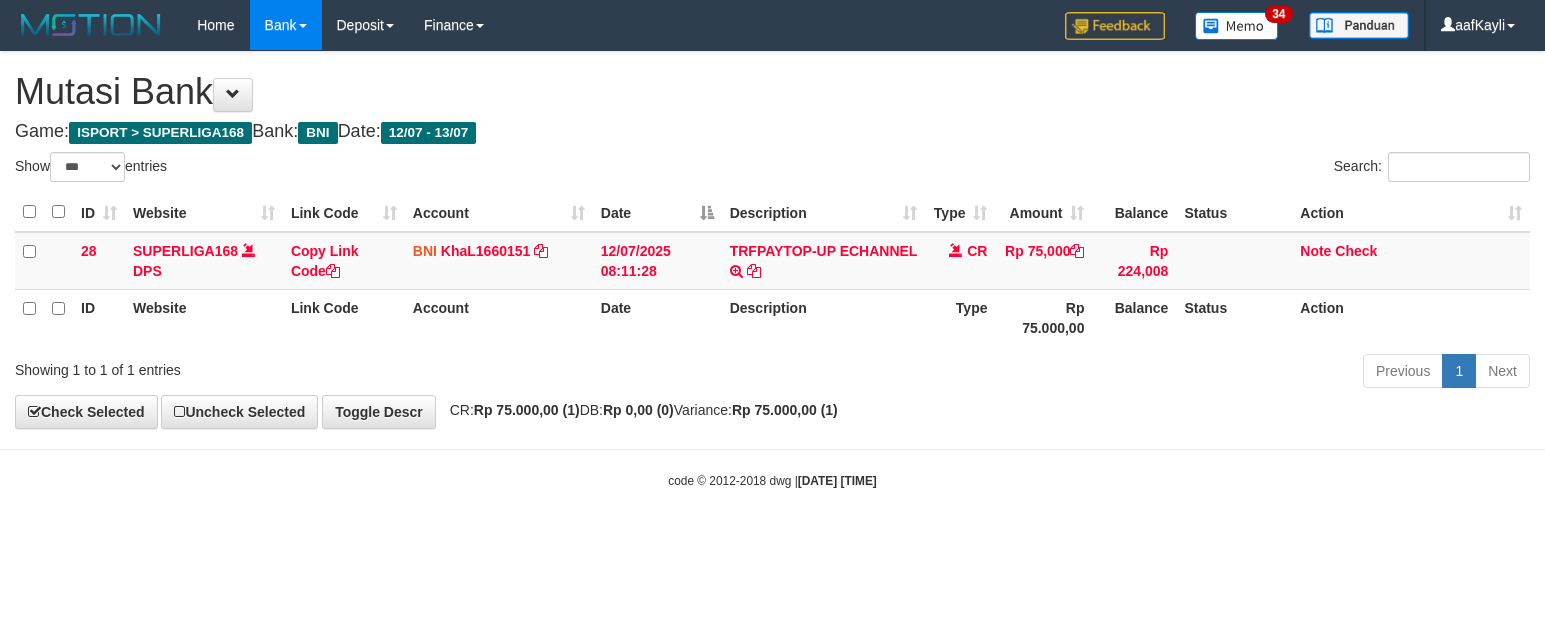 select on "***" 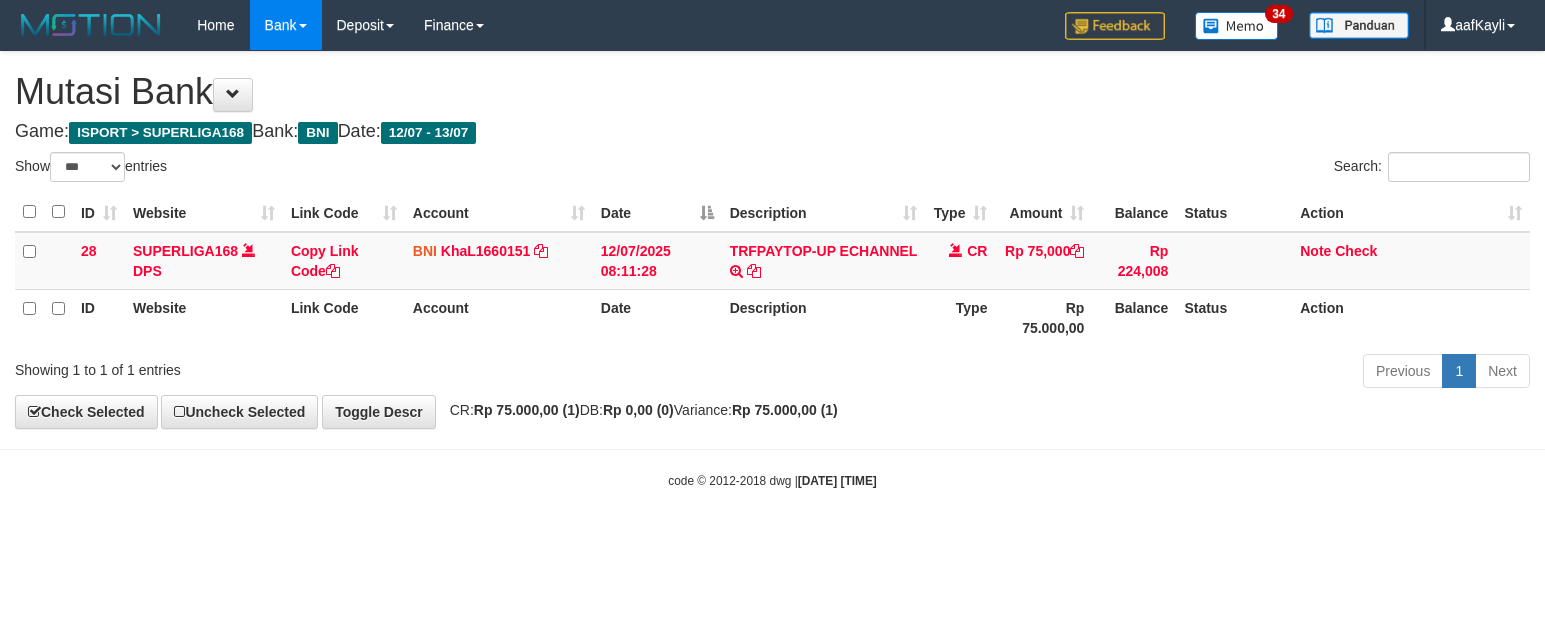 scroll, scrollTop: 0, scrollLeft: 0, axis: both 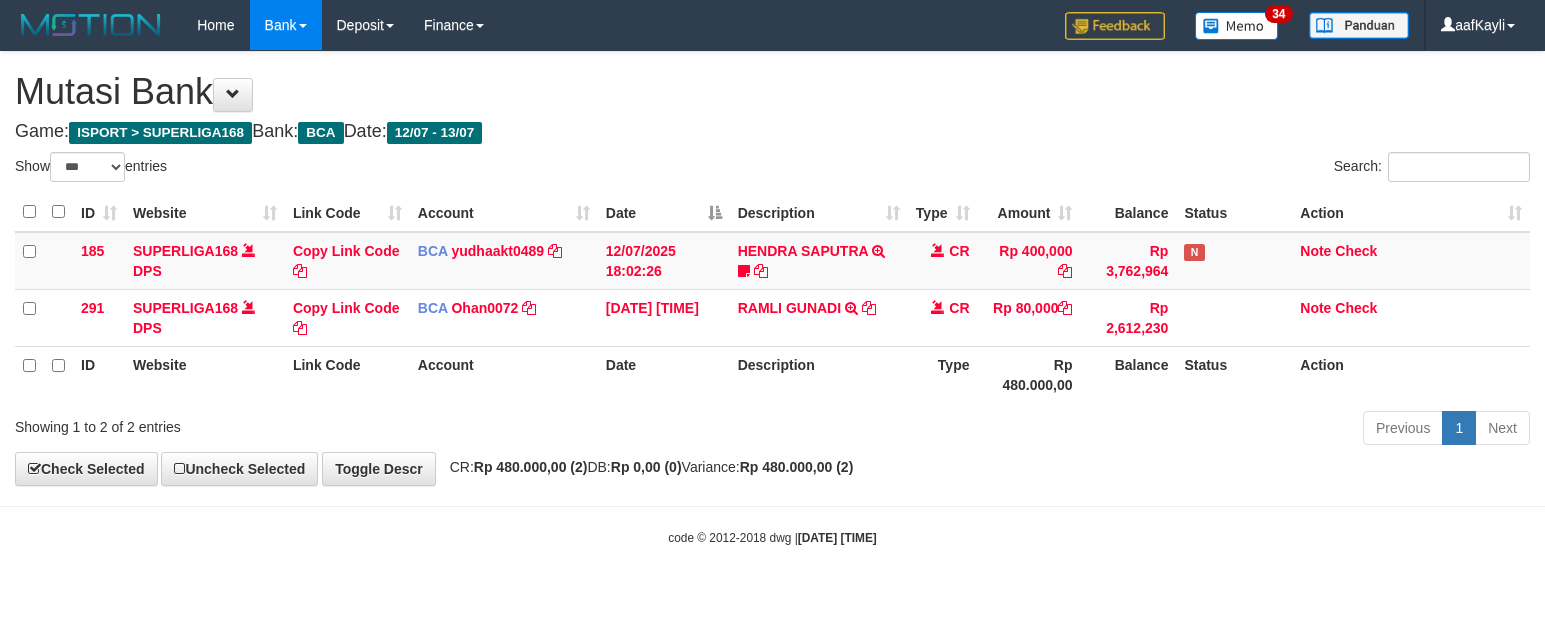 select on "***" 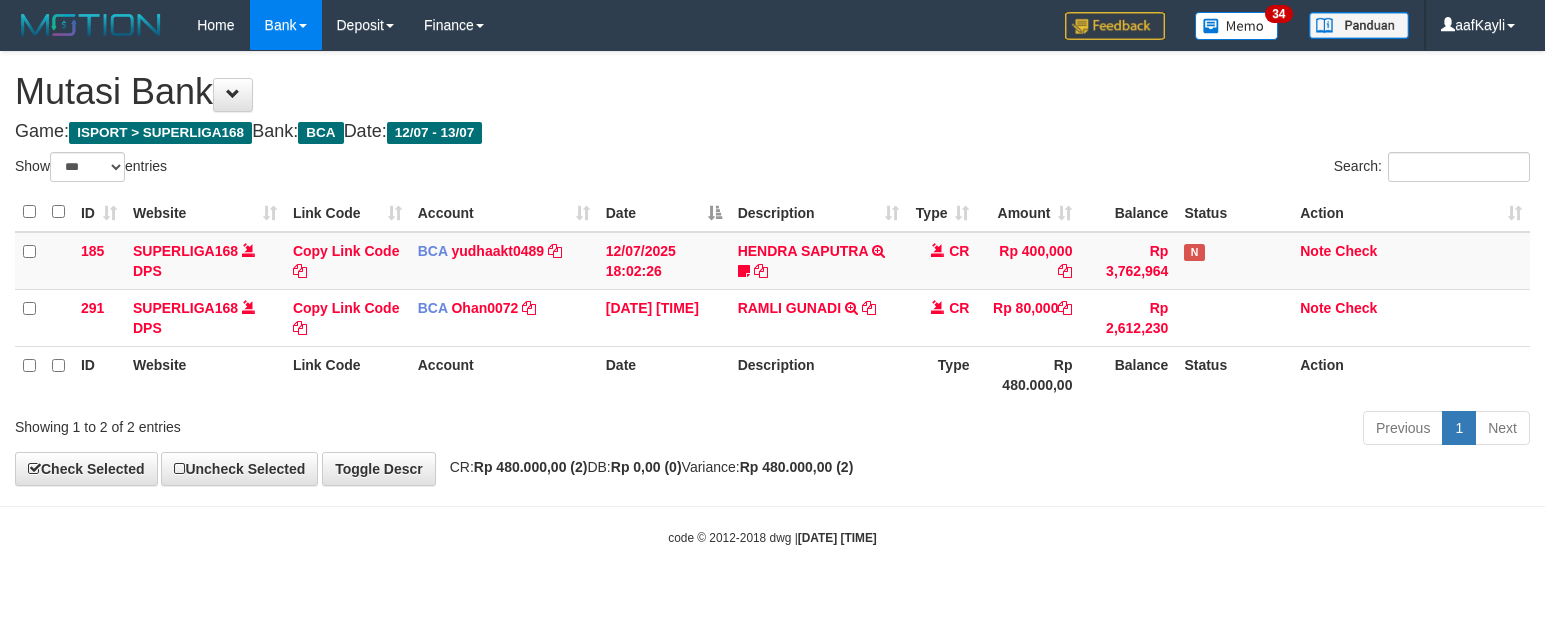 scroll, scrollTop: 0, scrollLeft: 0, axis: both 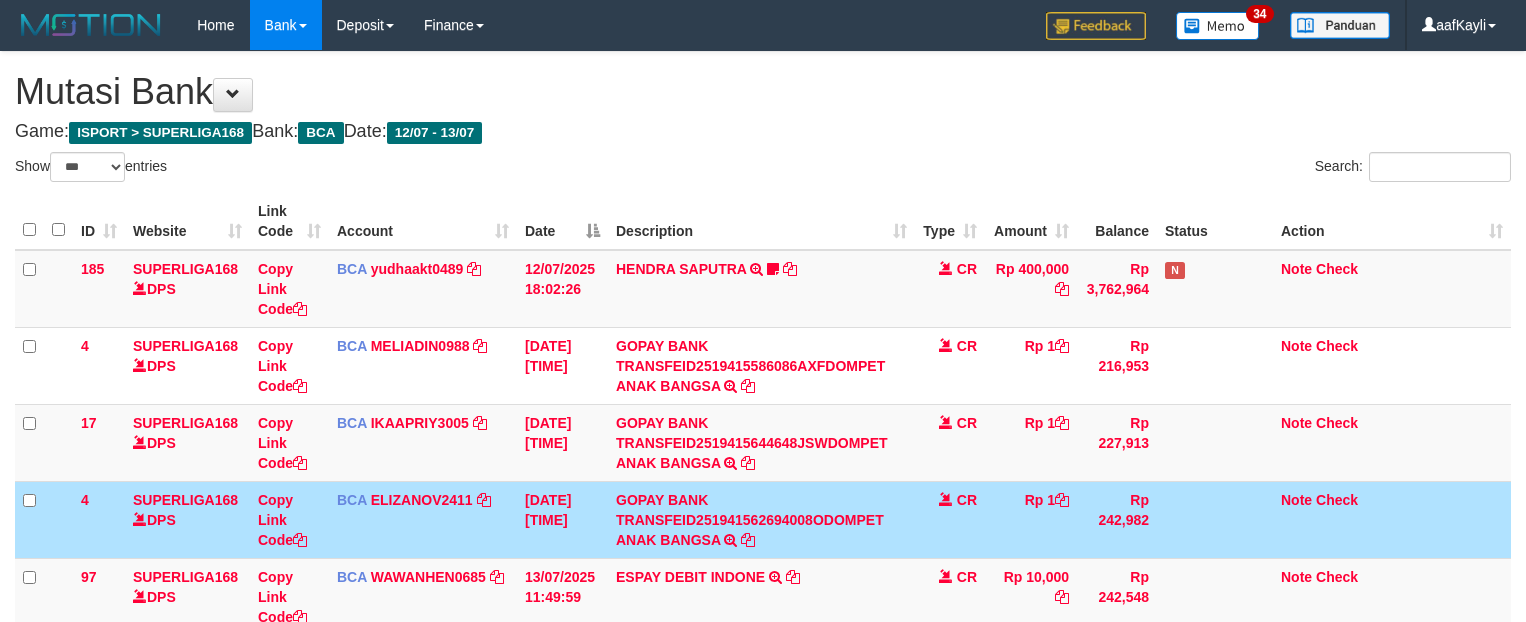 select on "***" 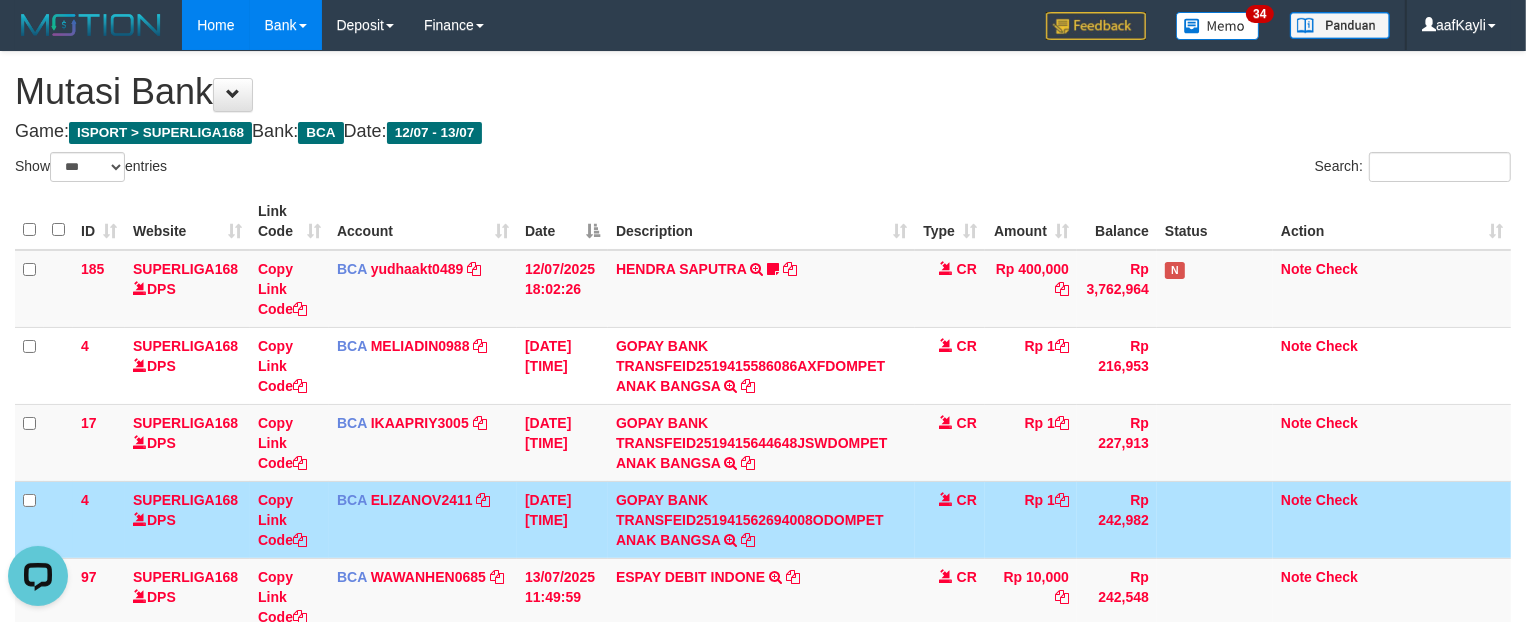 scroll, scrollTop: 0, scrollLeft: 0, axis: both 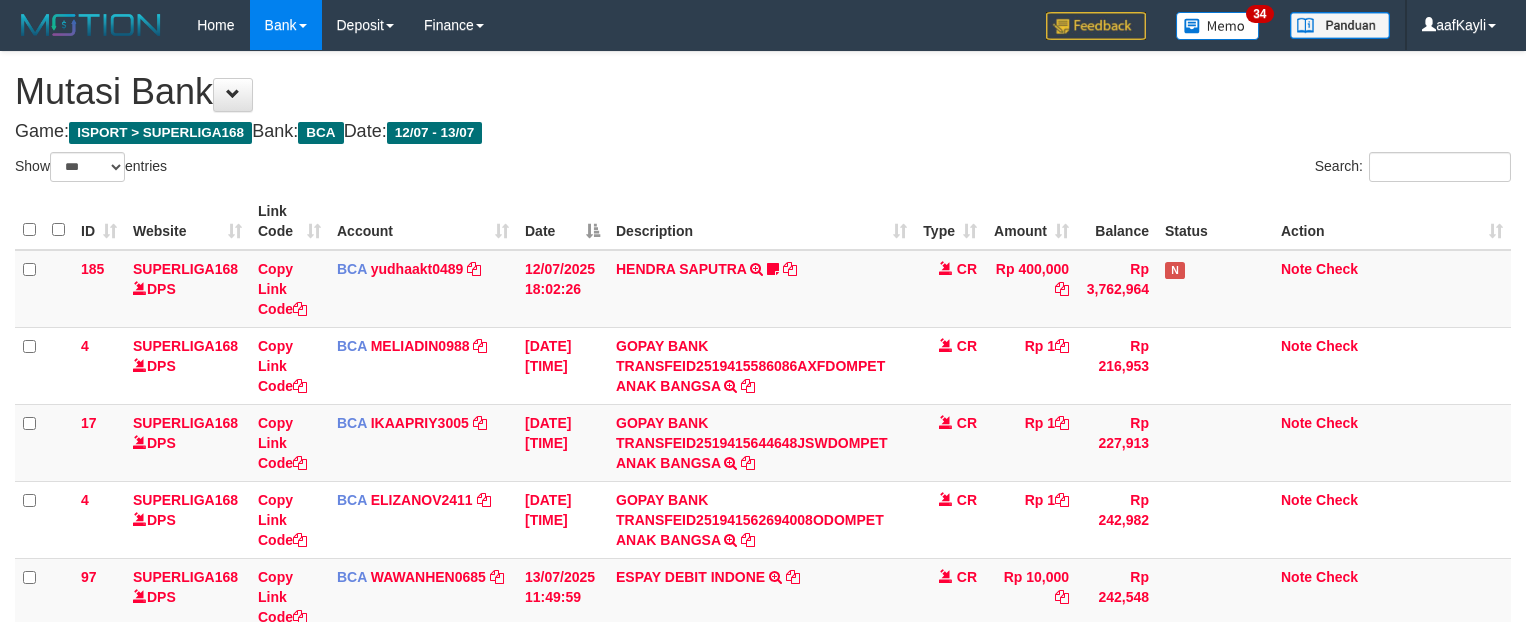 select on "***" 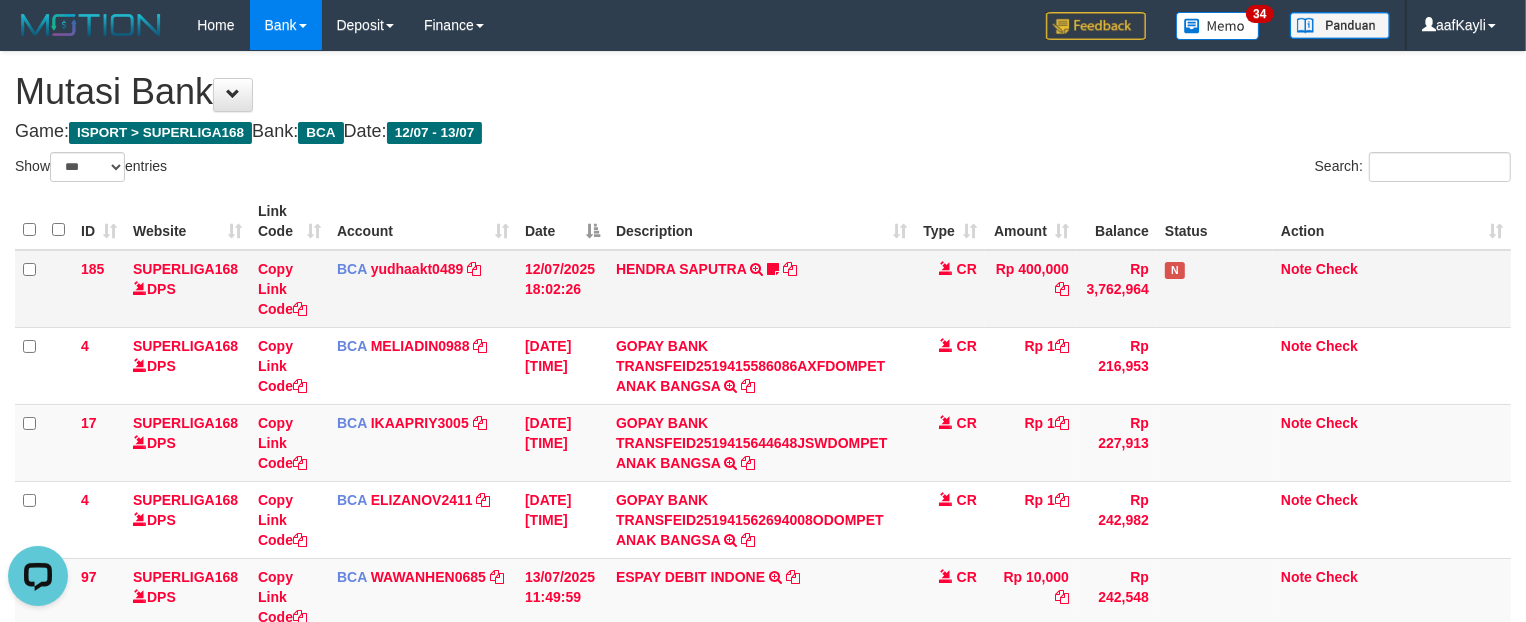 scroll, scrollTop: 0, scrollLeft: 0, axis: both 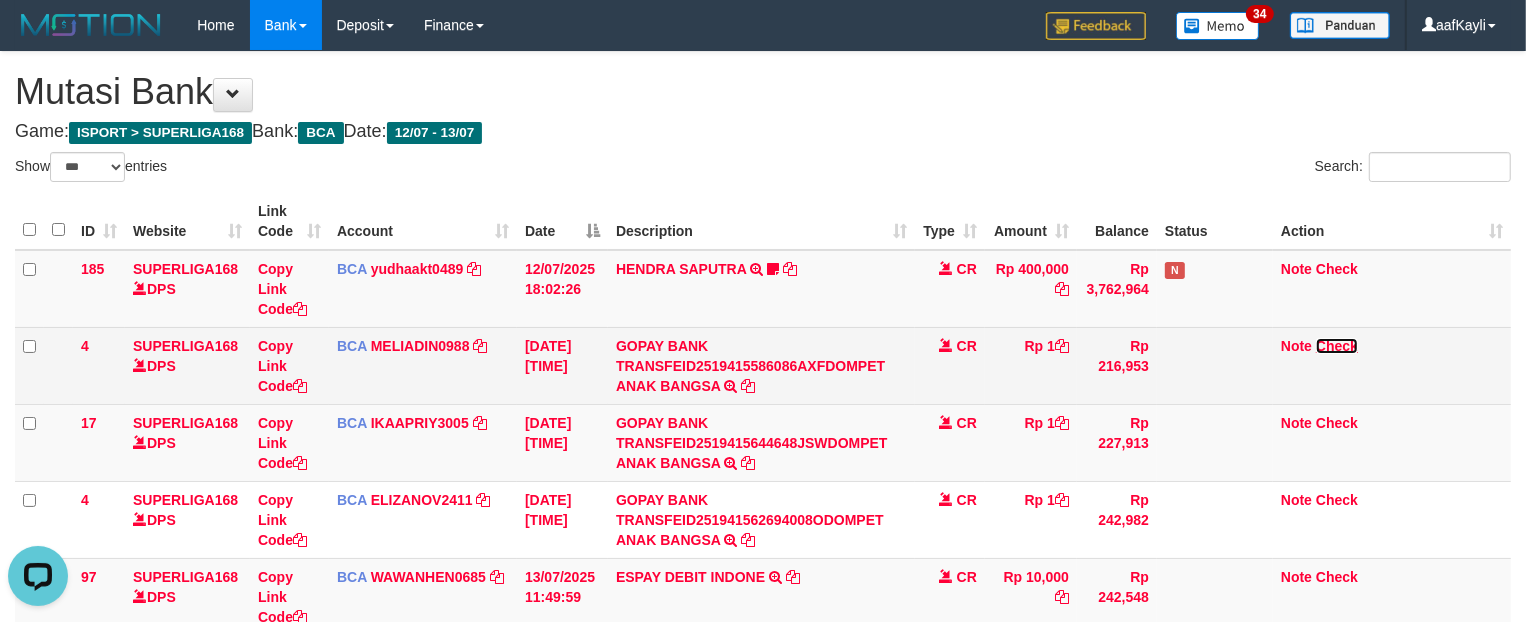 click on "Check" at bounding box center [1337, 346] 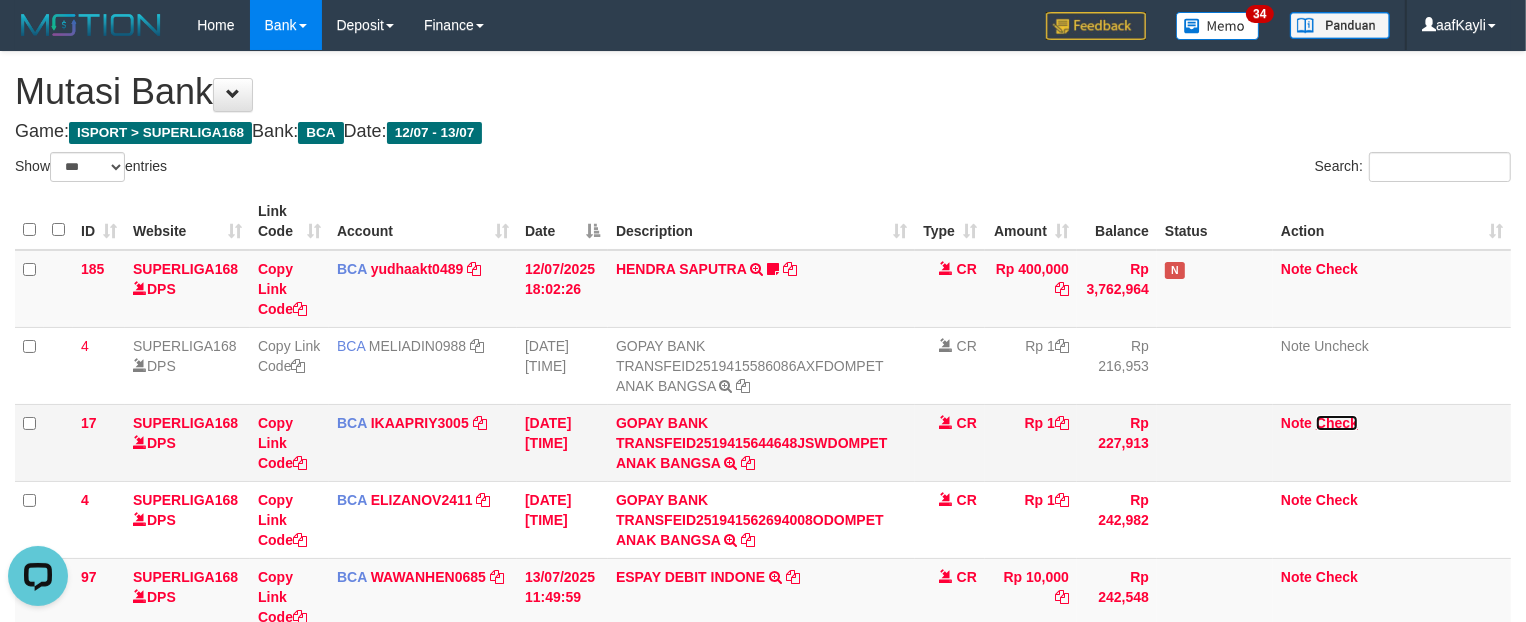 click on "Check" at bounding box center (1337, 423) 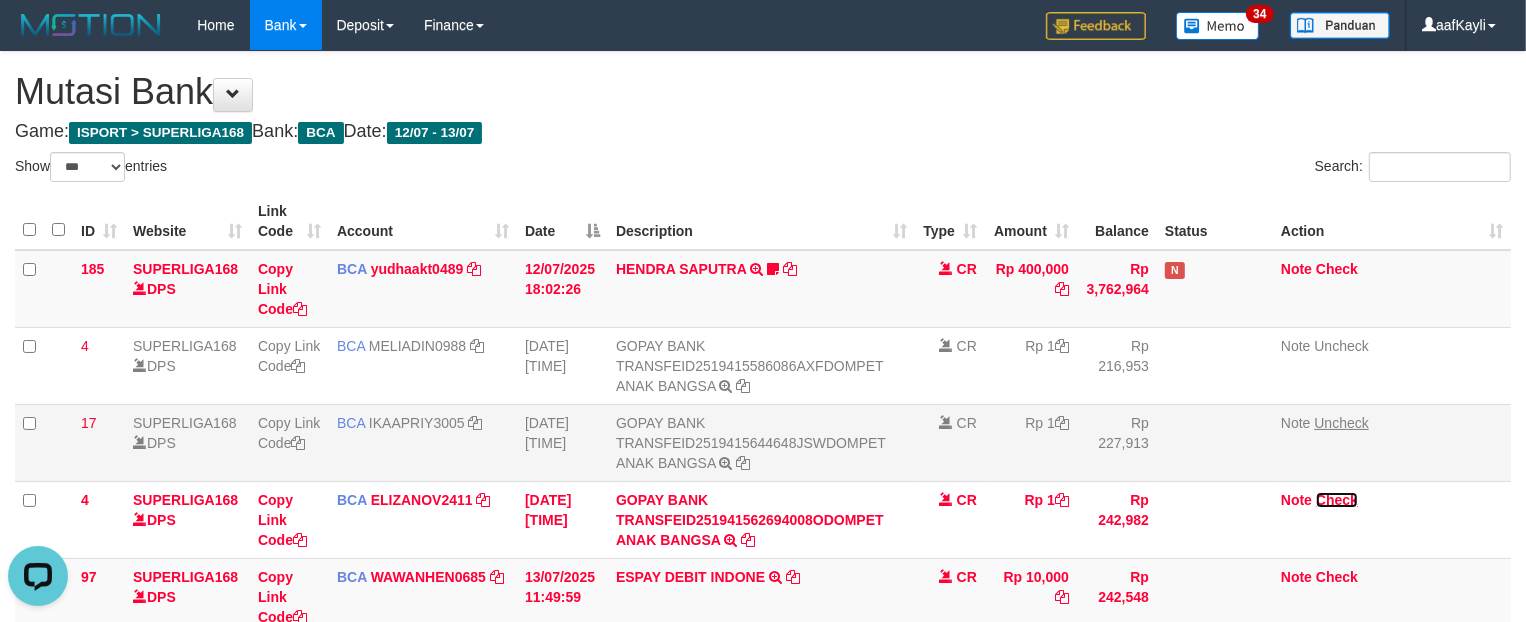 click on "Check" at bounding box center [1337, 500] 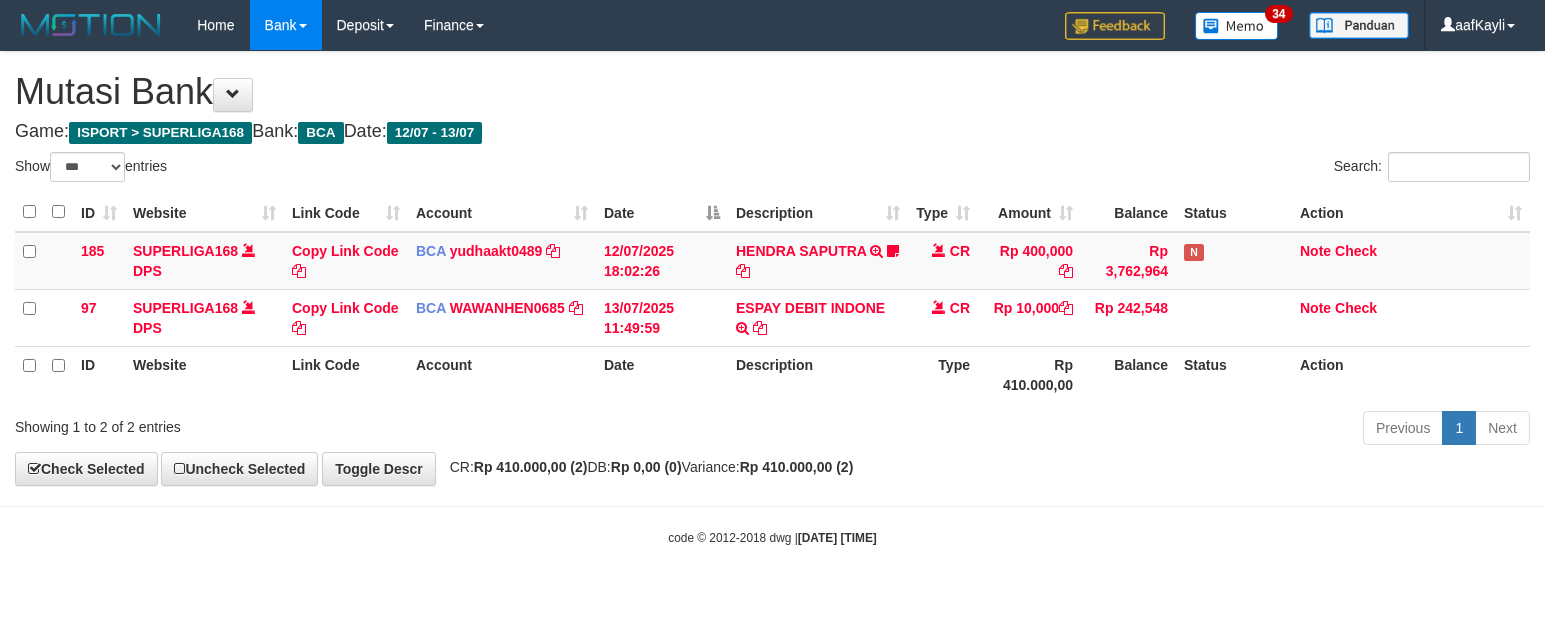 select on "***" 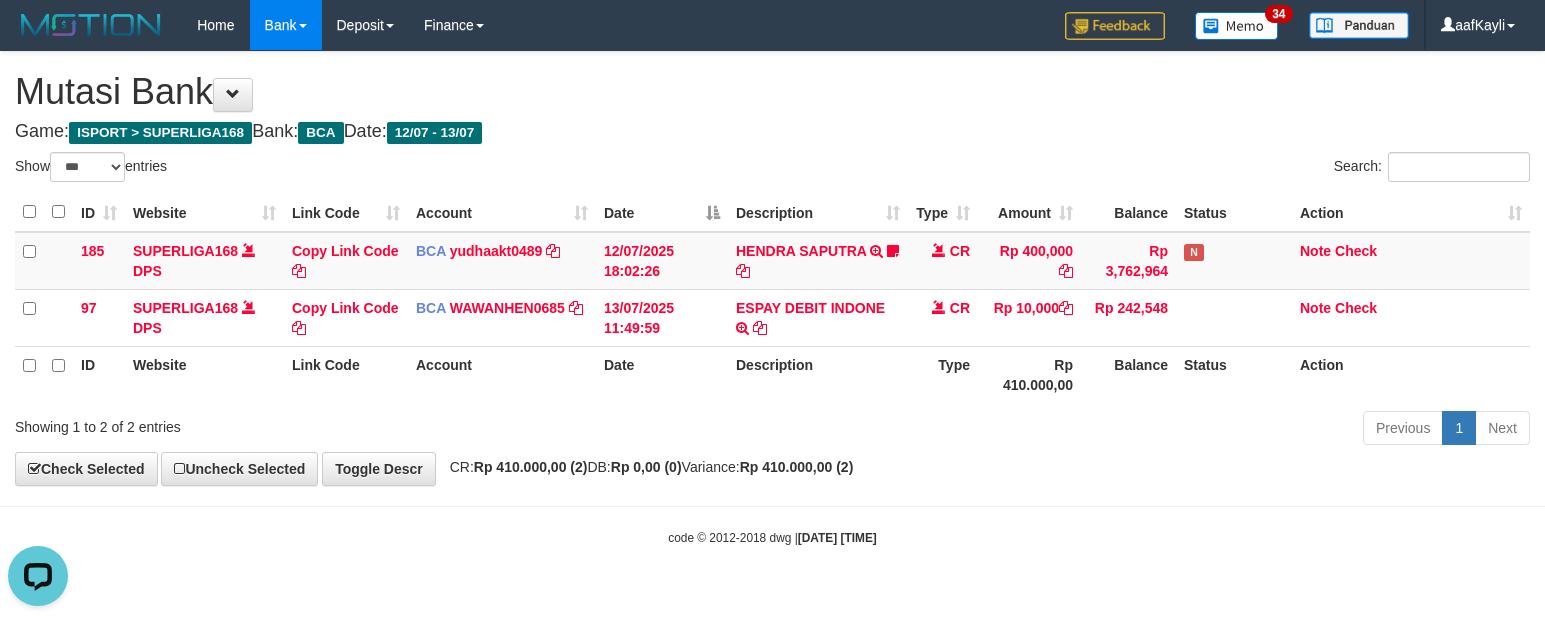scroll, scrollTop: 0, scrollLeft: 0, axis: both 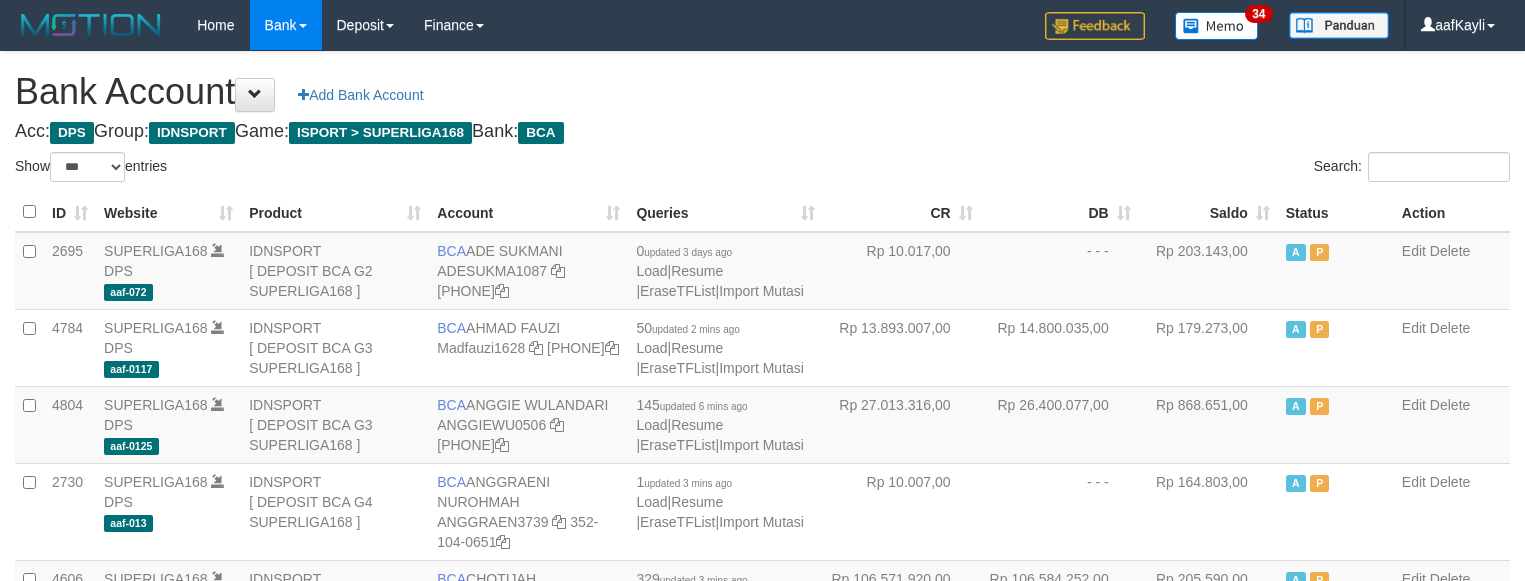 select on "***" 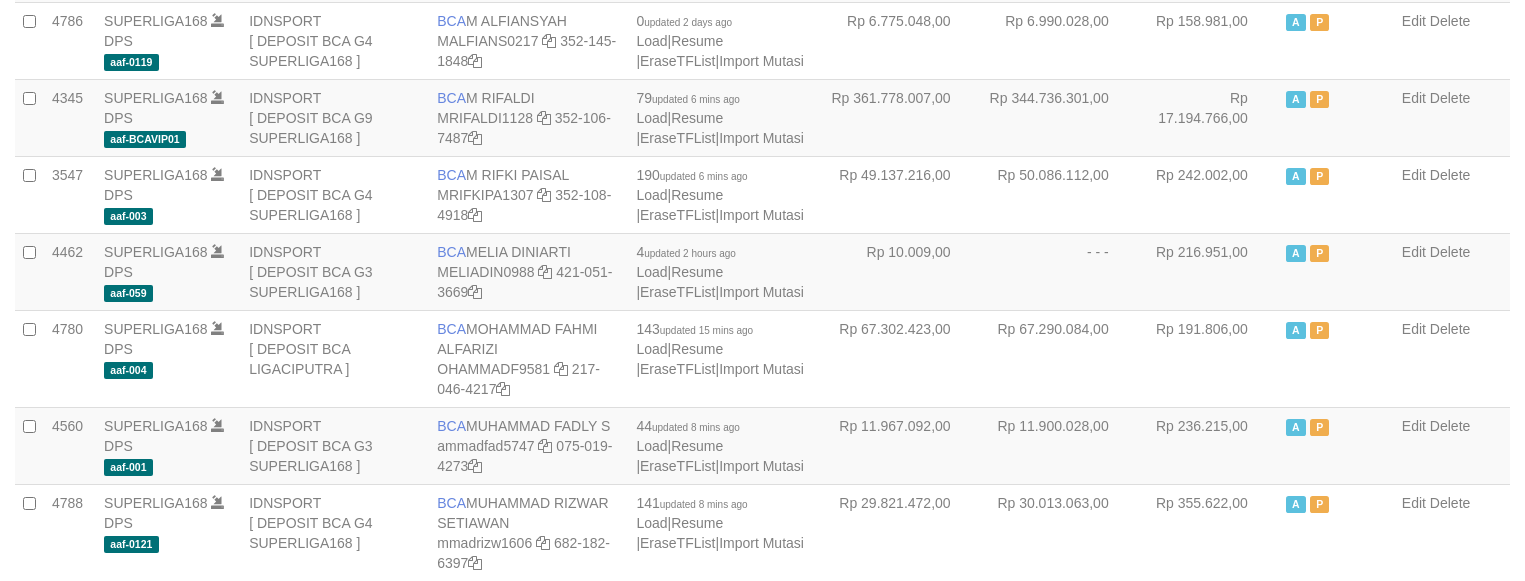 scroll, scrollTop: 1312, scrollLeft: 0, axis: vertical 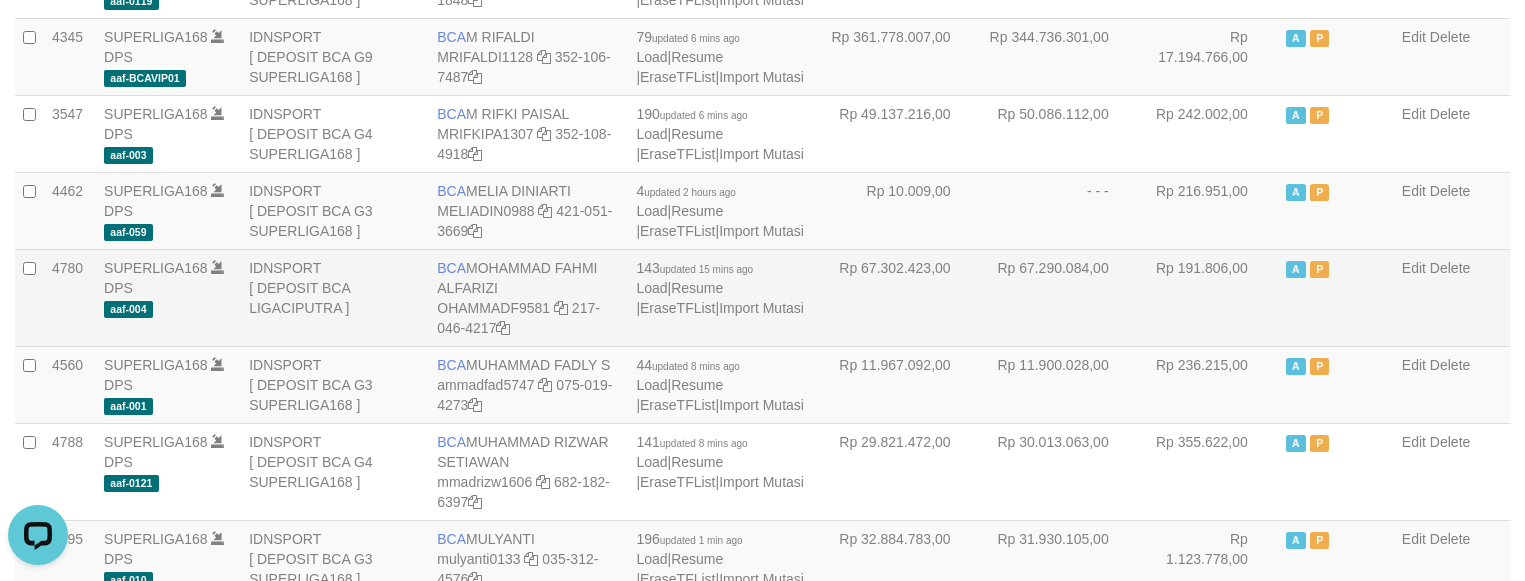 click on "Rp 67.290.084,00" at bounding box center [1060, 297] 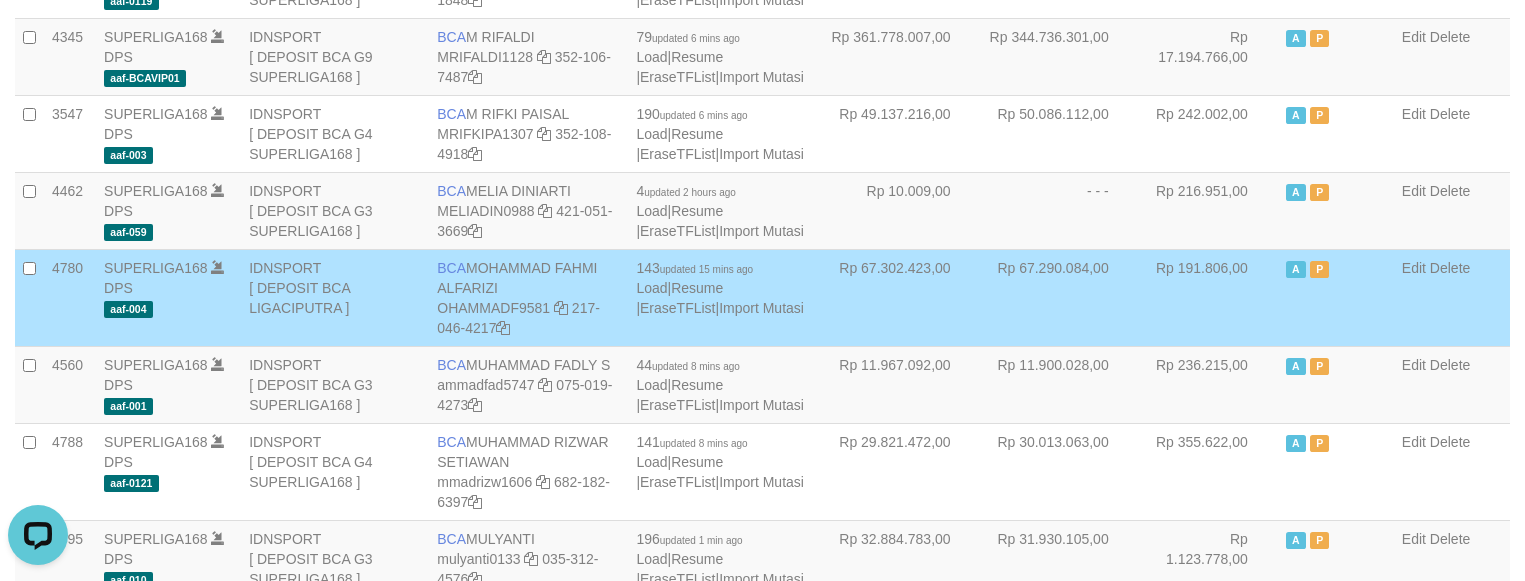 click on "Rp 67.290.084,00" at bounding box center [1060, 297] 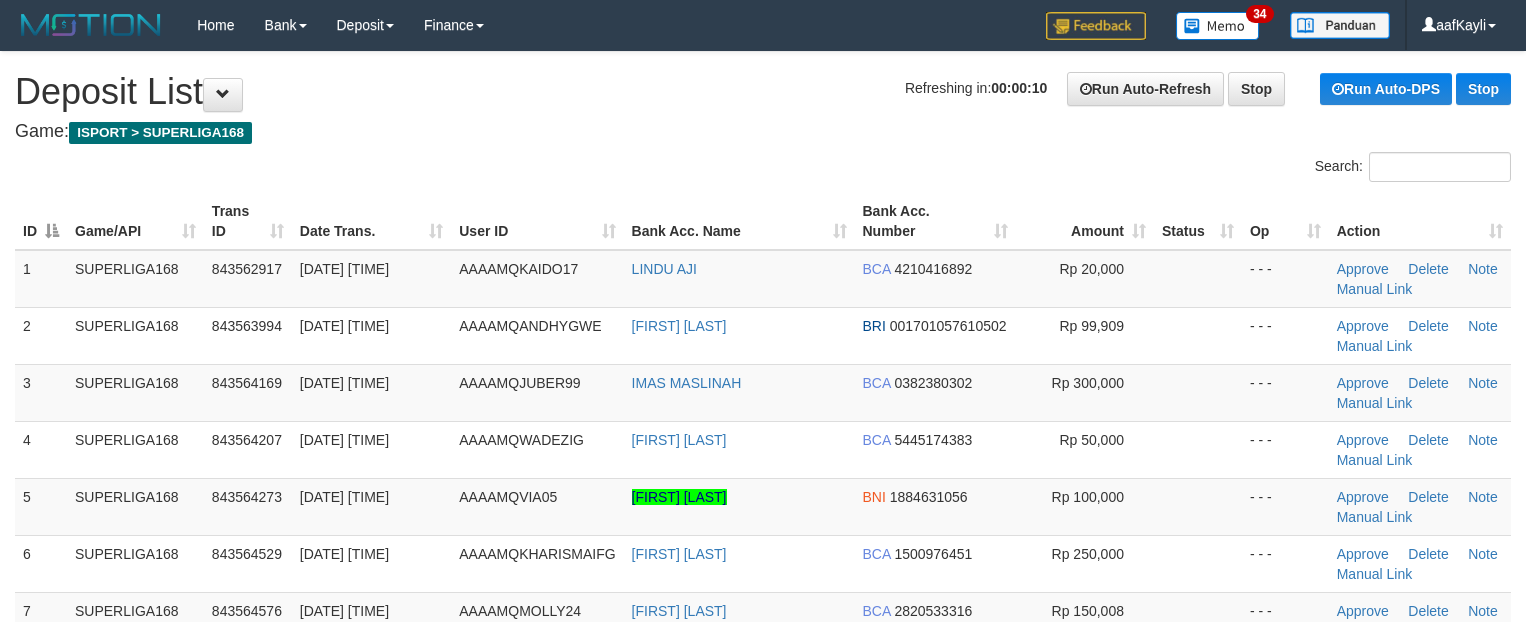 scroll, scrollTop: 0, scrollLeft: 0, axis: both 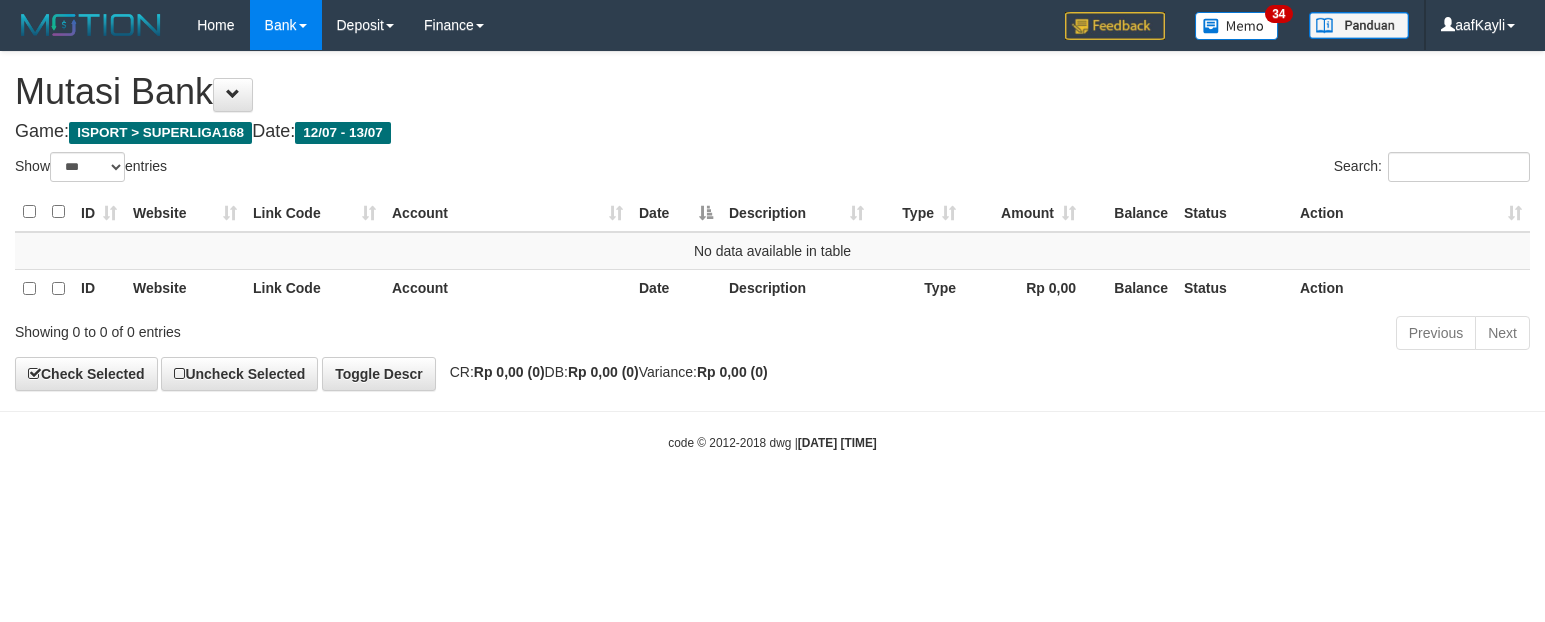 select on "***" 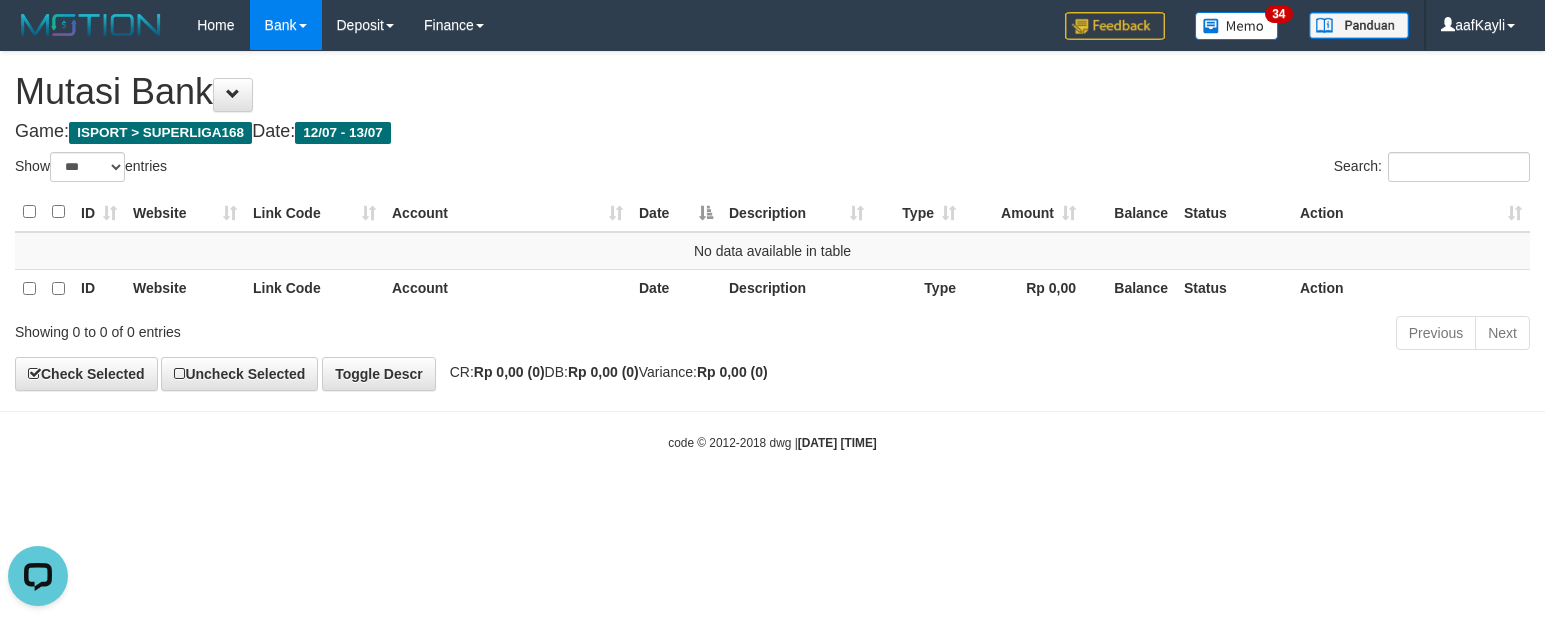 scroll, scrollTop: 0, scrollLeft: 0, axis: both 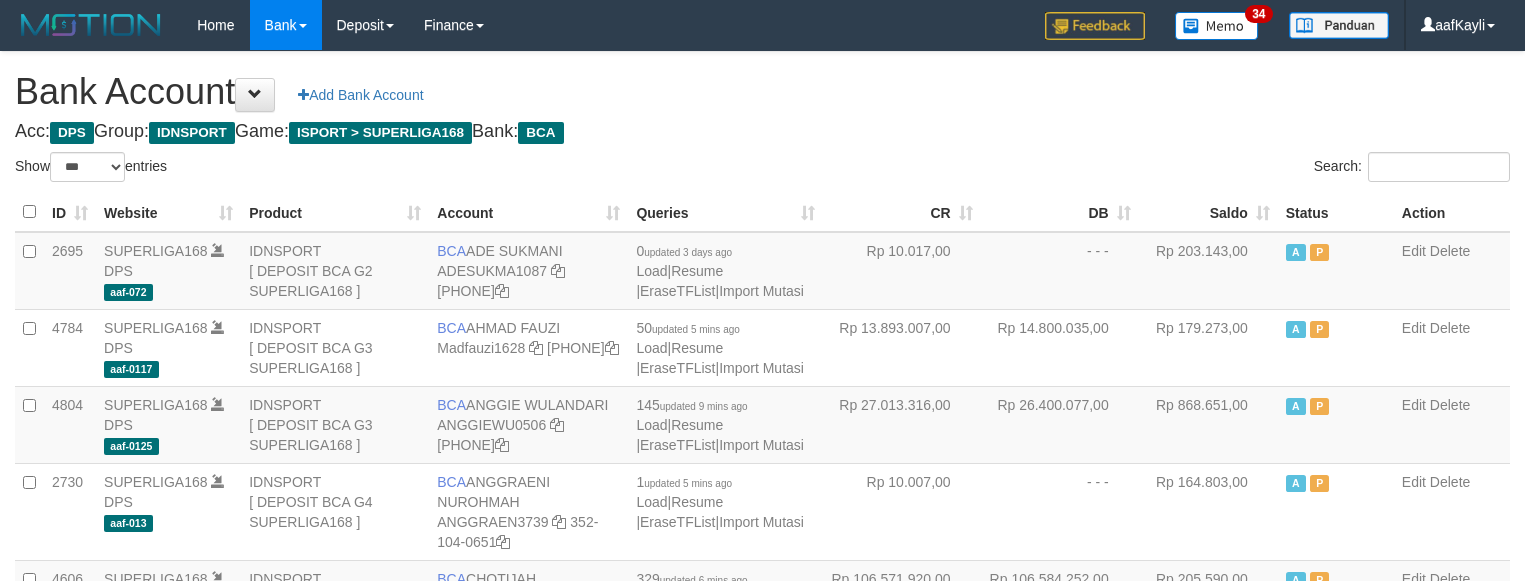 select on "***" 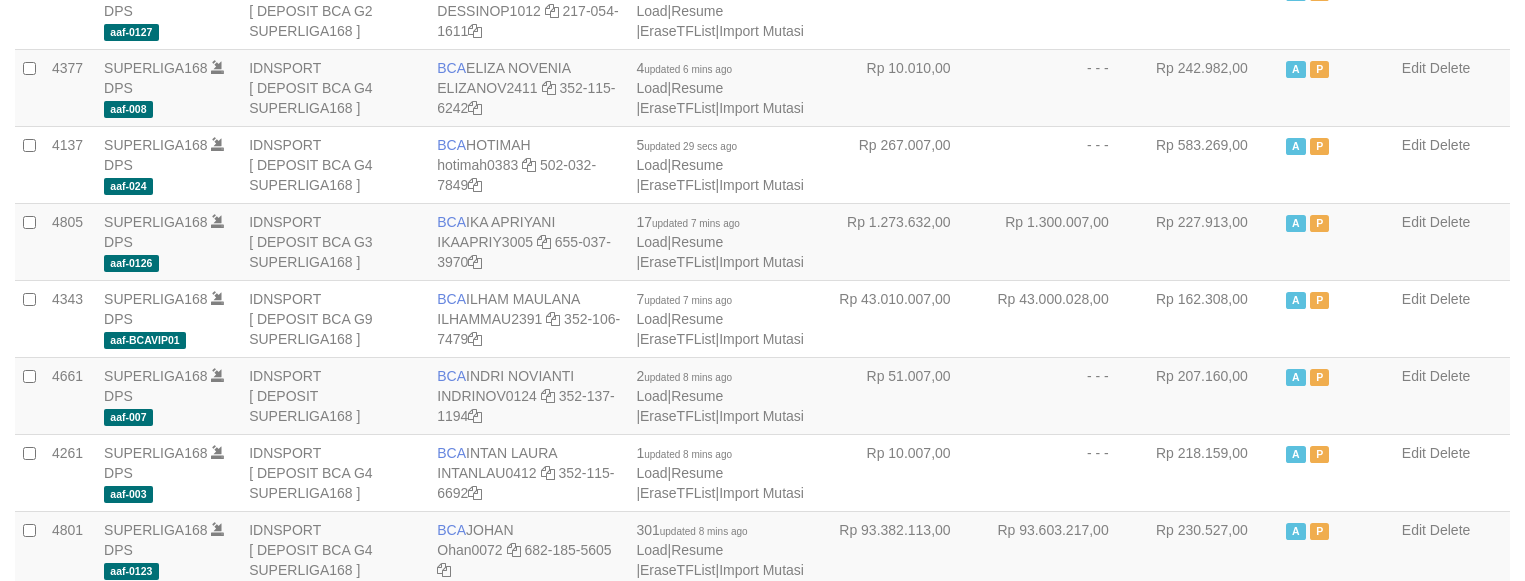 scroll, scrollTop: 0, scrollLeft: 0, axis: both 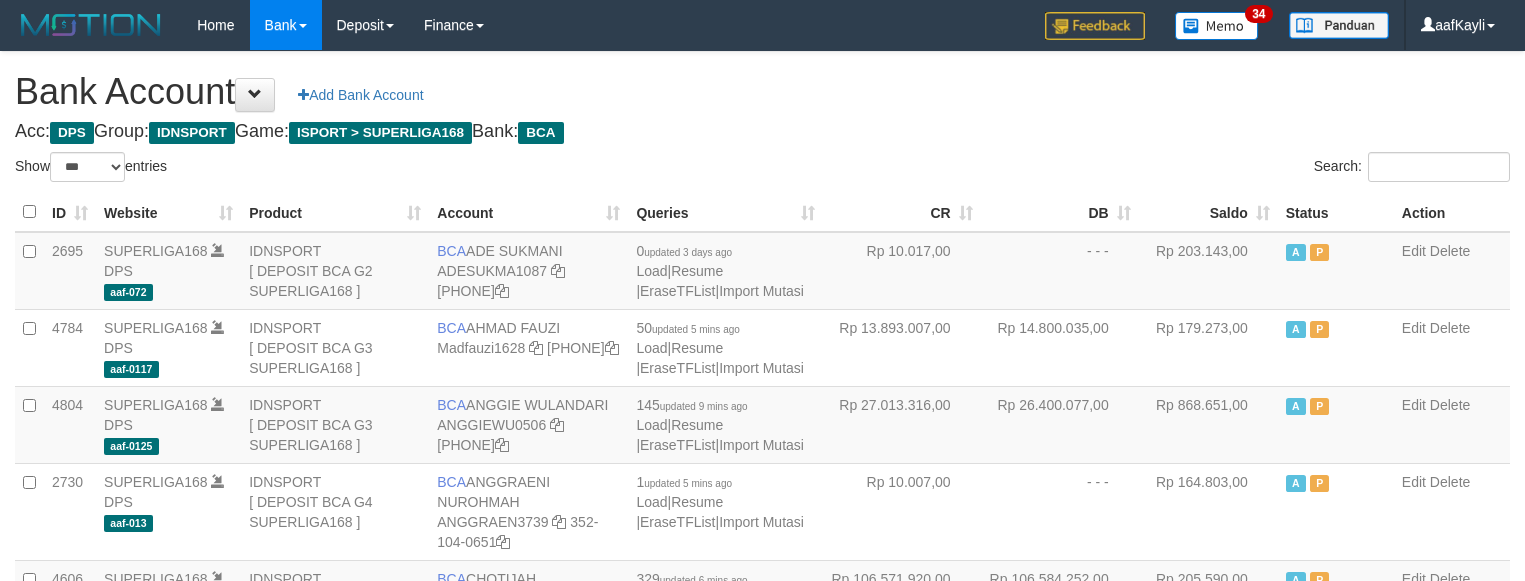 click on "Saldo" at bounding box center [1208, 212] 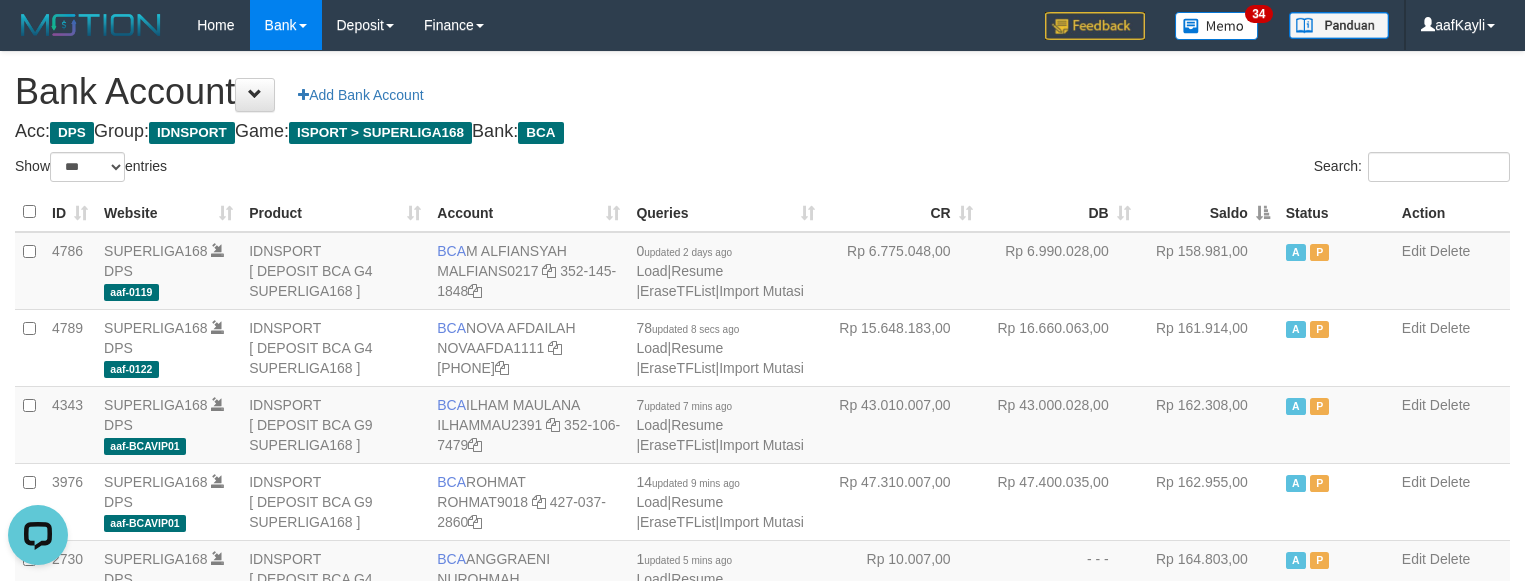 scroll, scrollTop: 0, scrollLeft: 0, axis: both 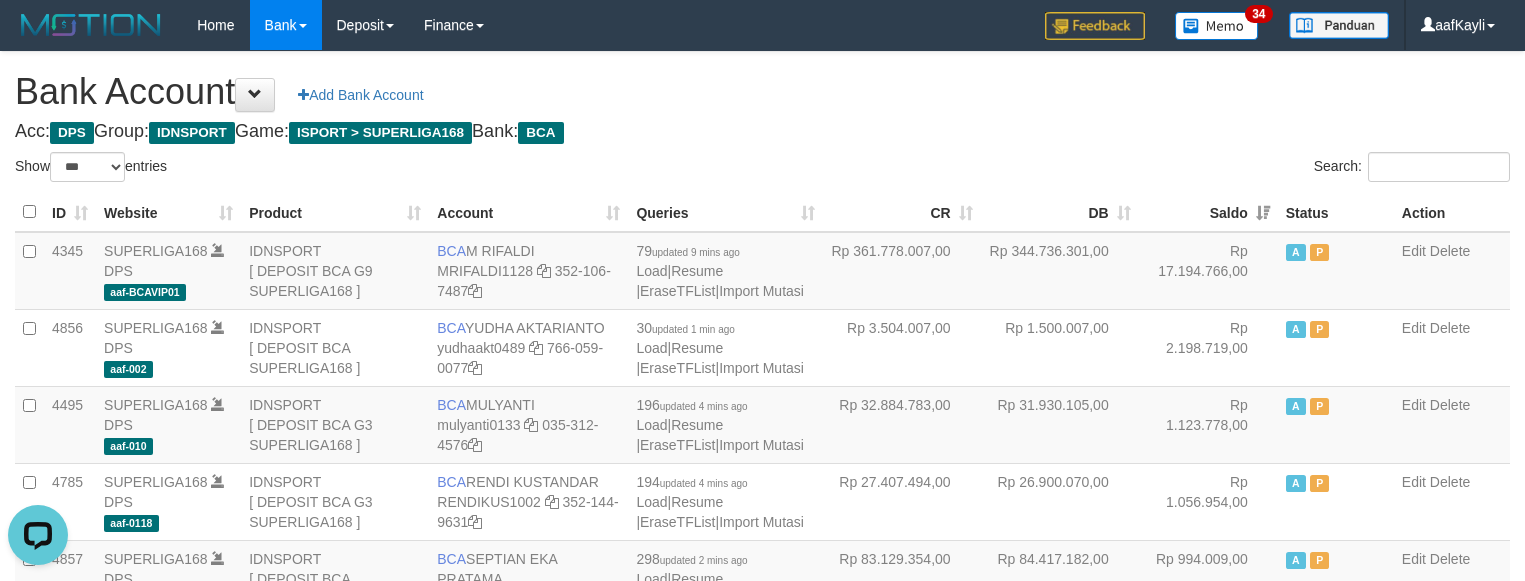click on "Acc: 										 DPS
Group:   IDNSPORT    		Game:   ISPORT > SUPERLIGA168    		Bank:   BCA" at bounding box center [762, 132] 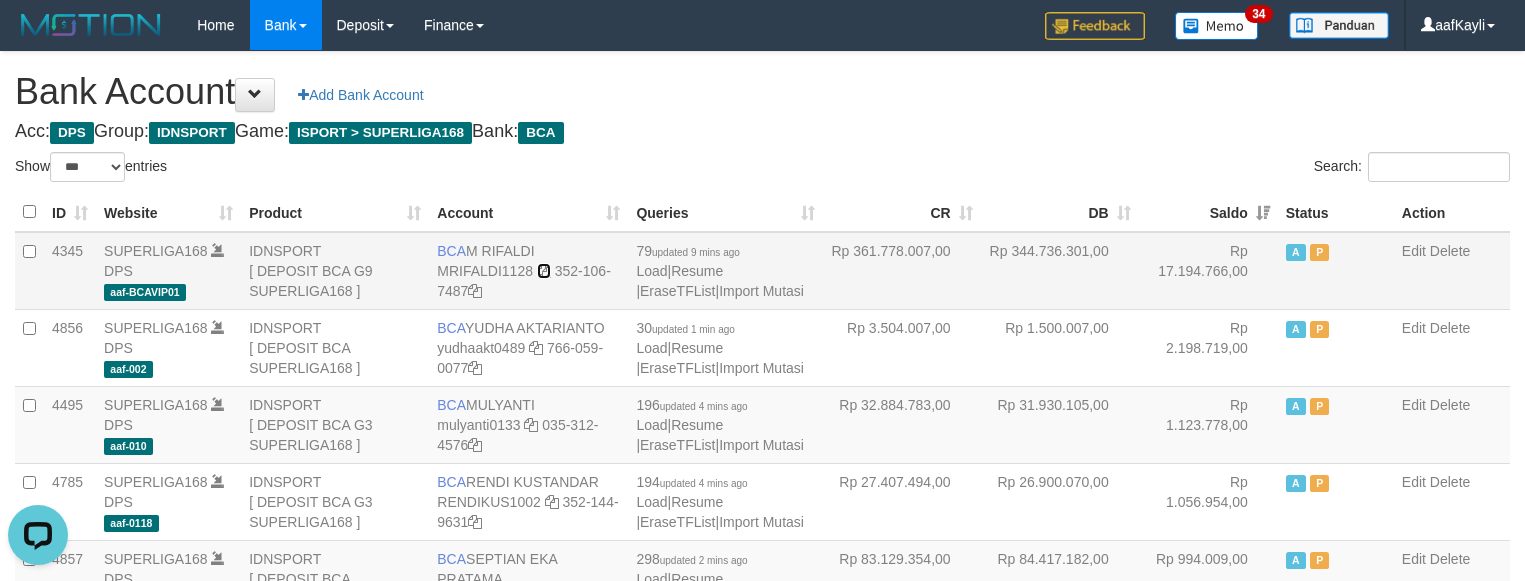 click at bounding box center [544, 271] 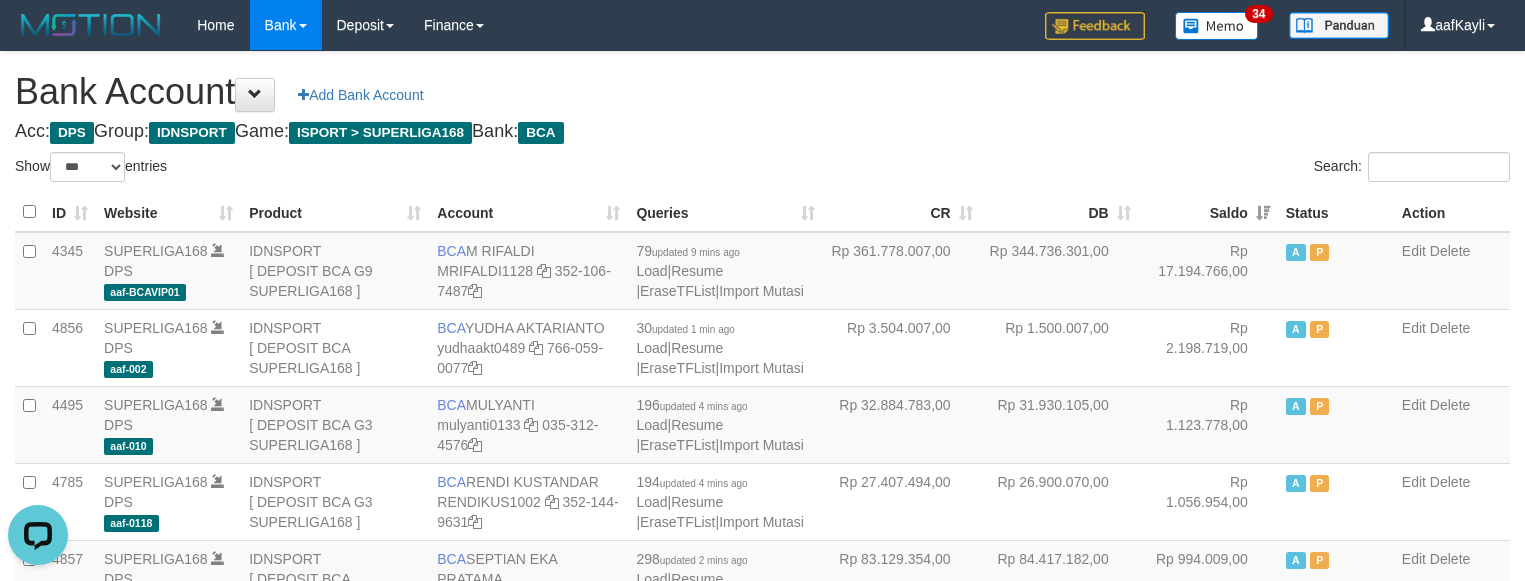 drag, startPoint x: 832, startPoint y: 140, endPoint x: 563, endPoint y: 112, distance: 270.4533 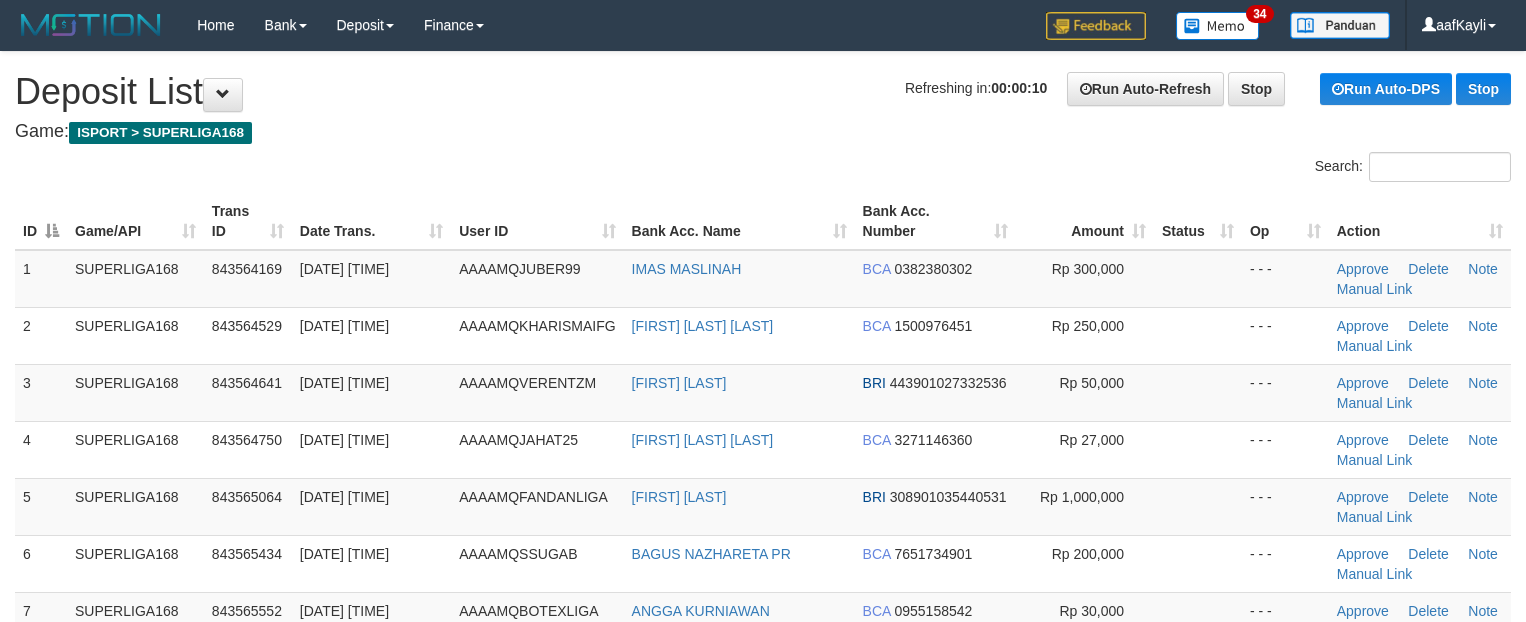scroll, scrollTop: 0, scrollLeft: 0, axis: both 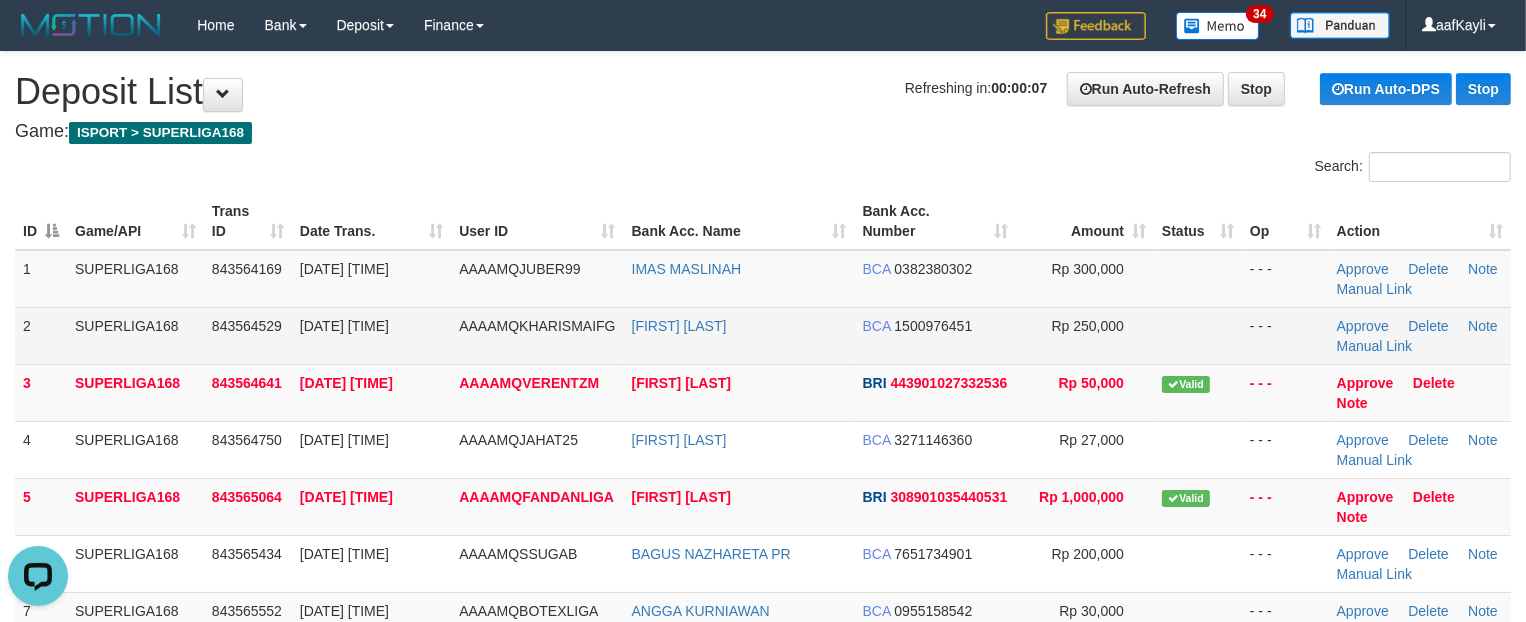 click at bounding box center (1198, 335) 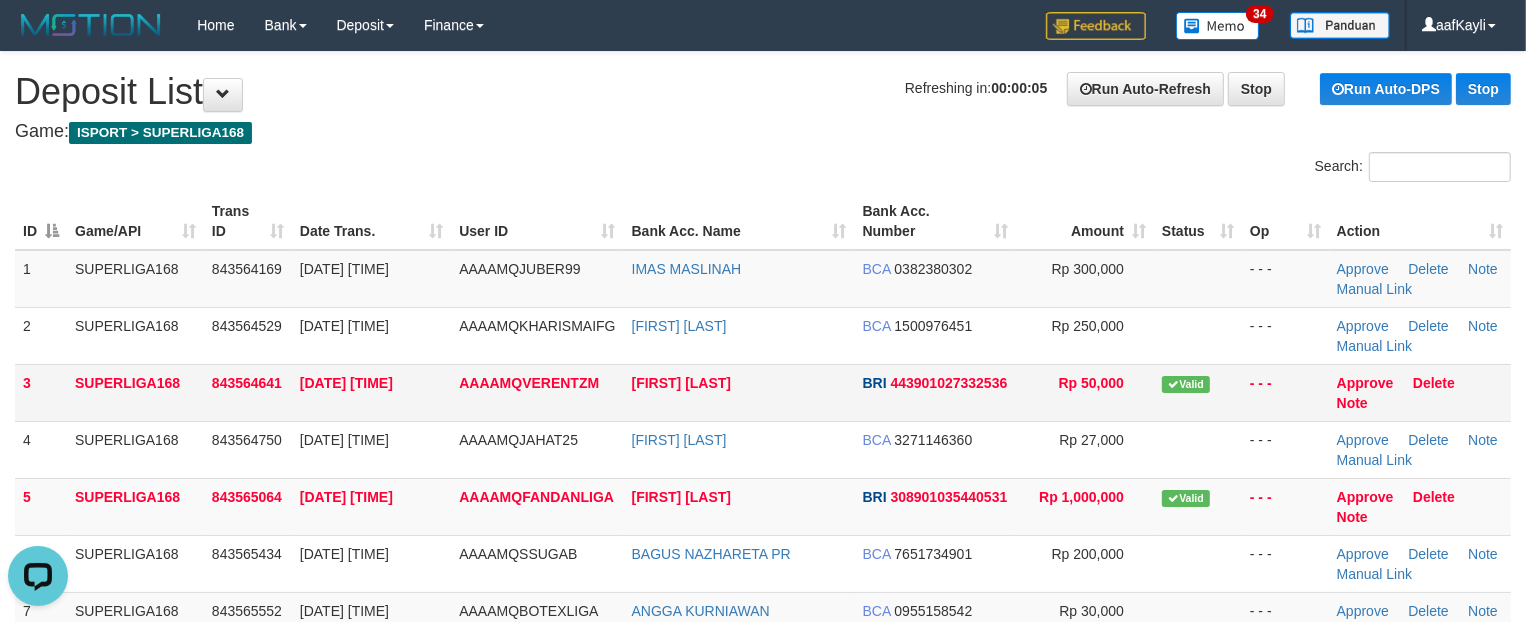 click on "Valid" at bounding box center (1186, 384) 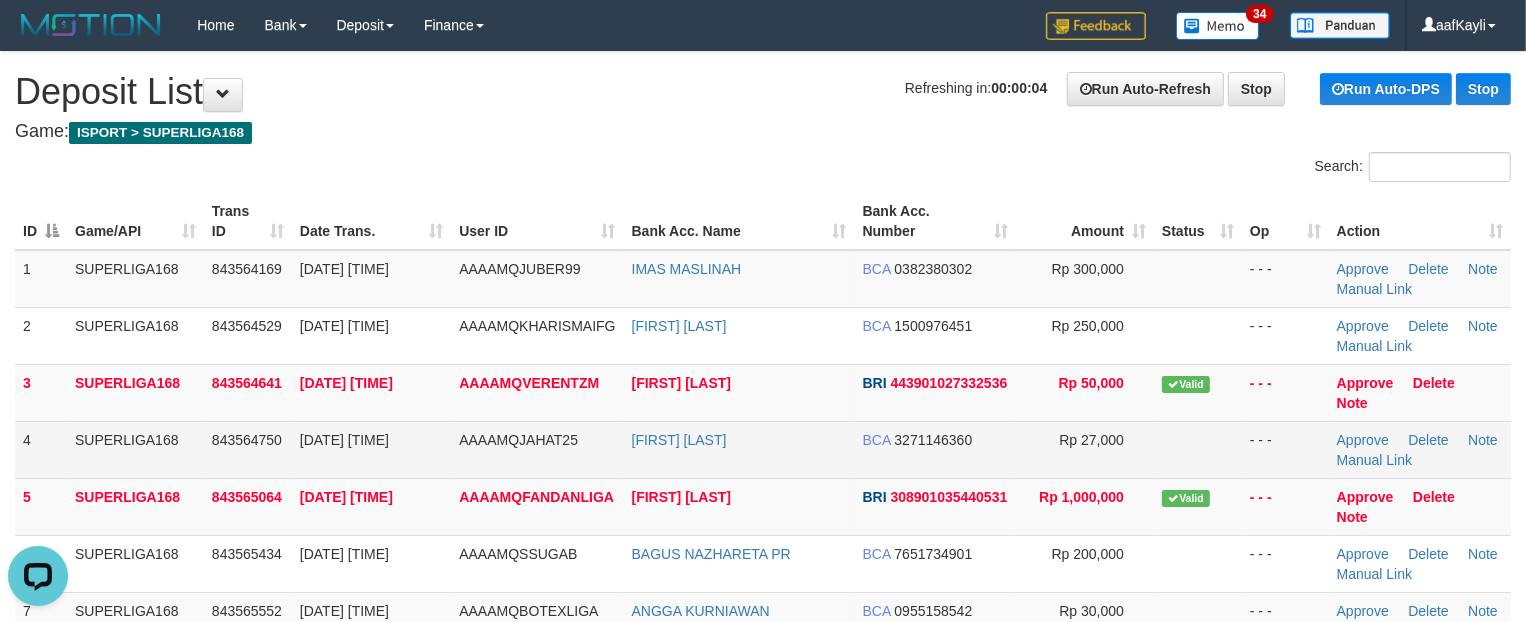 click at bounding box center (1198, 449) 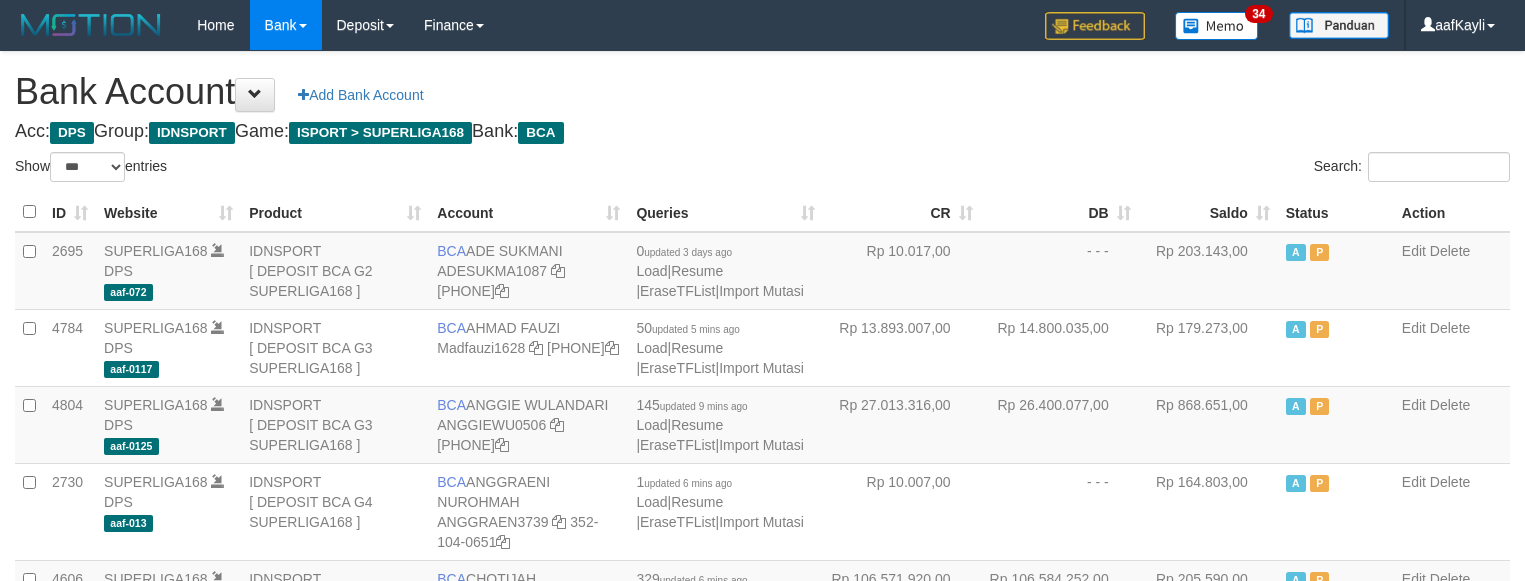 select on "***" 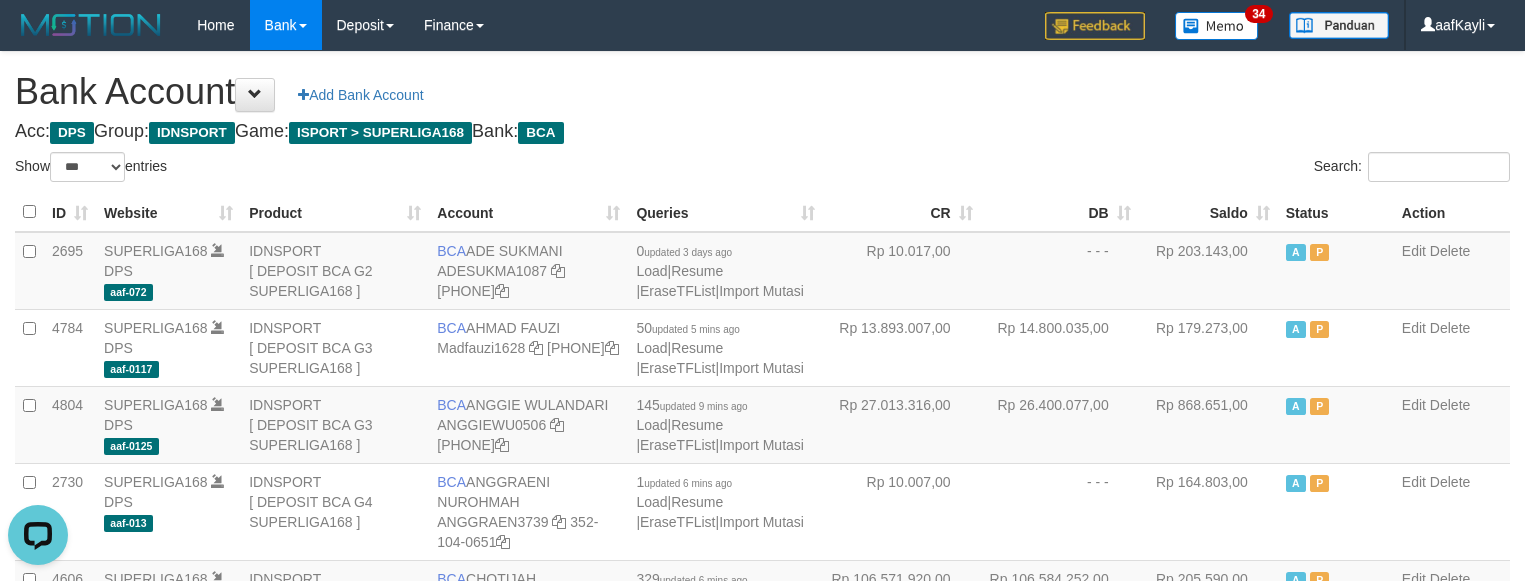scroll, scrollTop: 0, scrollLeft: 0, axis: both 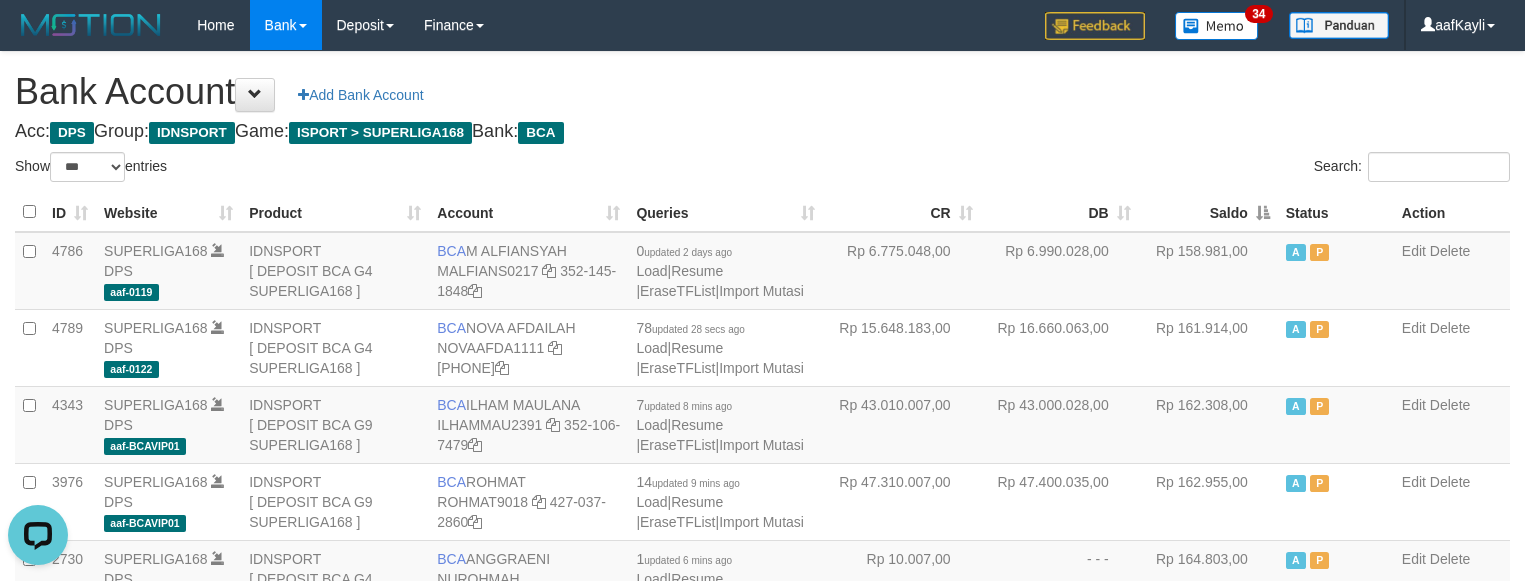 click on "Saldo" at bounding box center [1208, 212] 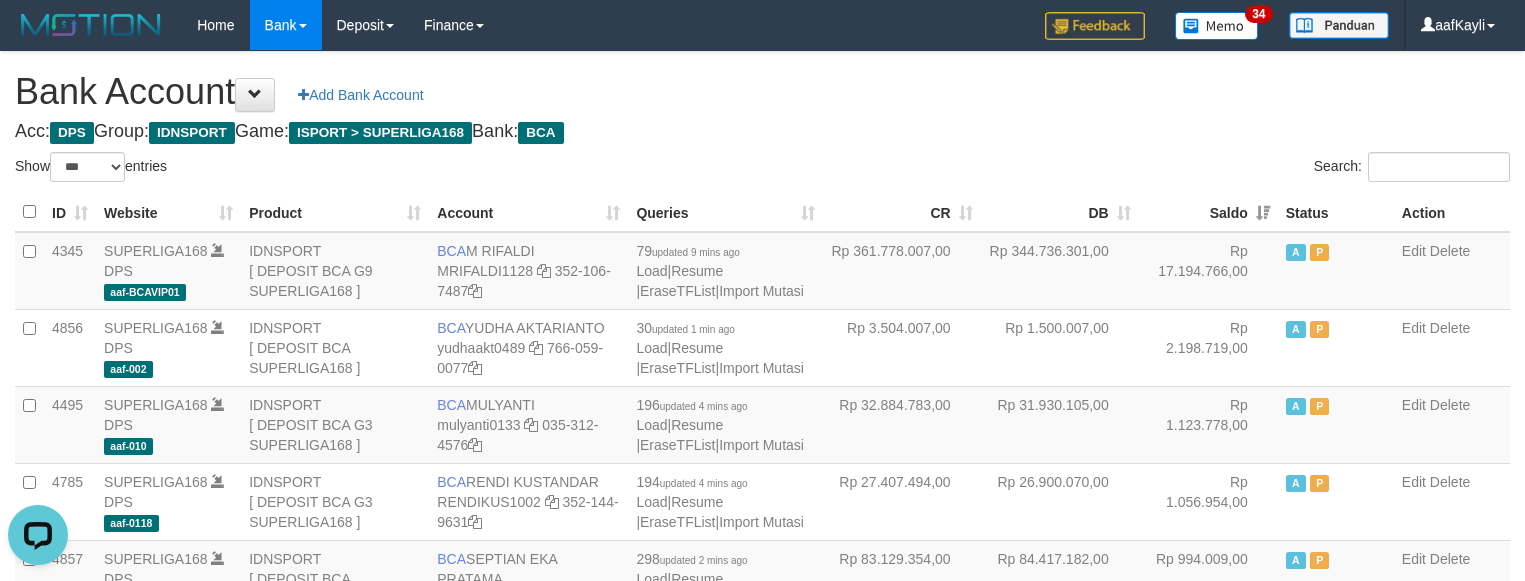 click on "Search:" at bounding box center (1144, 169) 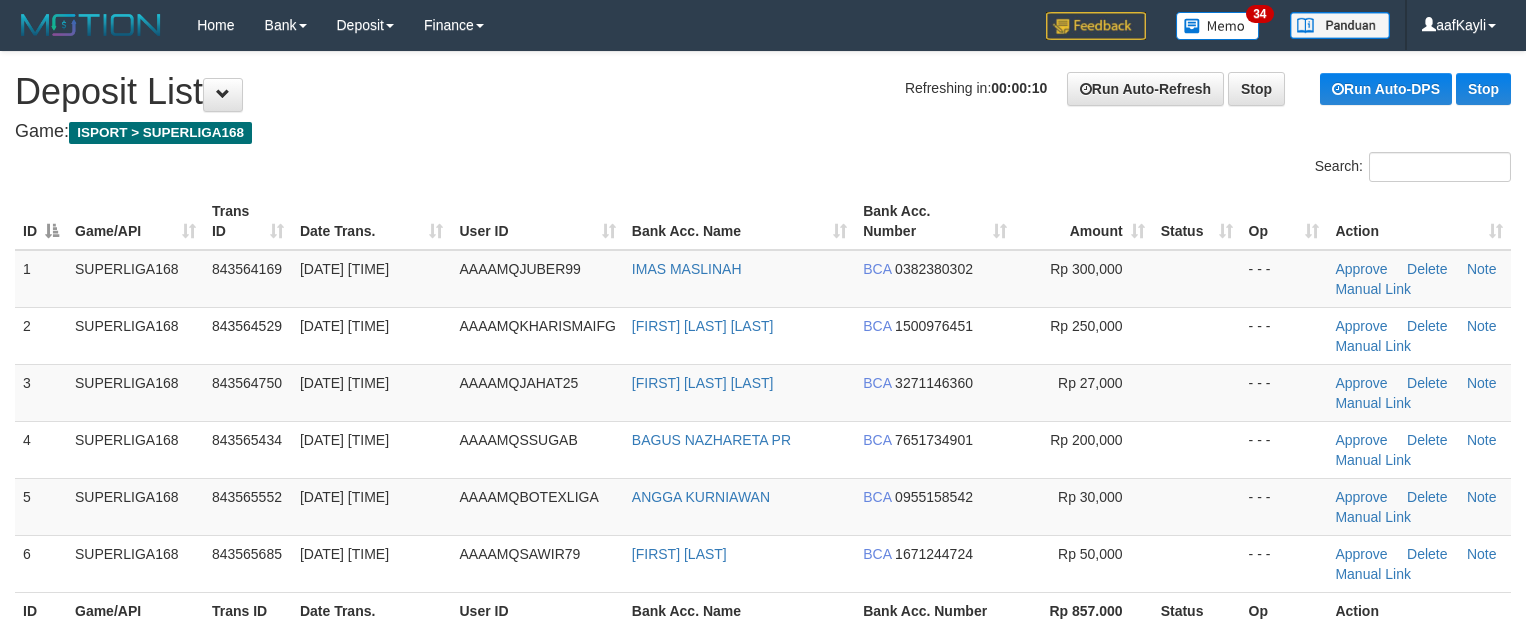scroll, scrollTop: 0, scrollLeft: 0, axis: both 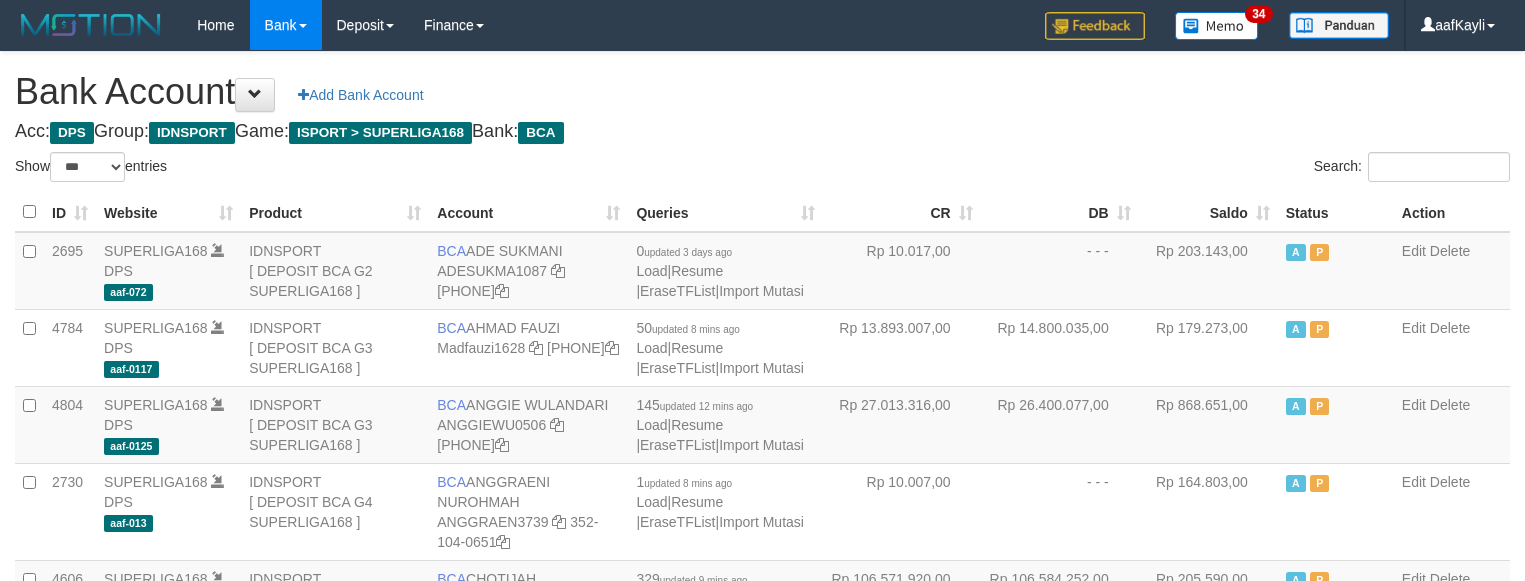select on "***" 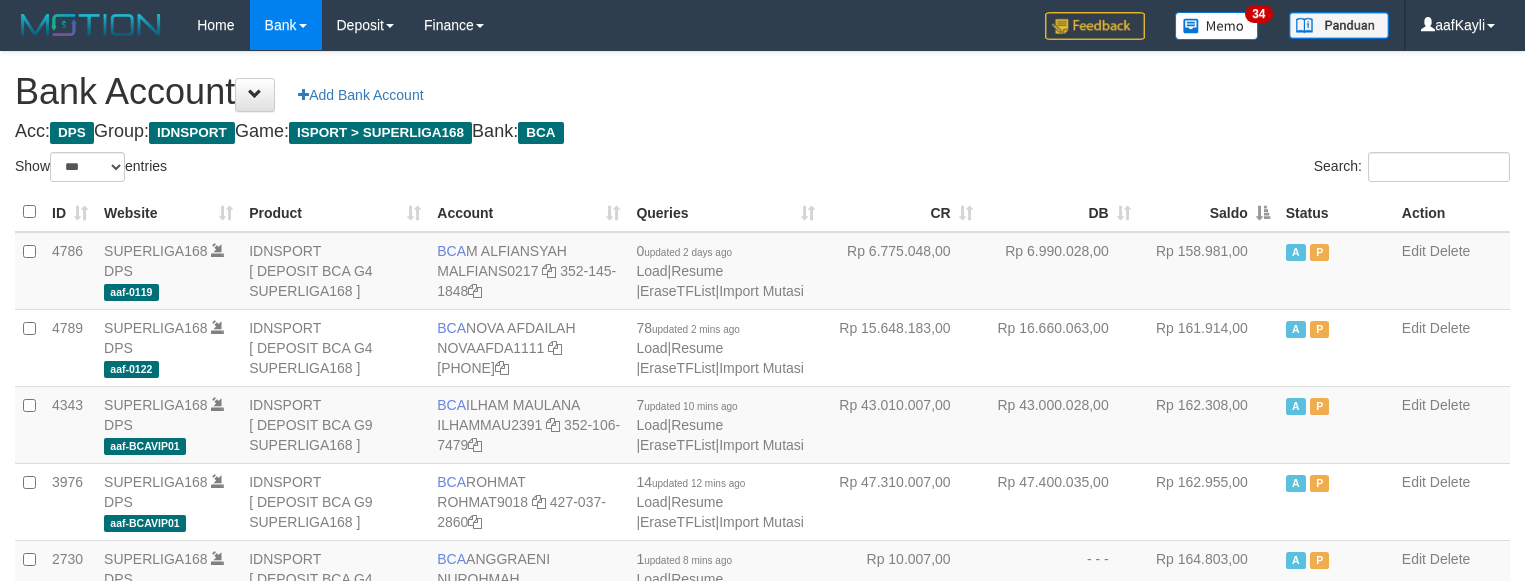 click on "Saldo" at bounding box center (1208, 212) 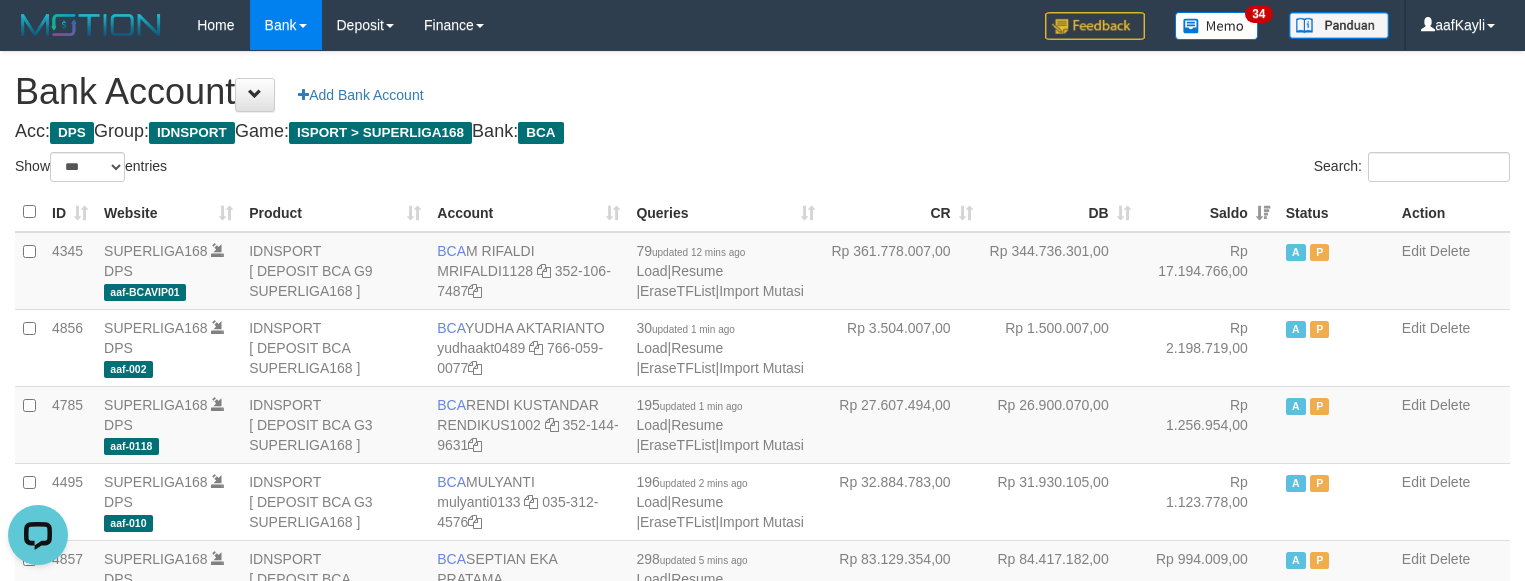 scroll, scrollTop: 0, scrollLeft: 0, axis: both 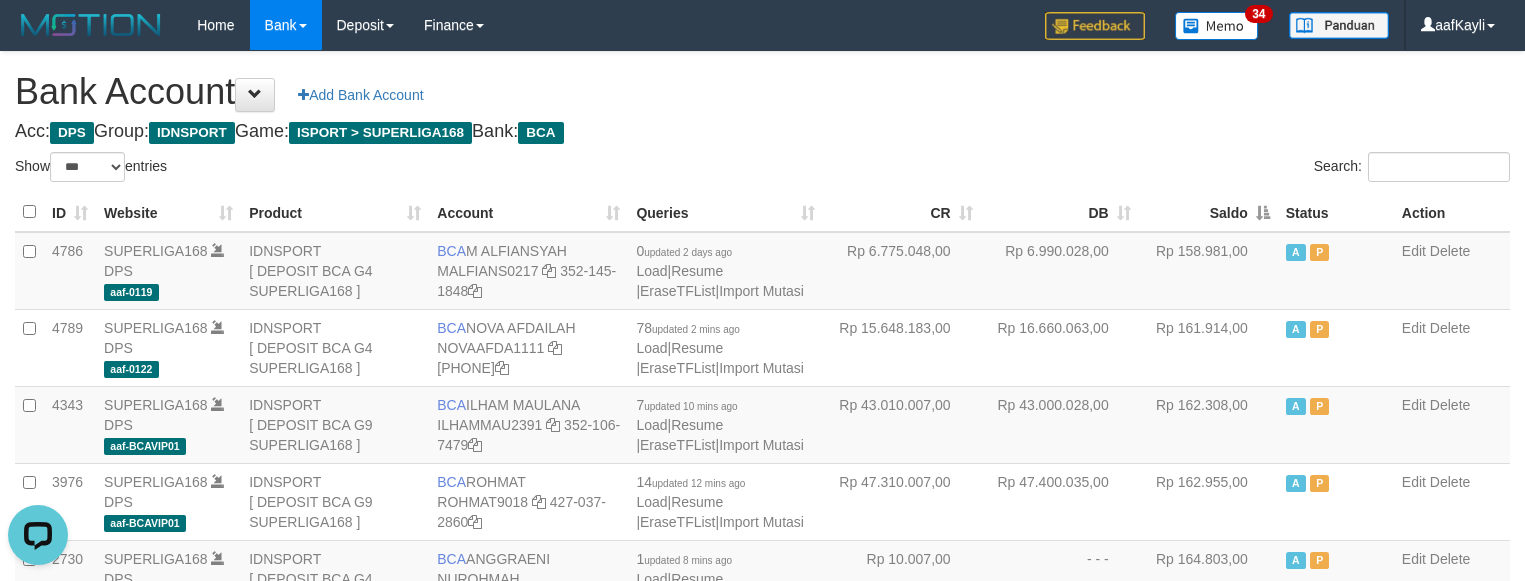 click on "Saldo" at bounding box center [1208, 212] 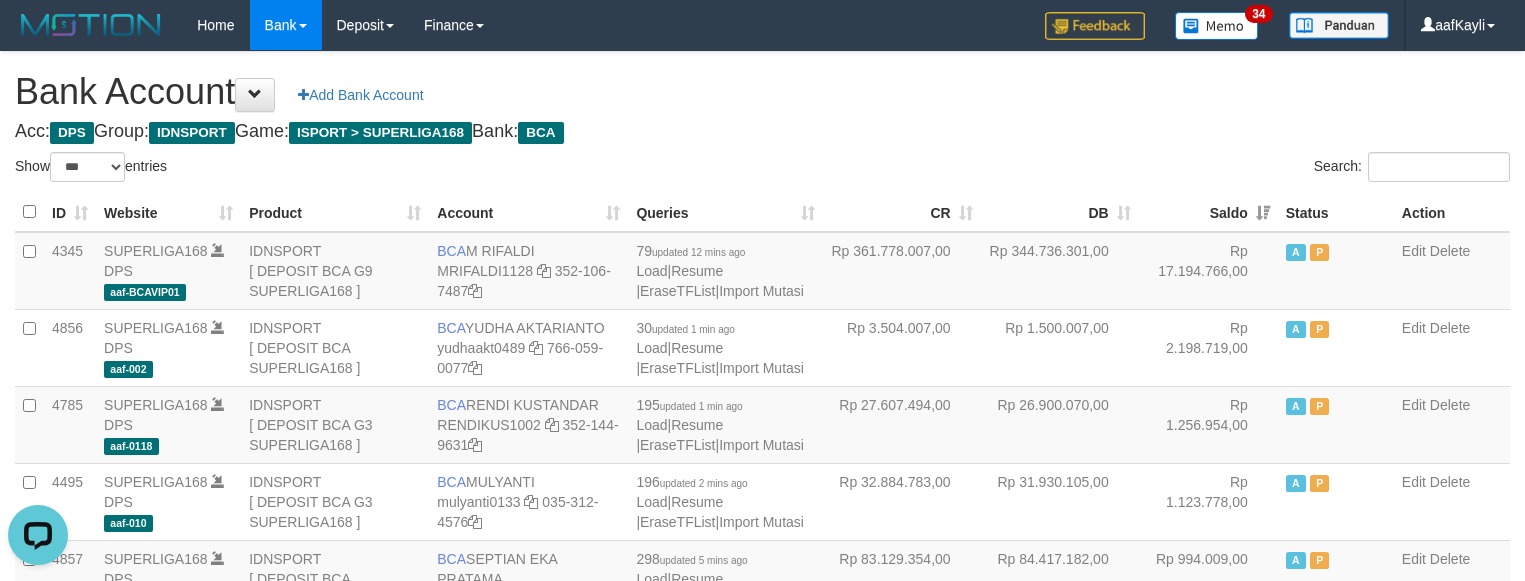 click on "**********" at bounding box center (762, 1428) 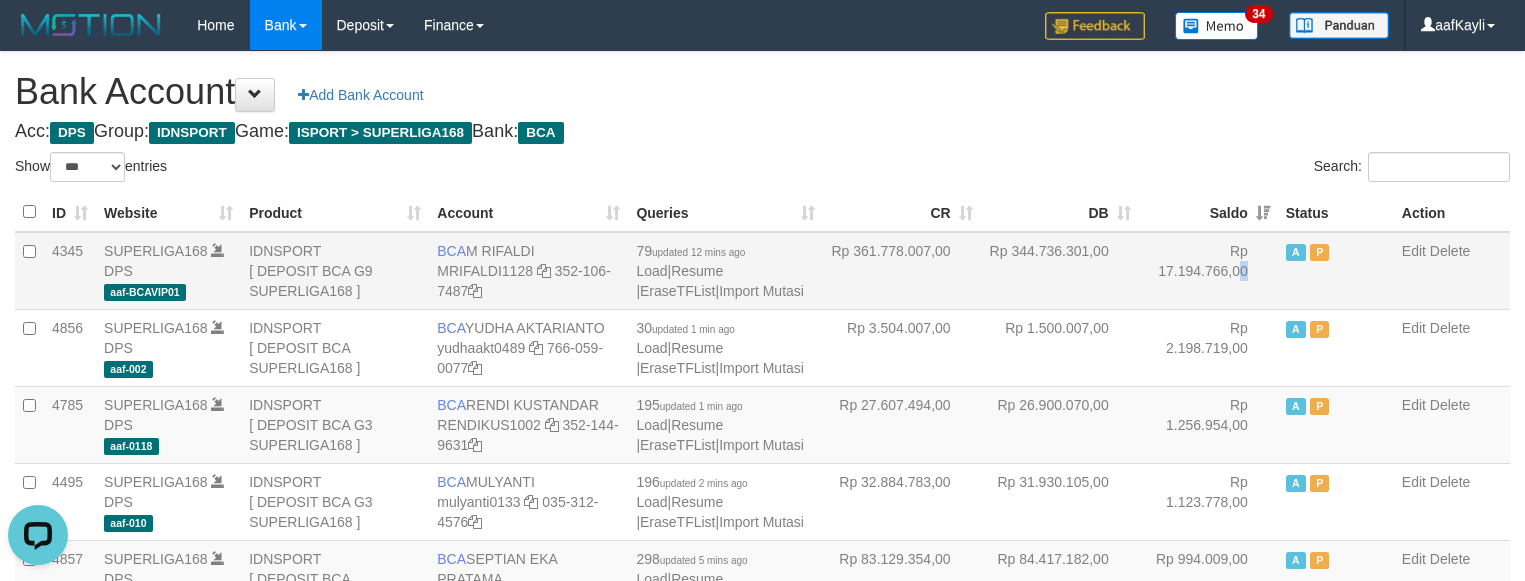 drag, startPoint x: 1150, startPoint y: 270, endPoint x: 1283, endPoint y: 282, distance: 133.54025 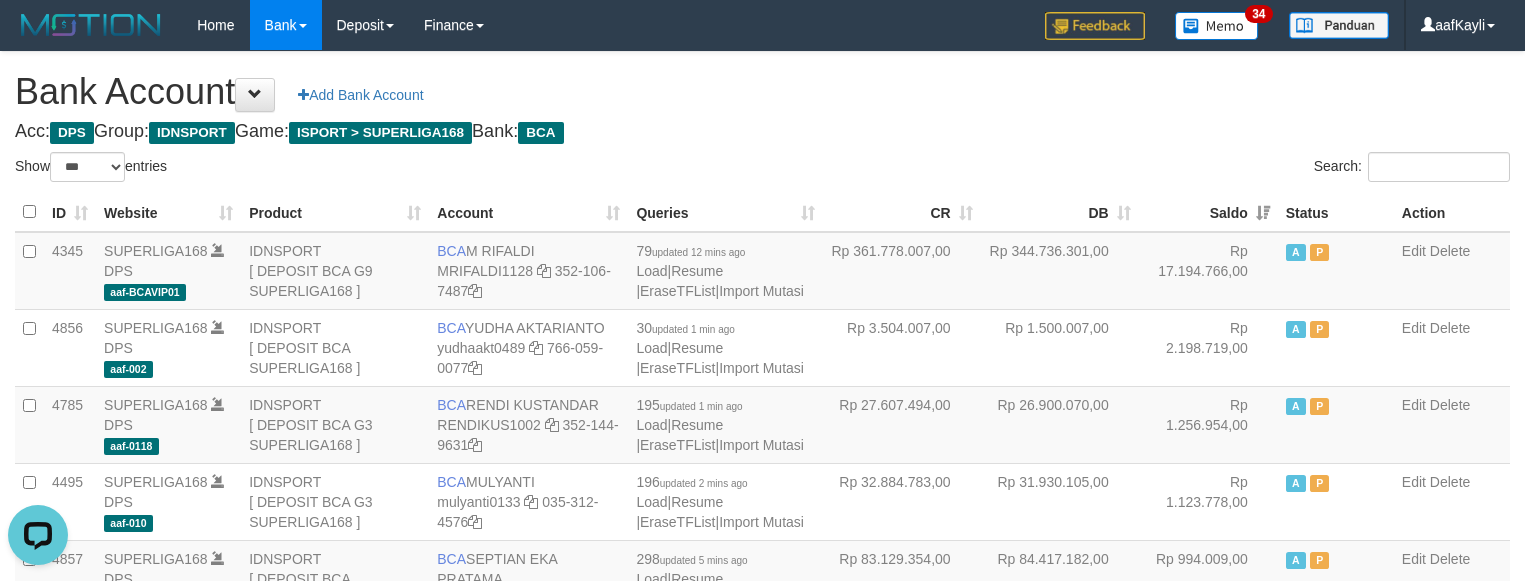 click on "ID Website Product Account Queries CR DB Saldo Status Action
4345
SUPERLIGA168
DPS
aaf-BCAVIP01
IDNSPORT
[ DEPOSIT BCA G9 SUPERLIGA168 ]
BCA
M RIFALDI
MRIFALDI1128
352-106-7487
79  updated 12 mins ago
Load
|
Resume
|
EraseTFList
|
Import Mutasi
Rp 361.778.007,00
A
P Edit" at bounding box center [762, 1474] 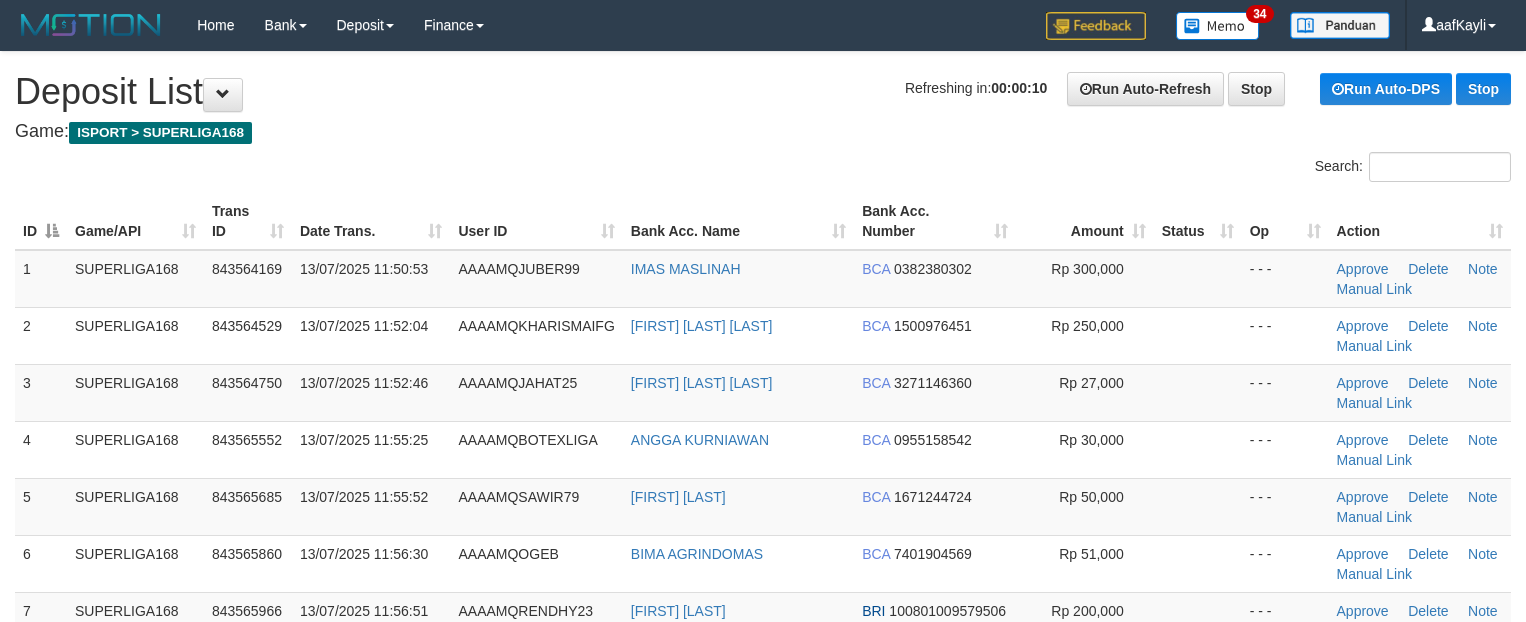 scroll, scrollTop: 0, scrollLeft: 0, axis: both 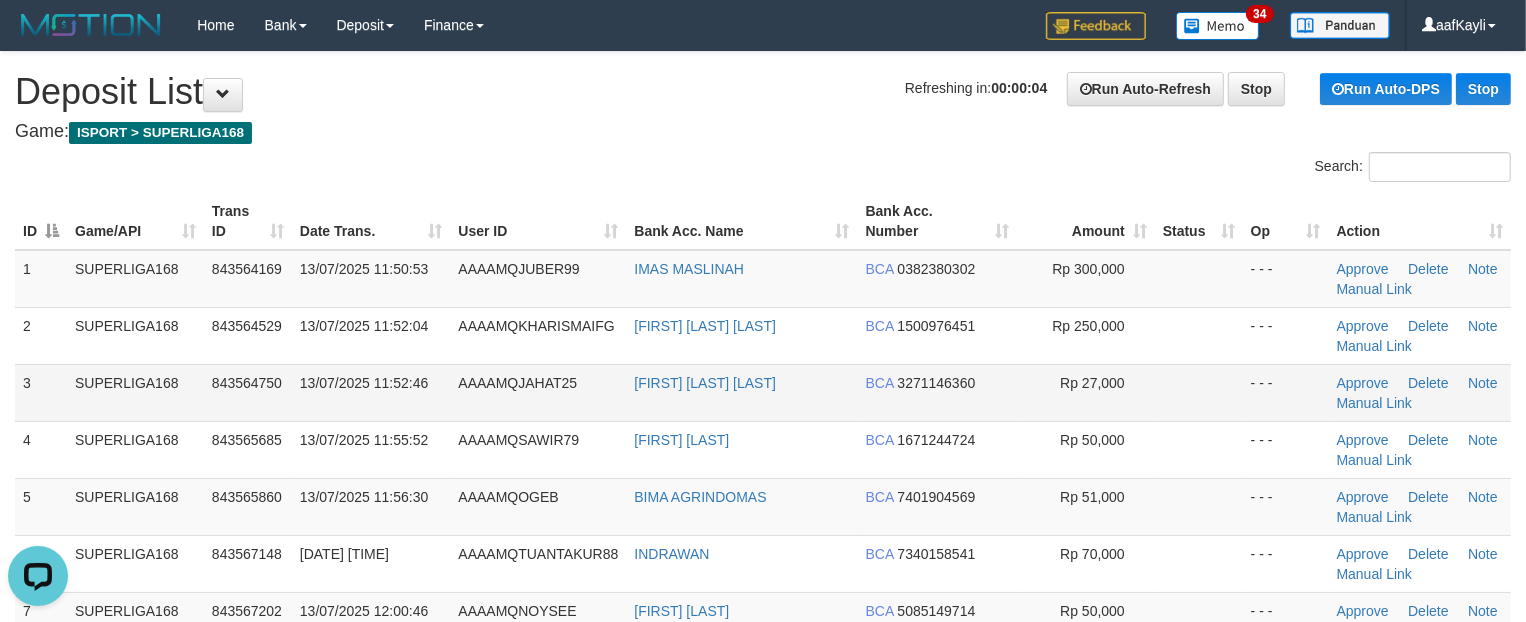 click at bounding box center (1199, 392) 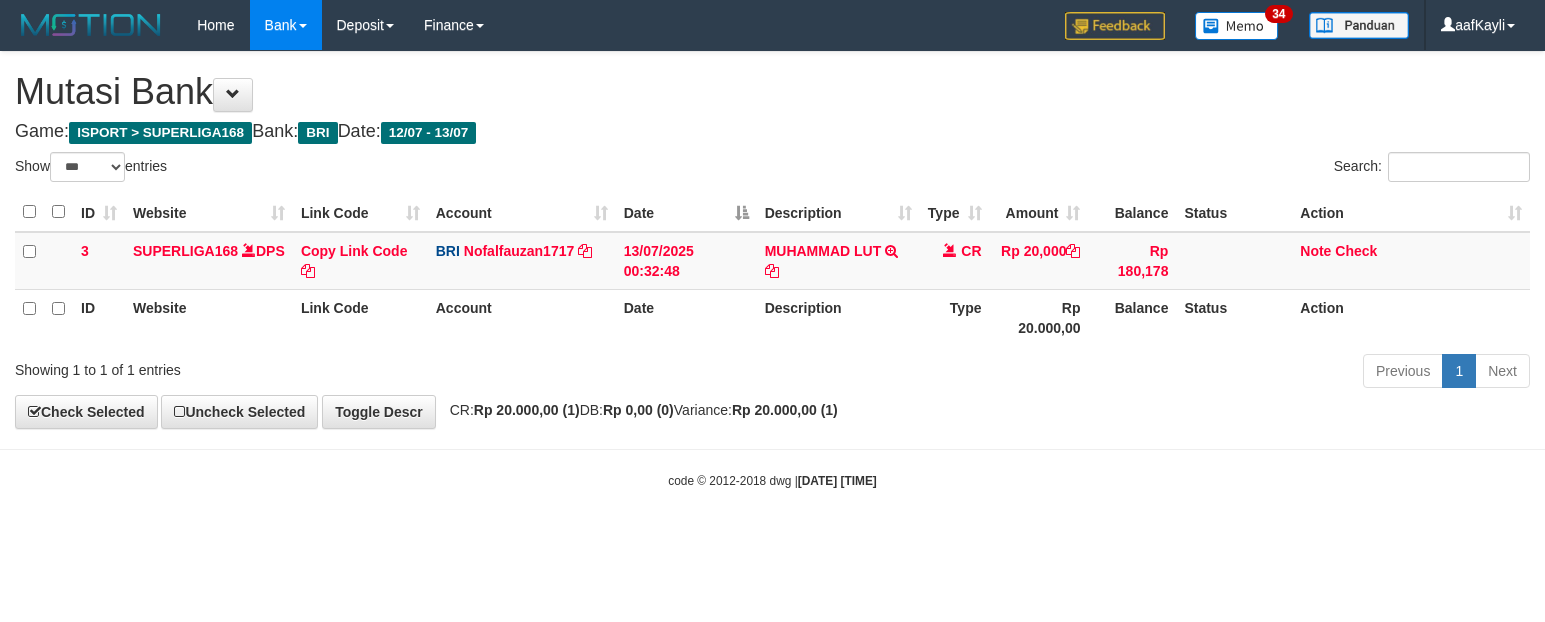 select on "***" 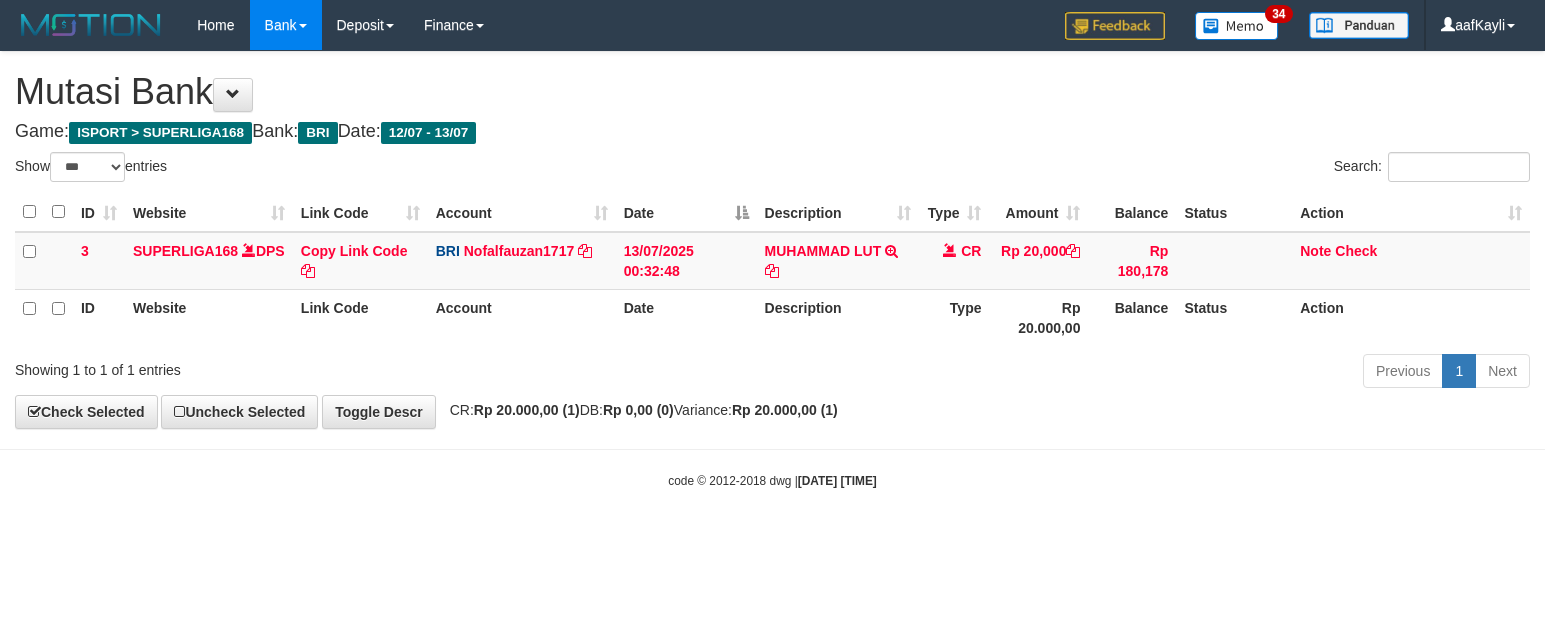 scroll, scrollTop: 0, scrollLeft: 0, axis: both 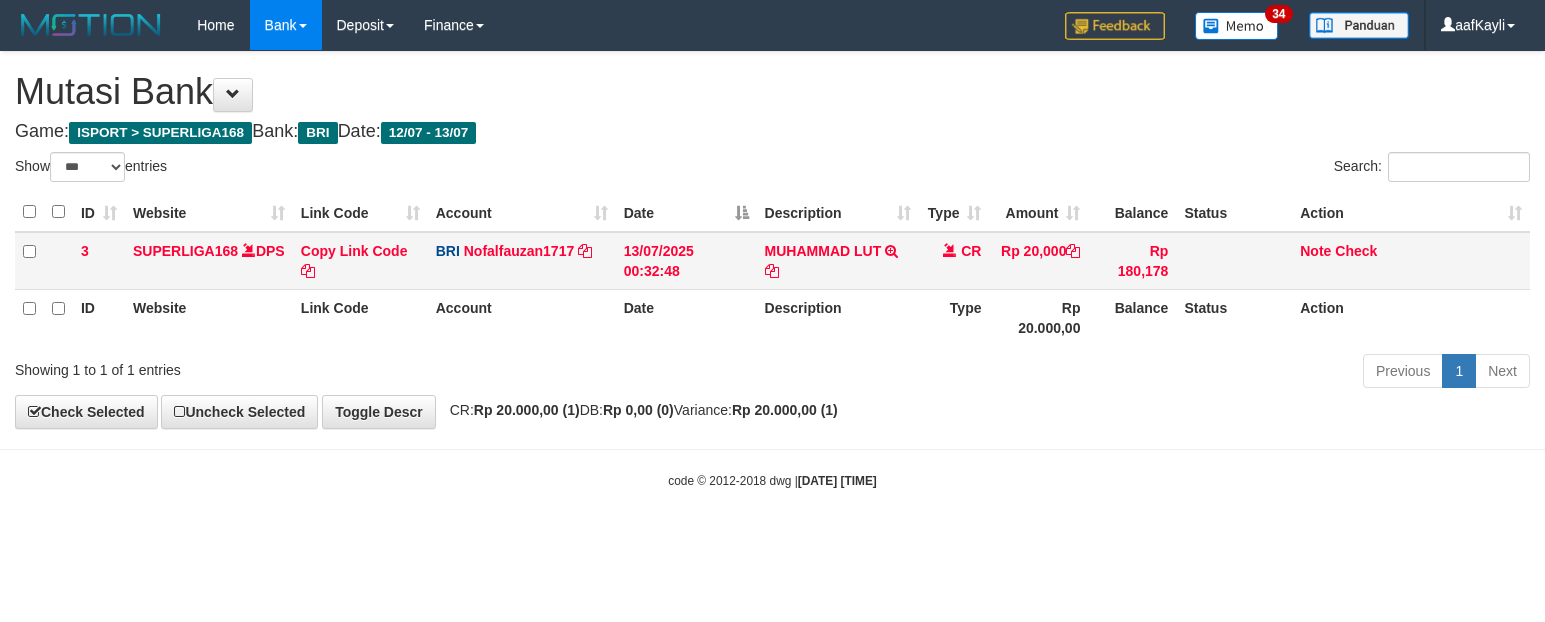 click on "[FIRST] [LAST] TRANSFER NBMB [FIRST] [LAST] TO [FIRST] [LAST]" at bounding box center (838, 261) 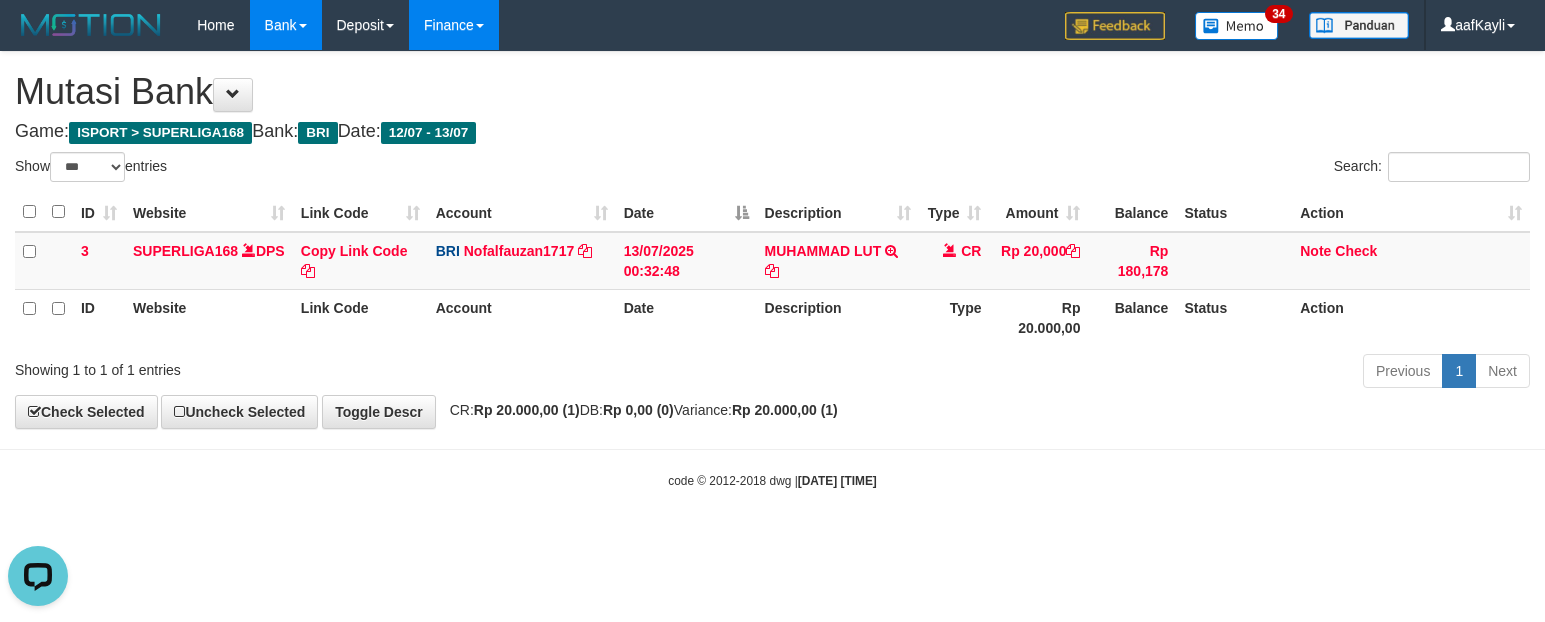 scroll, scrollTop: 0, scrollLeft: 0, axis: both 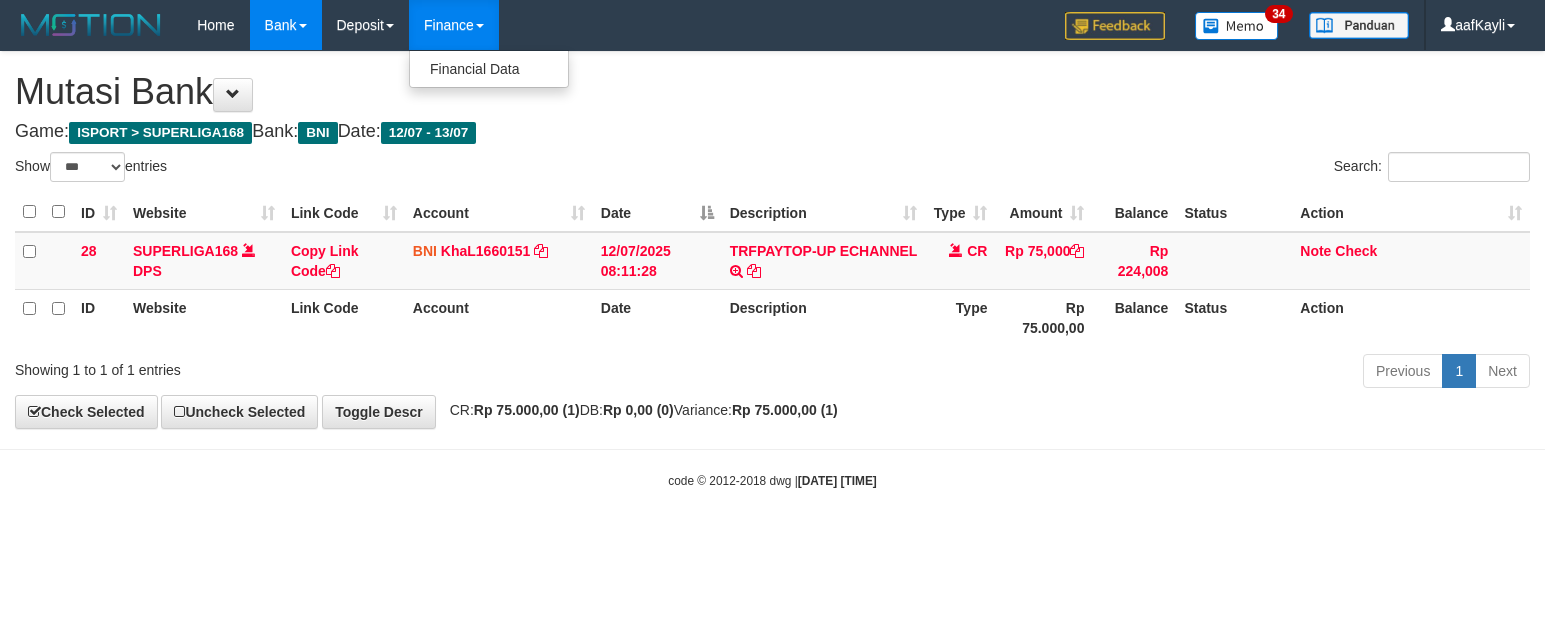 select on "***" 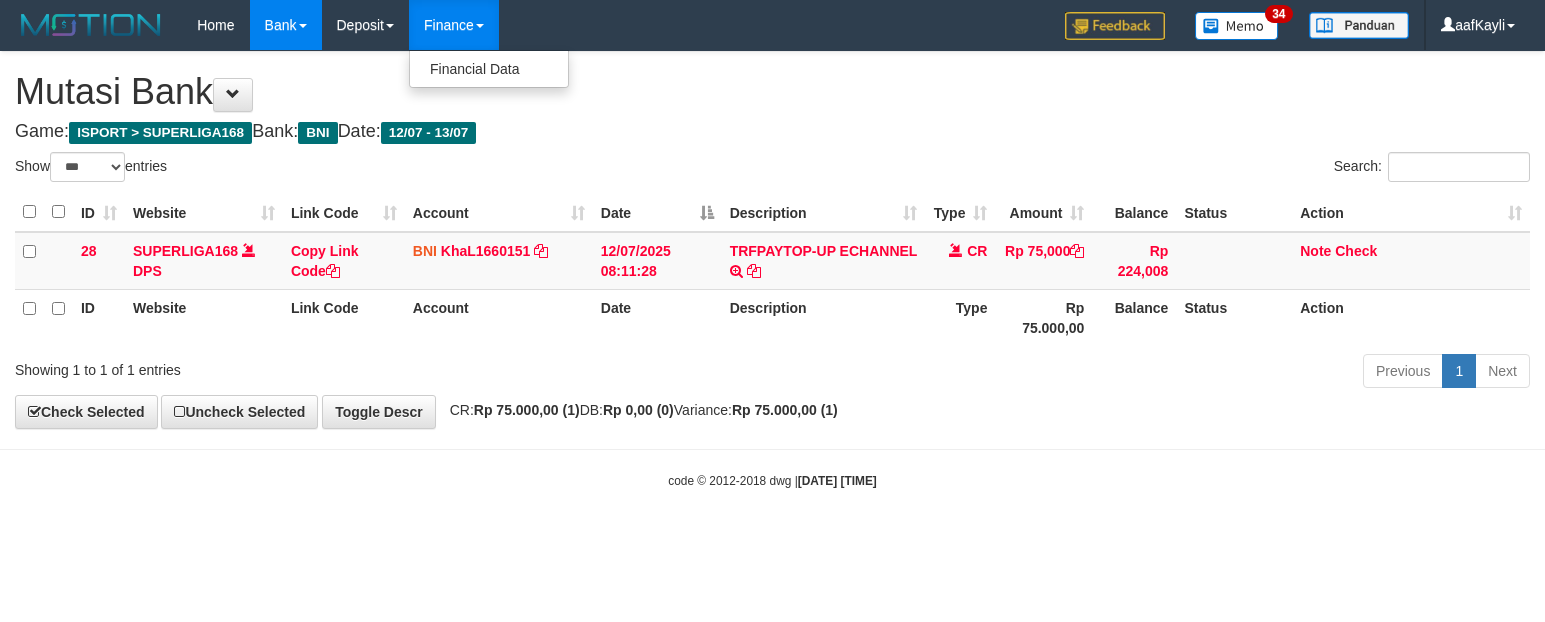 scroll, scrollTop: 0, scrollLeft: 0, axis: both 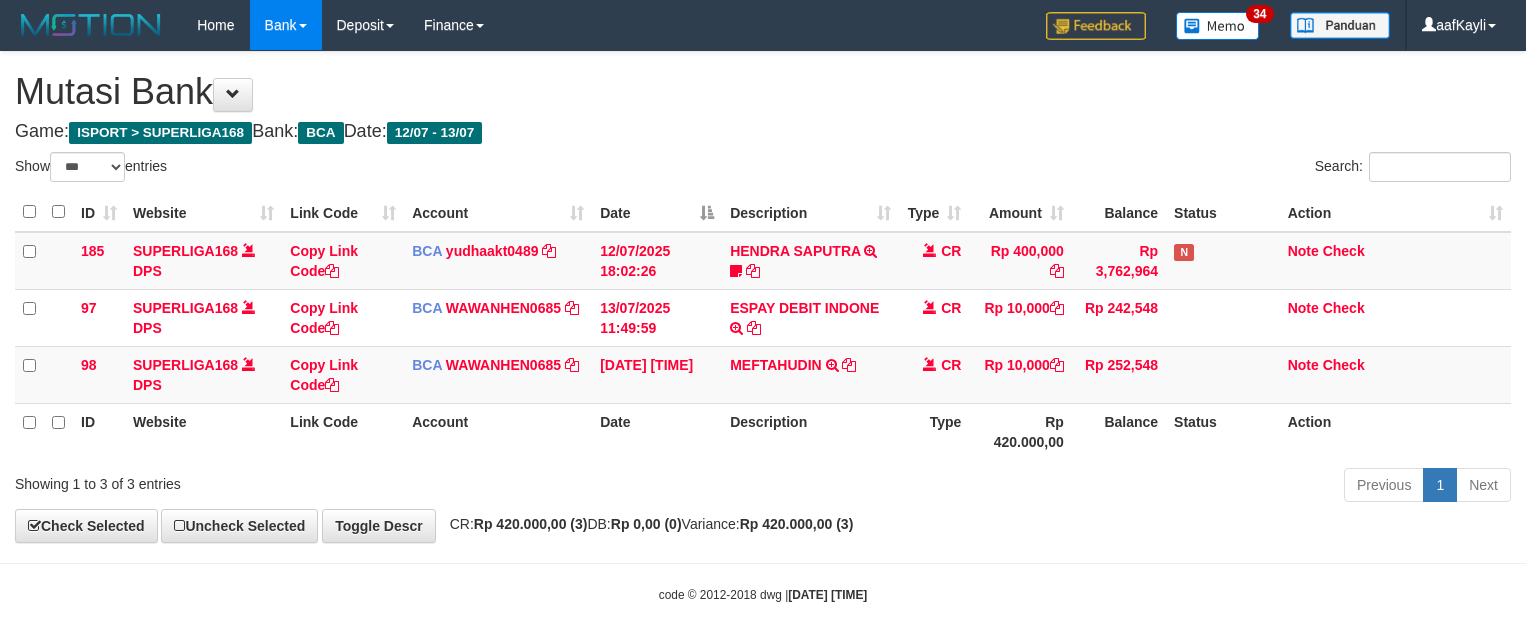 select on "***" 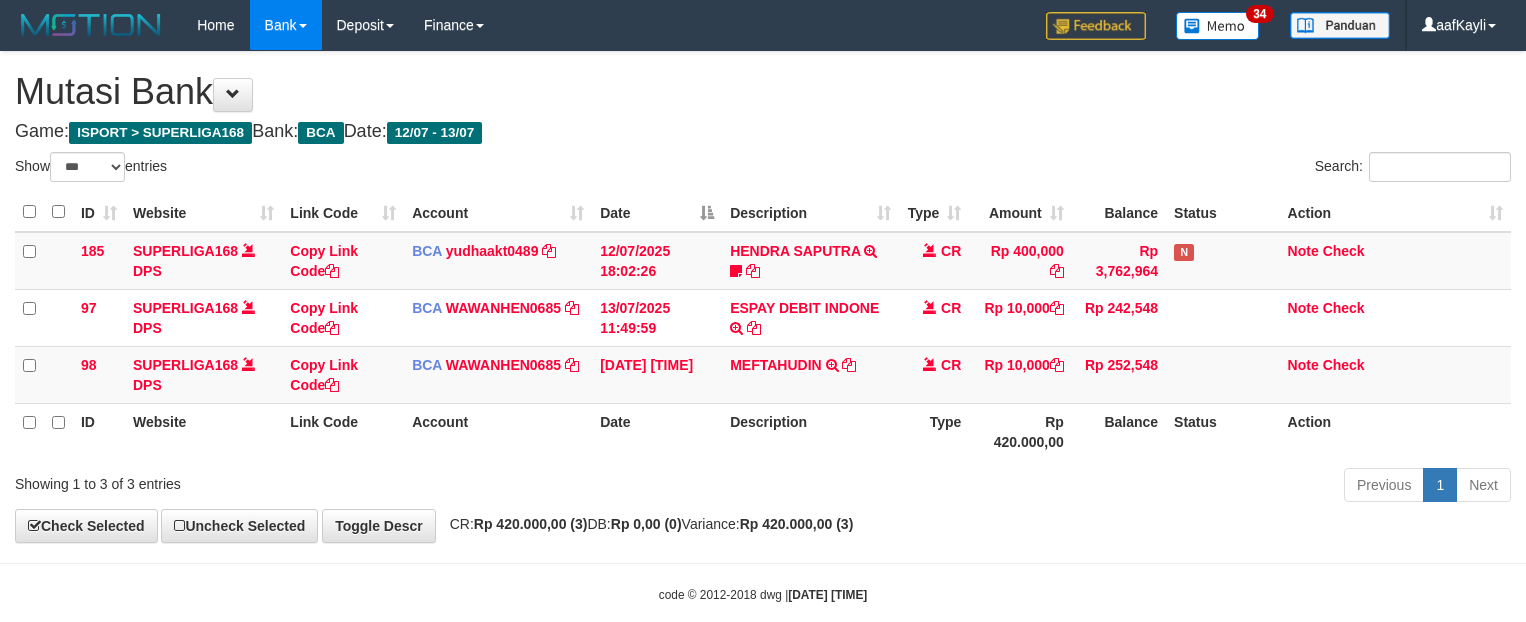 scroll, scrollTop: 0, scrollLeft: 0, axis: both 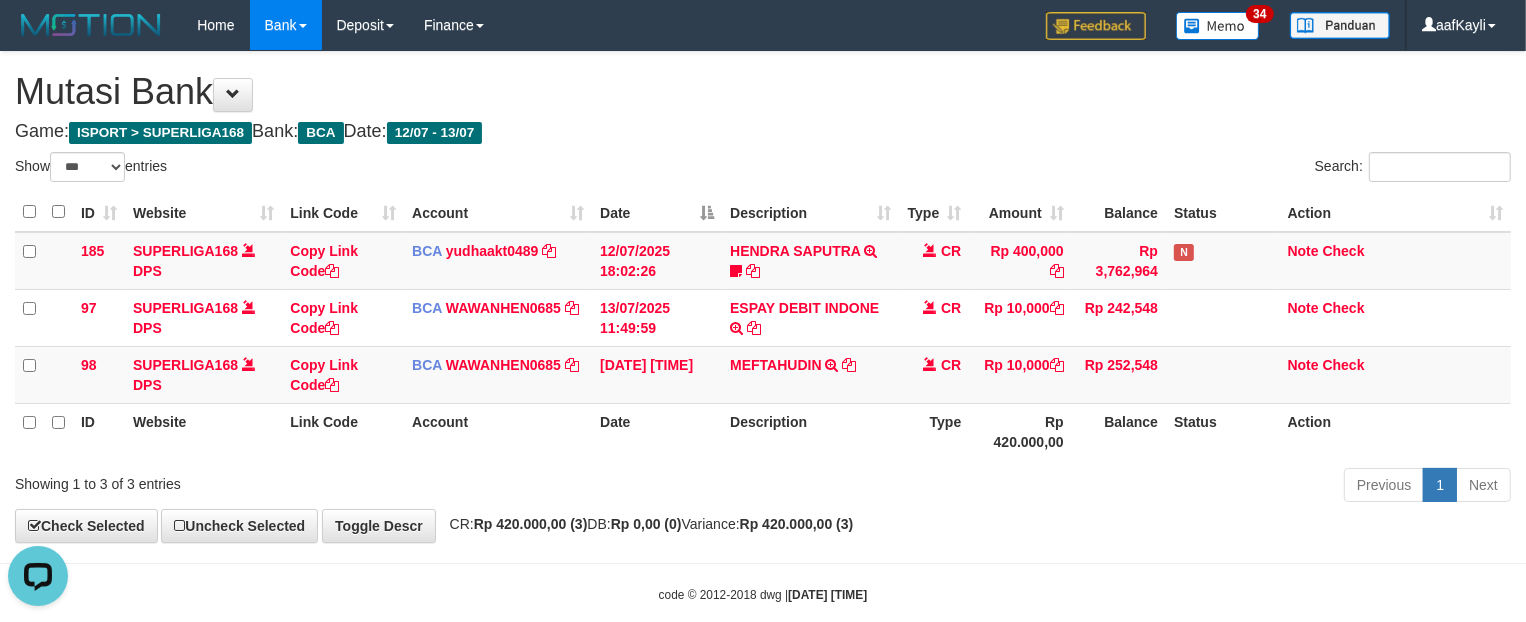 click on "Toggle navigation
Home
Bank
Account List
Load
By Website
Group
[ISPORT]													SUPERLIGA168
By Load Group (DPS)
34" at bounding box center [763, 327] 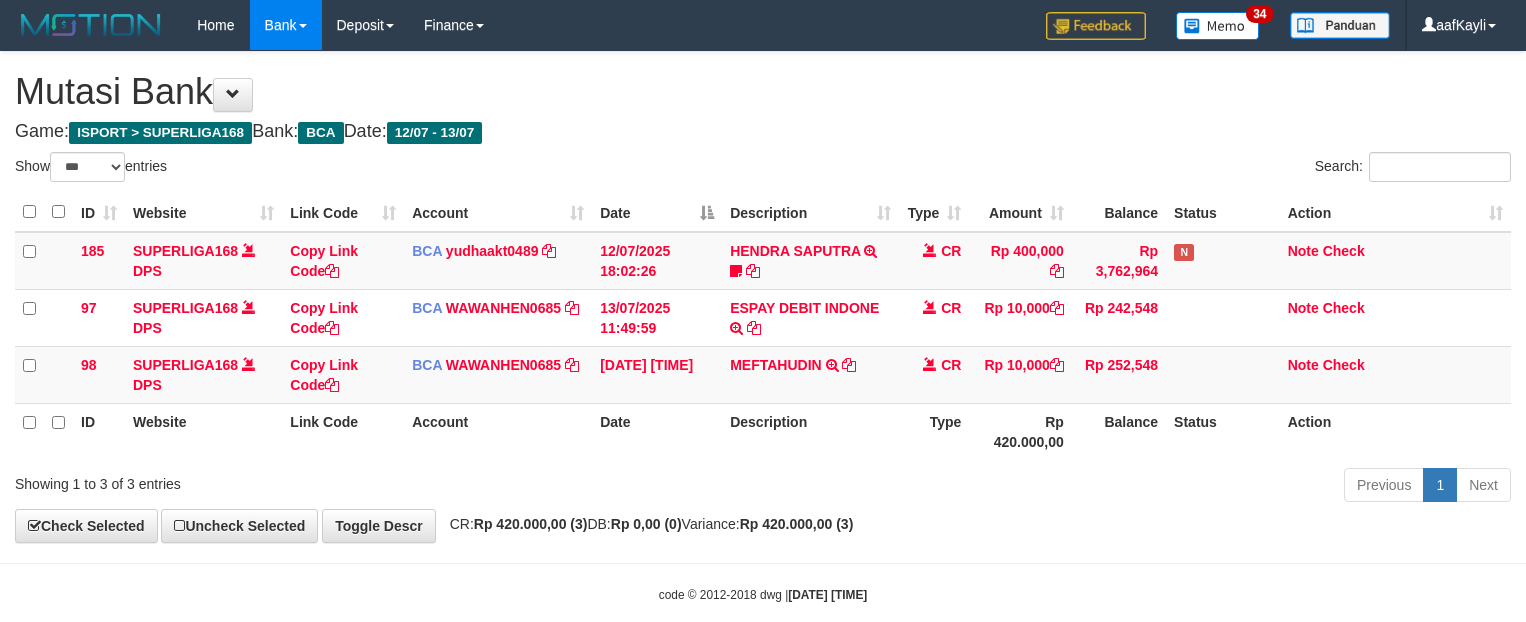 select on "***" 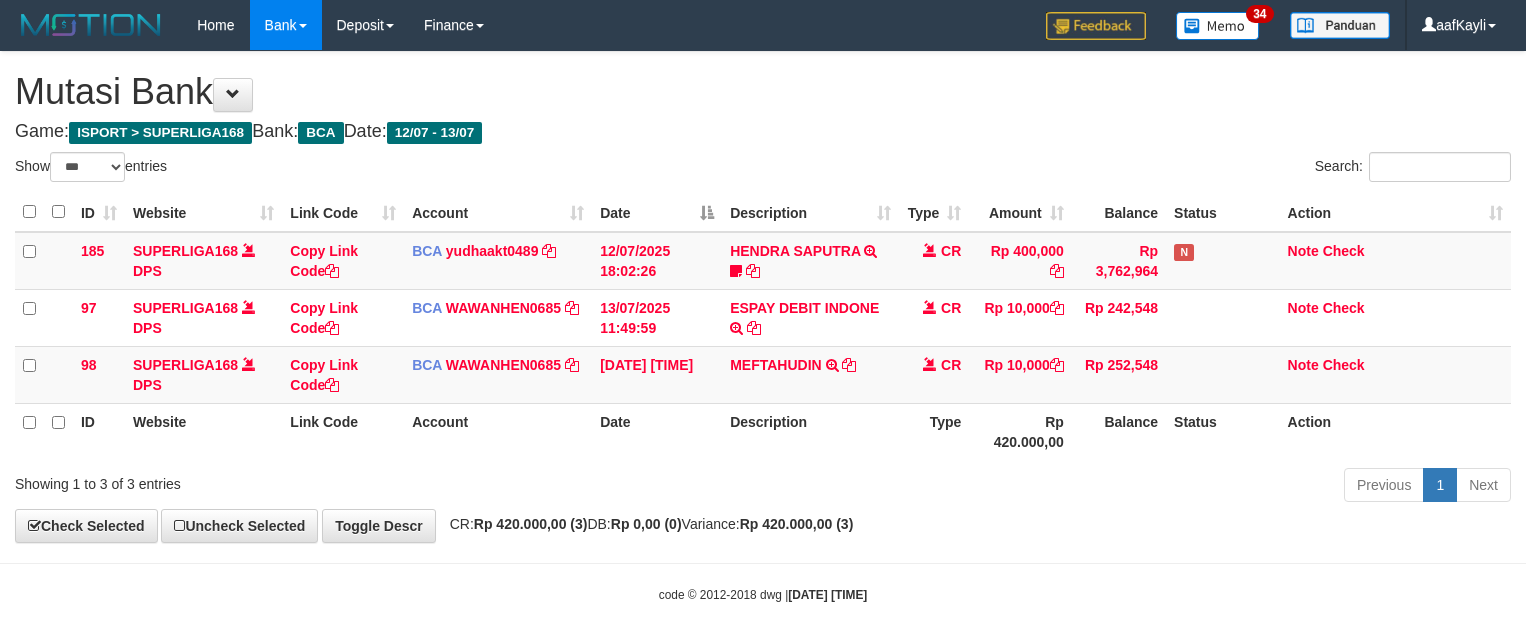 scroll, scrollTop: 0, scrollLeft: 0, axis: both 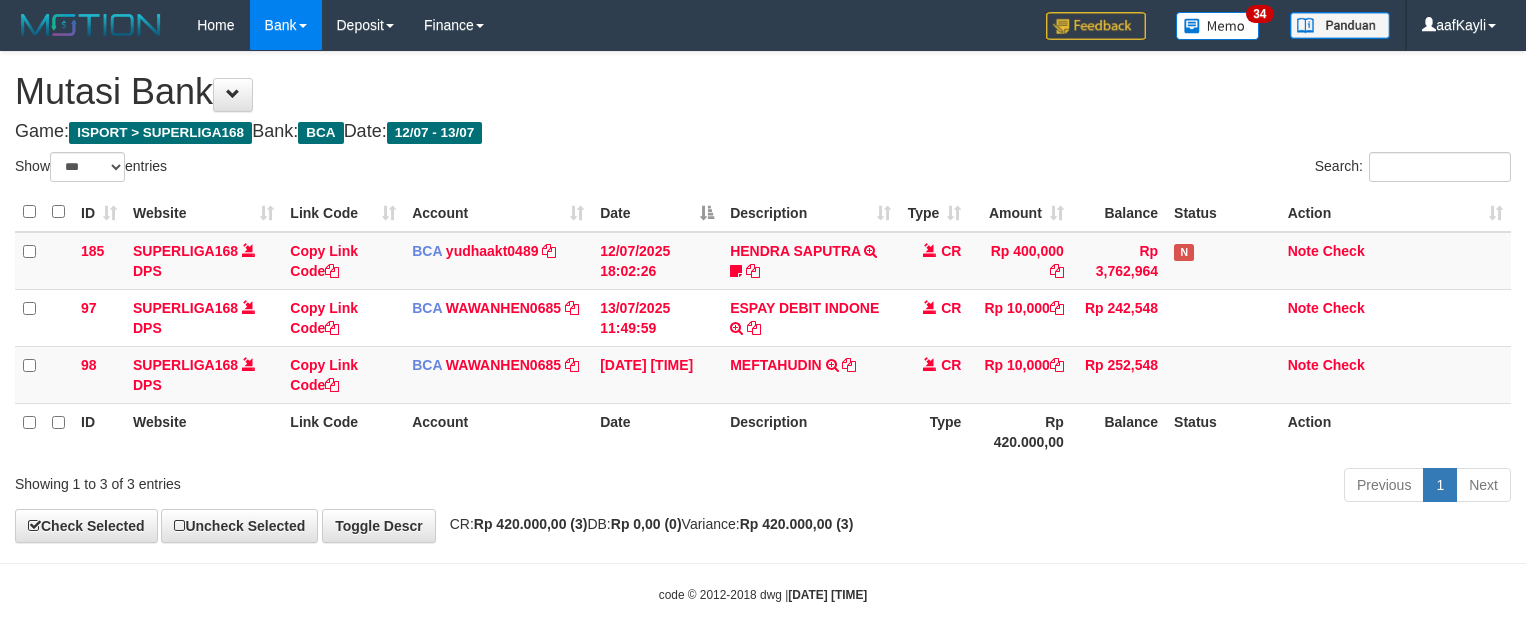 select on "***" 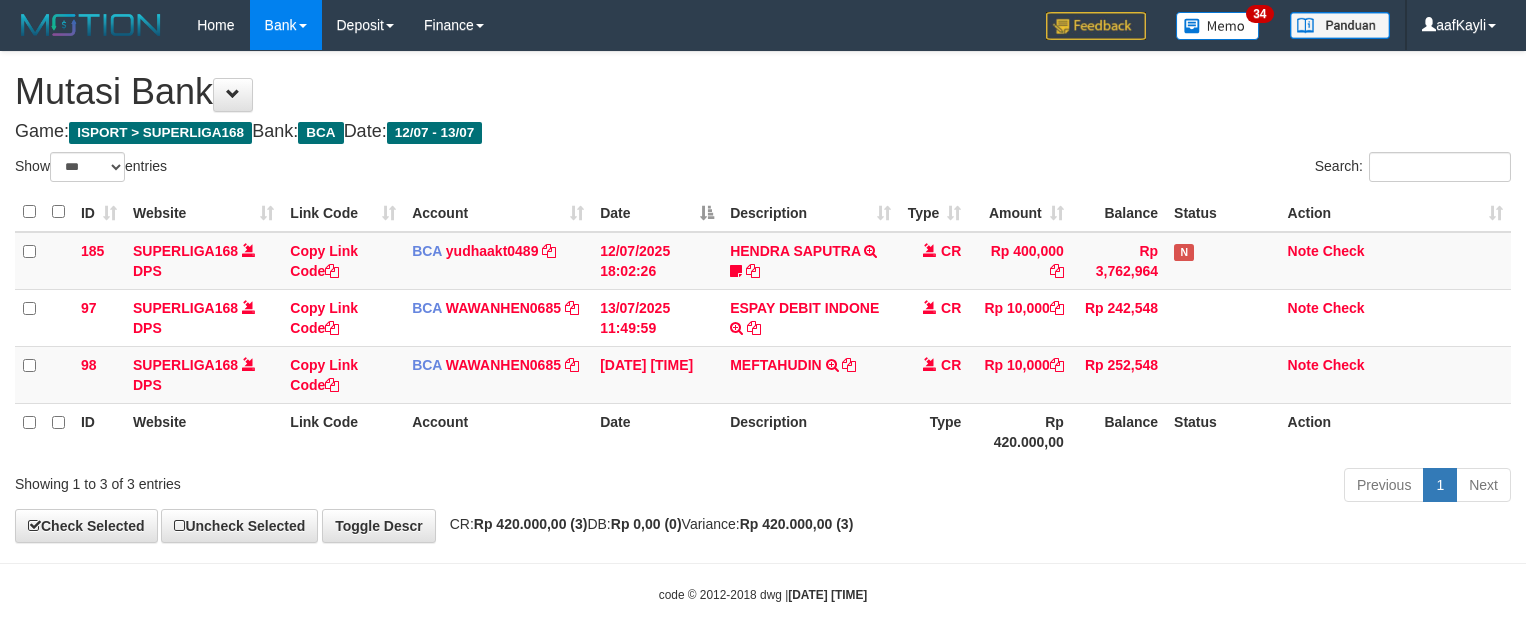 scroll, scrollTop: 0, scrollLeft: 0, axis: both 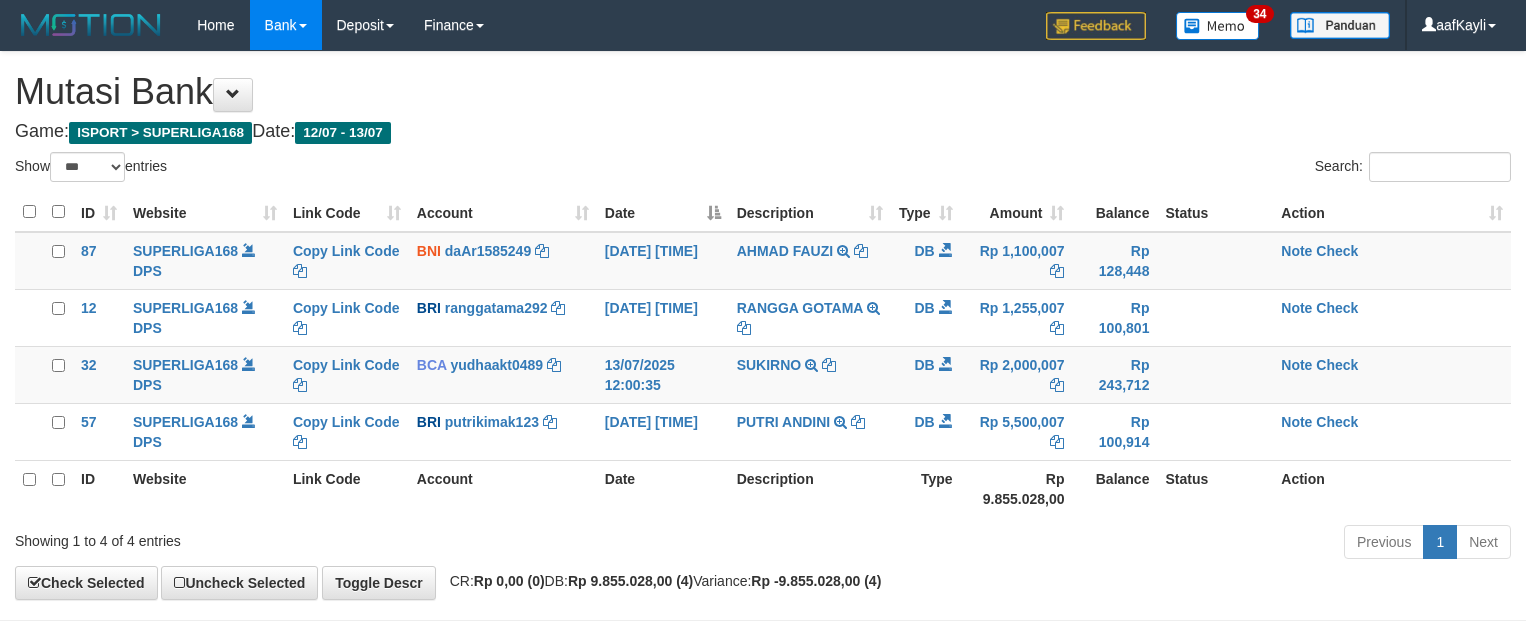 select on "***" 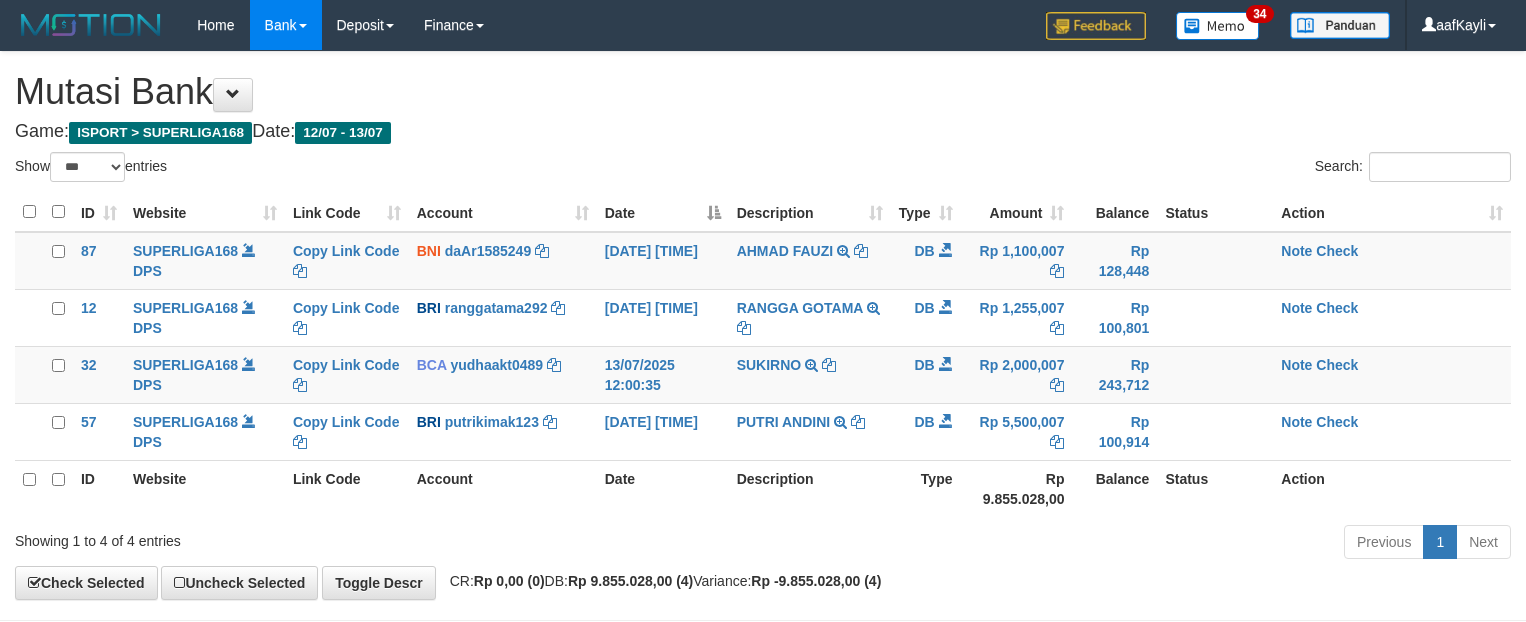 scroll, scrollTop: 0, scrollLeft: 0, axis: both 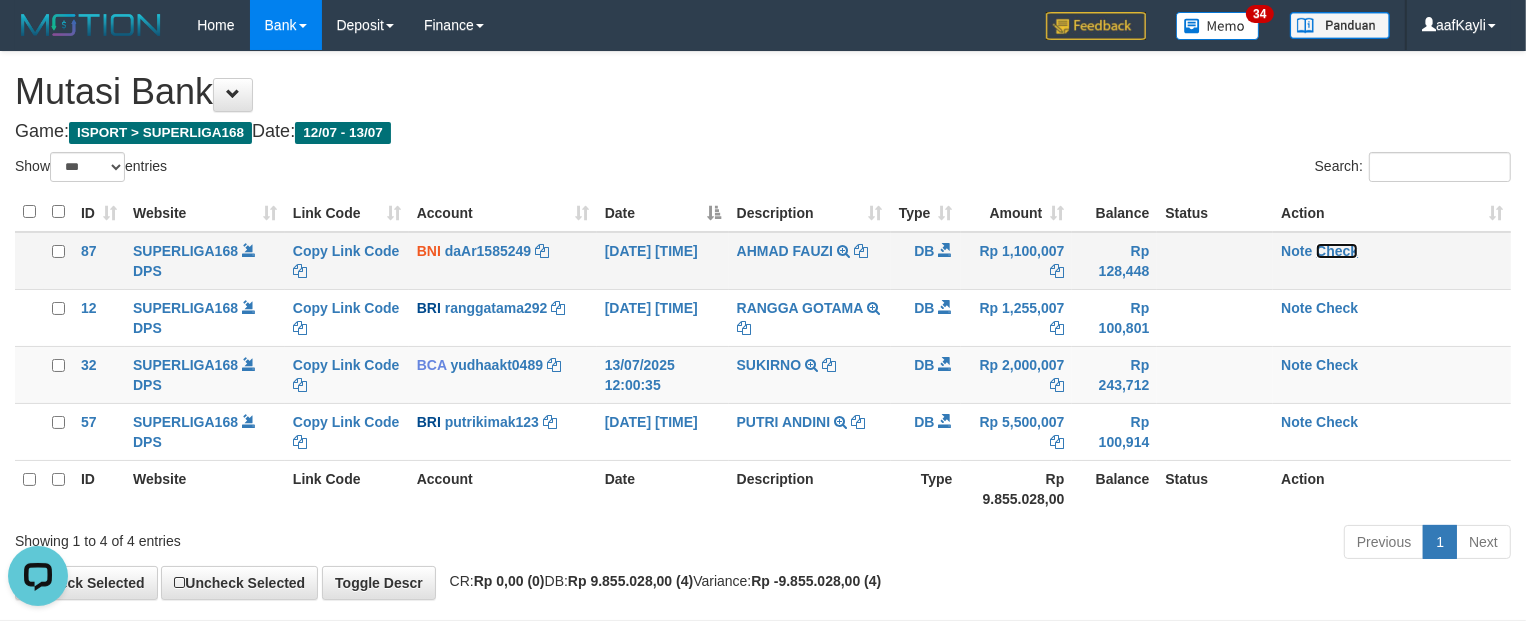 click on "Check" at bounding box center [1337, 251] 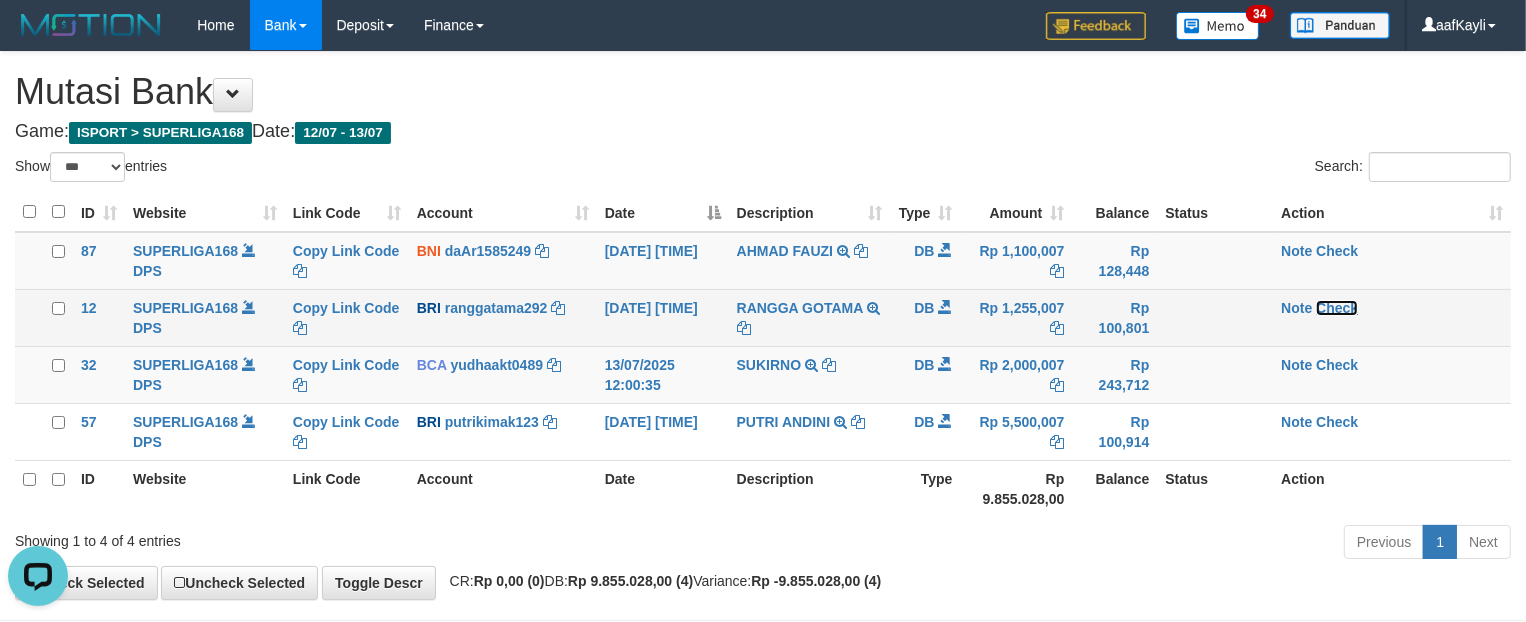 click on "Check" at bounding box center [1337, 308] 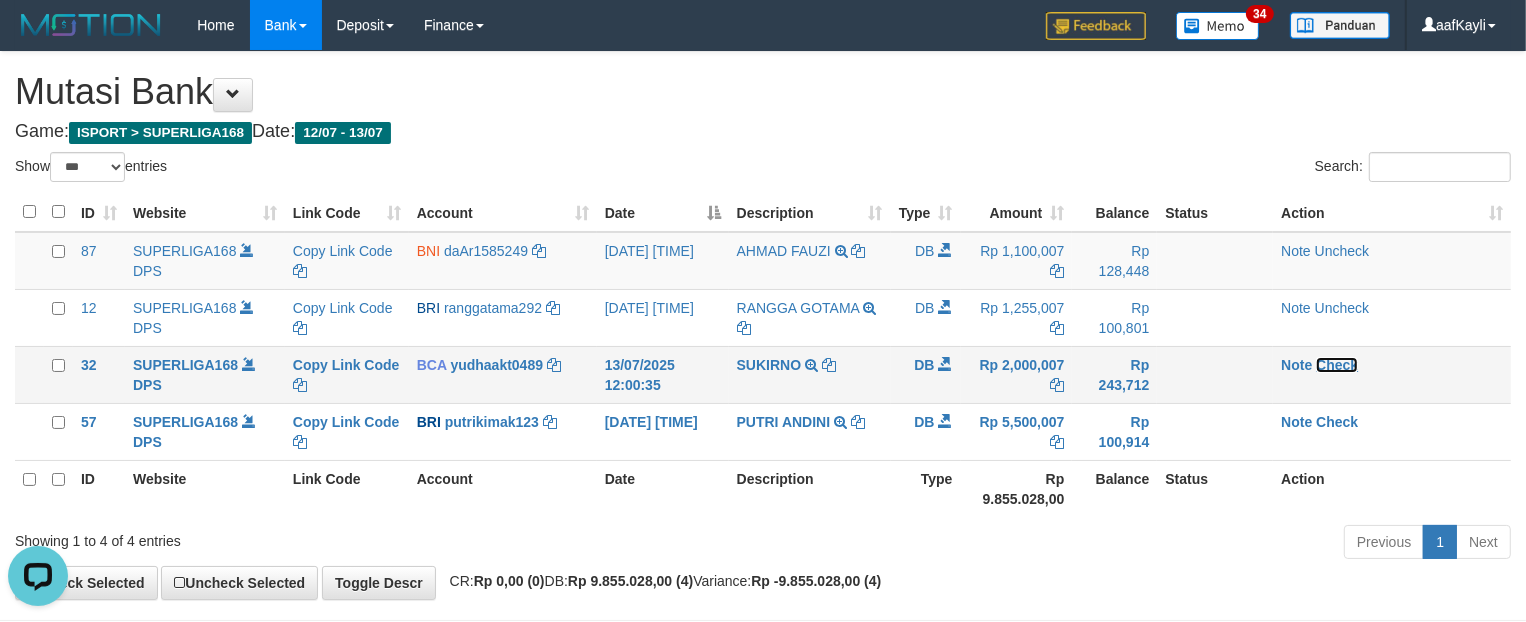click on "Check" at bounding box center [1337, 365] 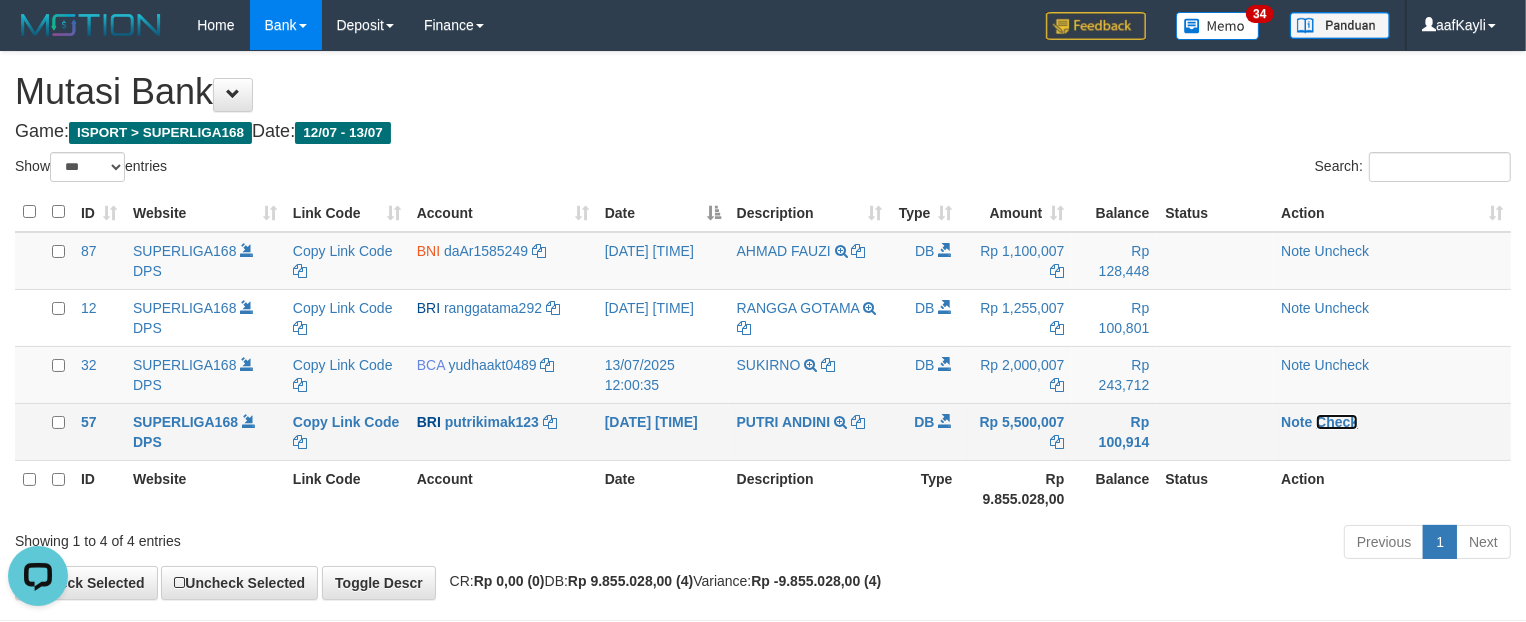 click on "Check" at bounding box center [1337, 422] 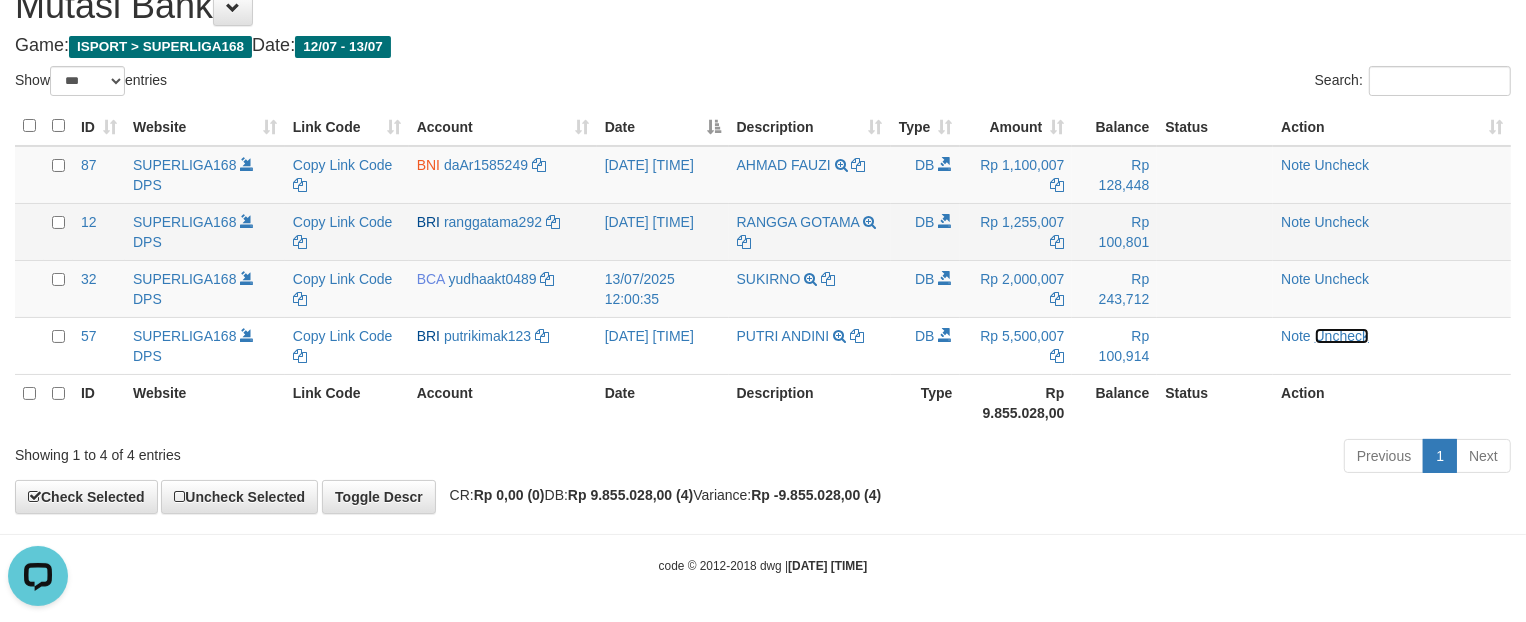 scroll, scrollTop: 90, scrollLeft: 0, axis: vertical 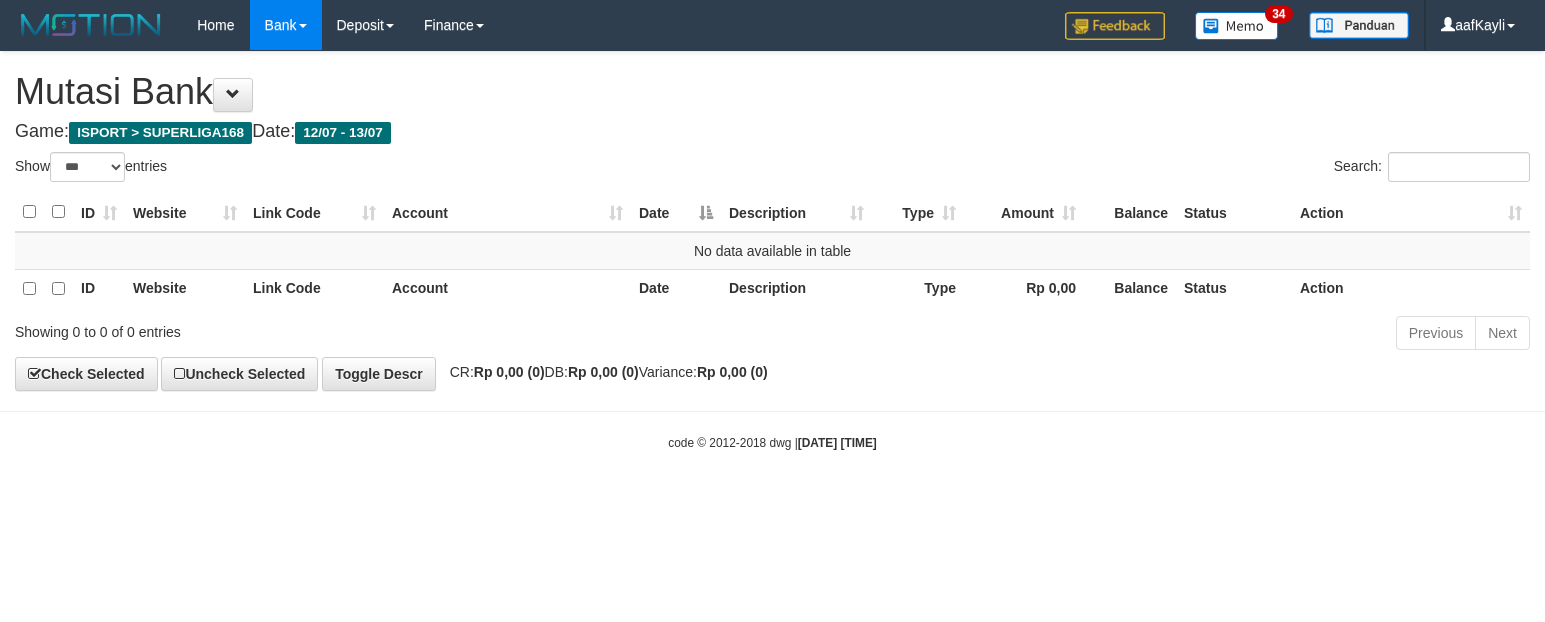 select on "***" 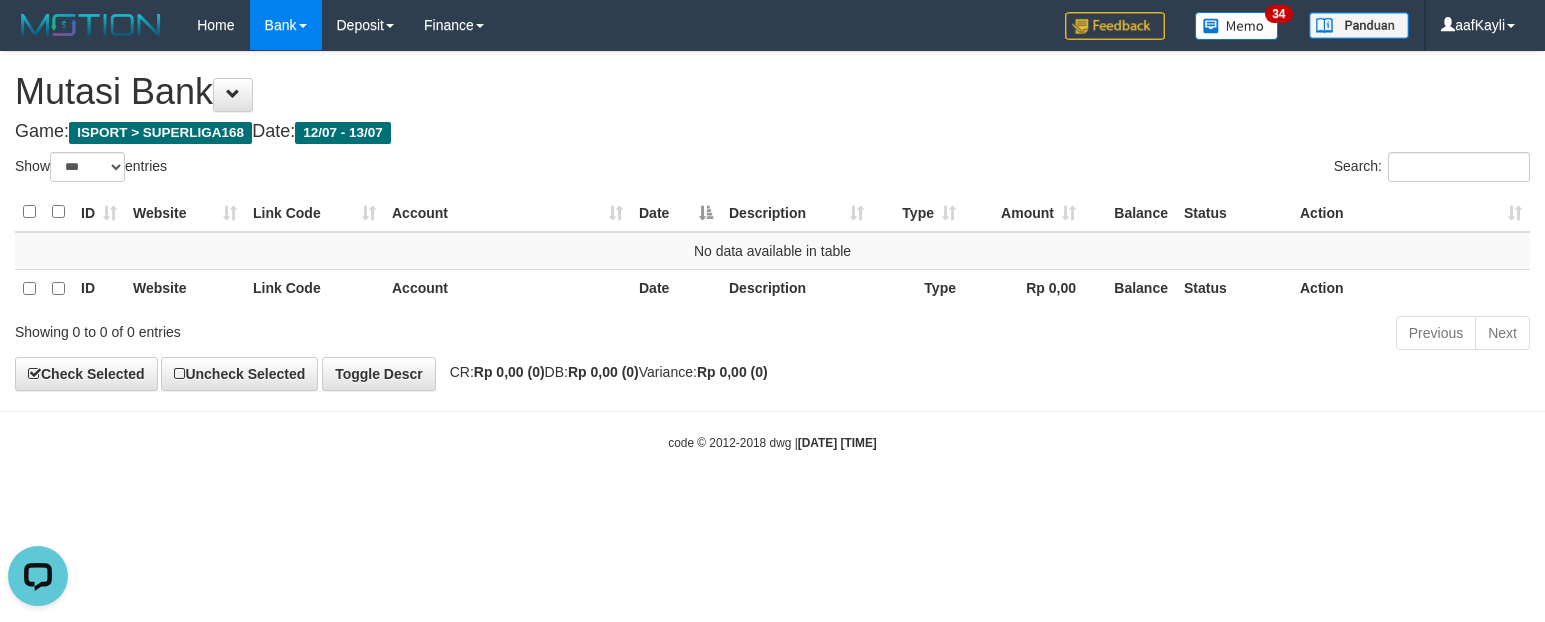 scroll, scrollTop: 0, scrollLeft: 0, axis: both 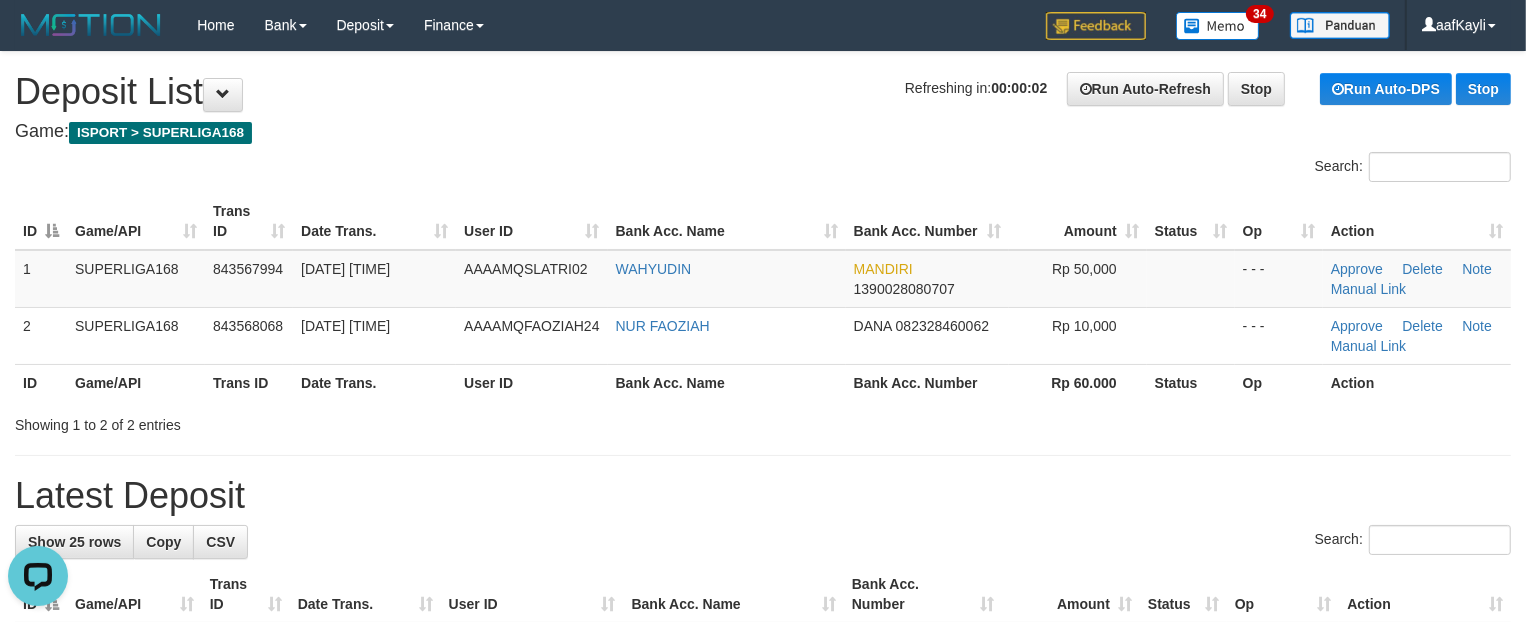 click on "Latest Deposit" at bounding box center (763, 496) 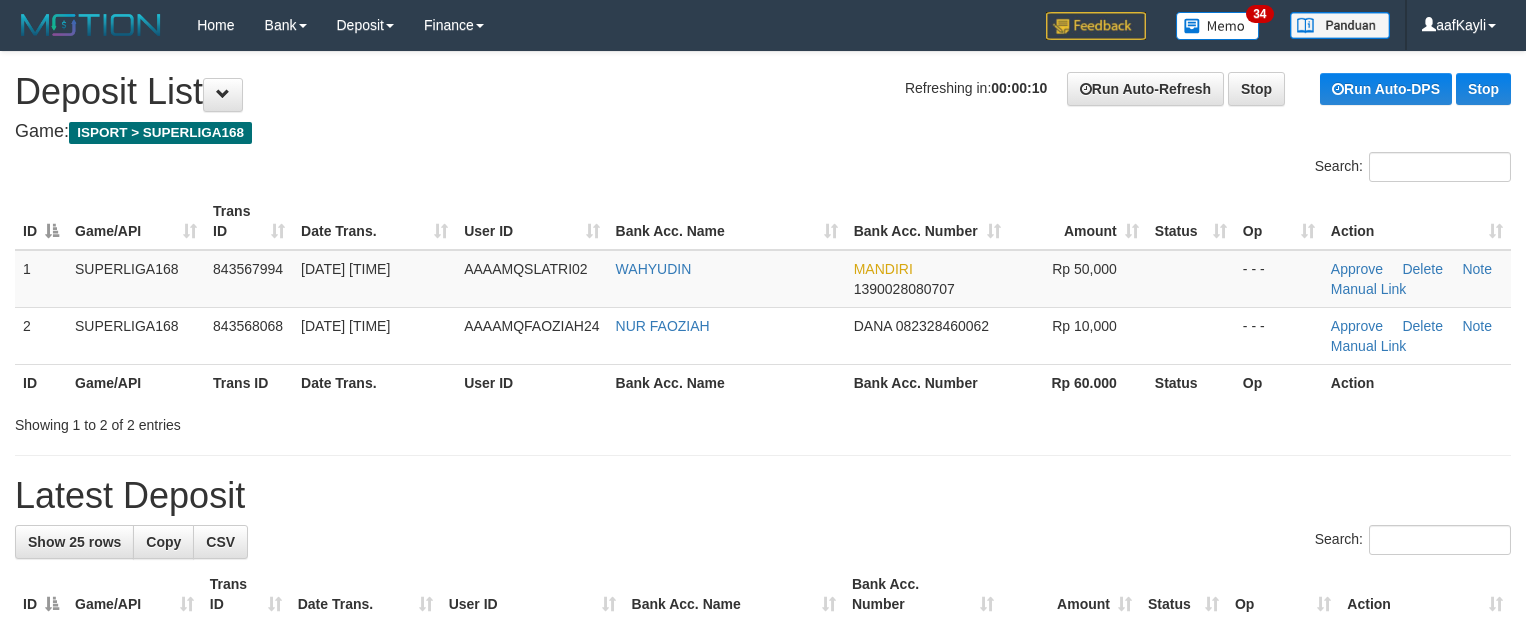 scroll, scrollTop: 0, scrollLeft: 0, axis: both 